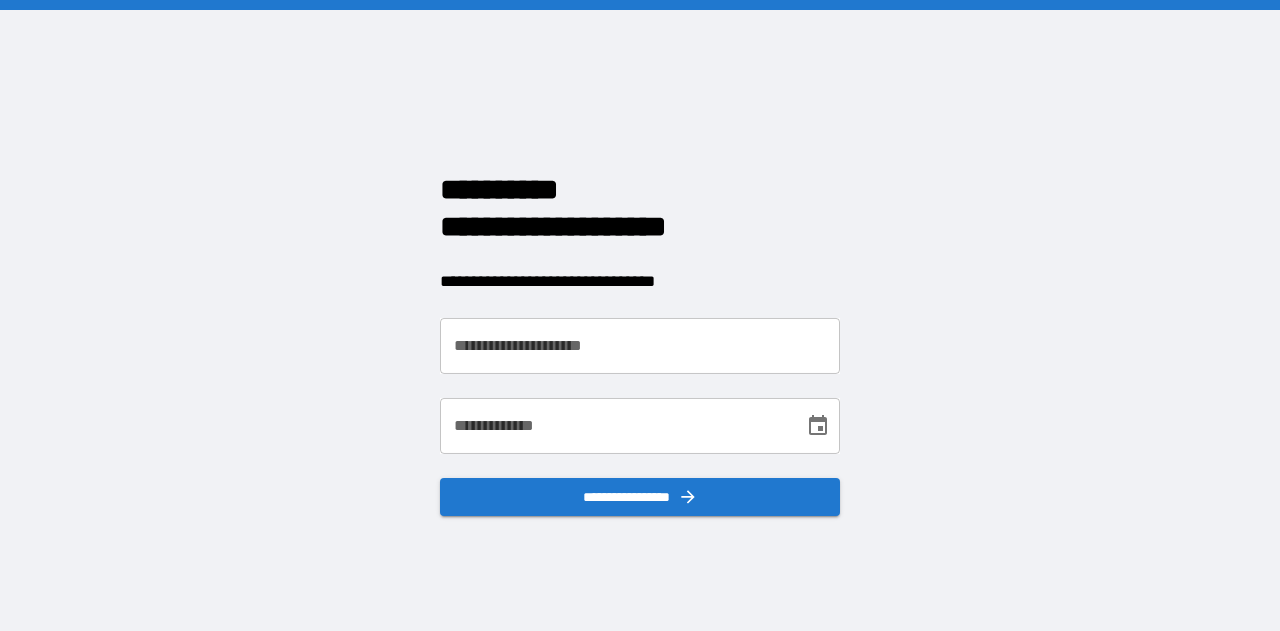 scroll, scrollTop: 0, scrollLeft: 0, axis: both 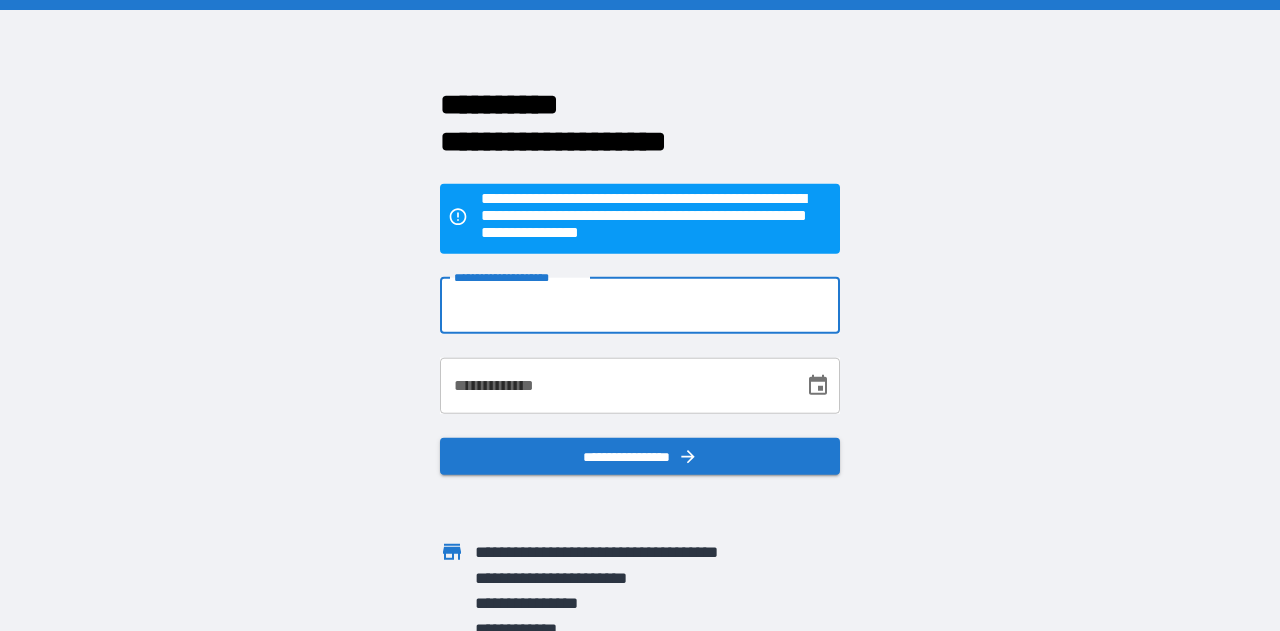 click on "**********" at bounding box center [640, 305] 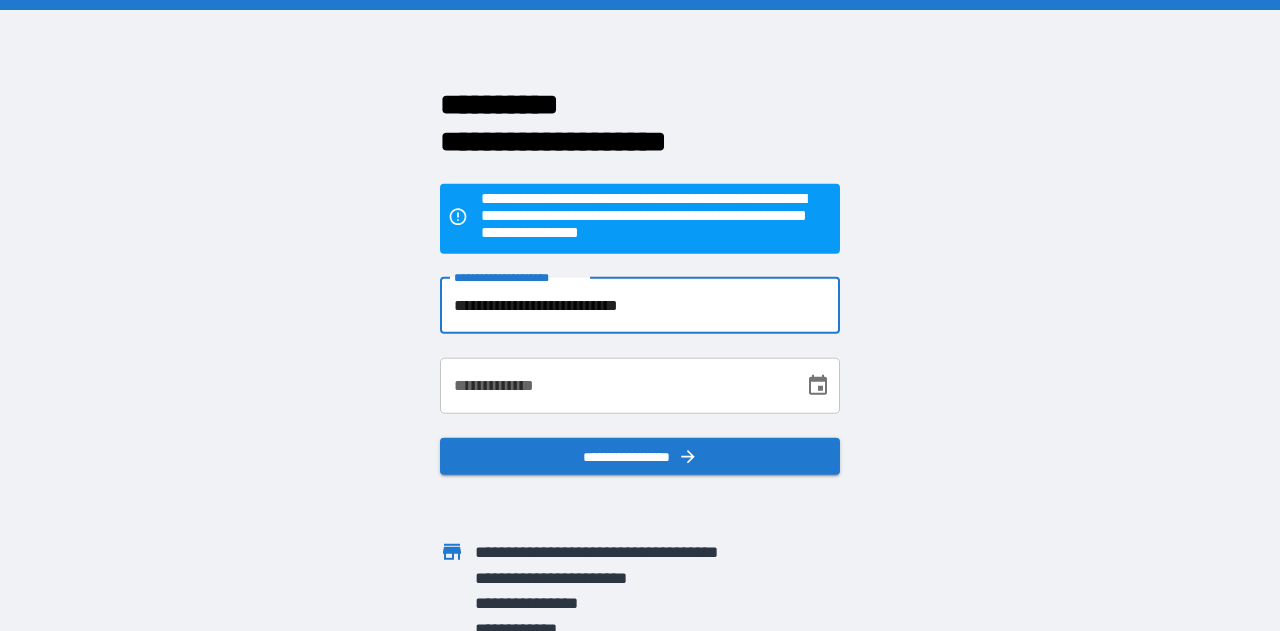type on "**********" 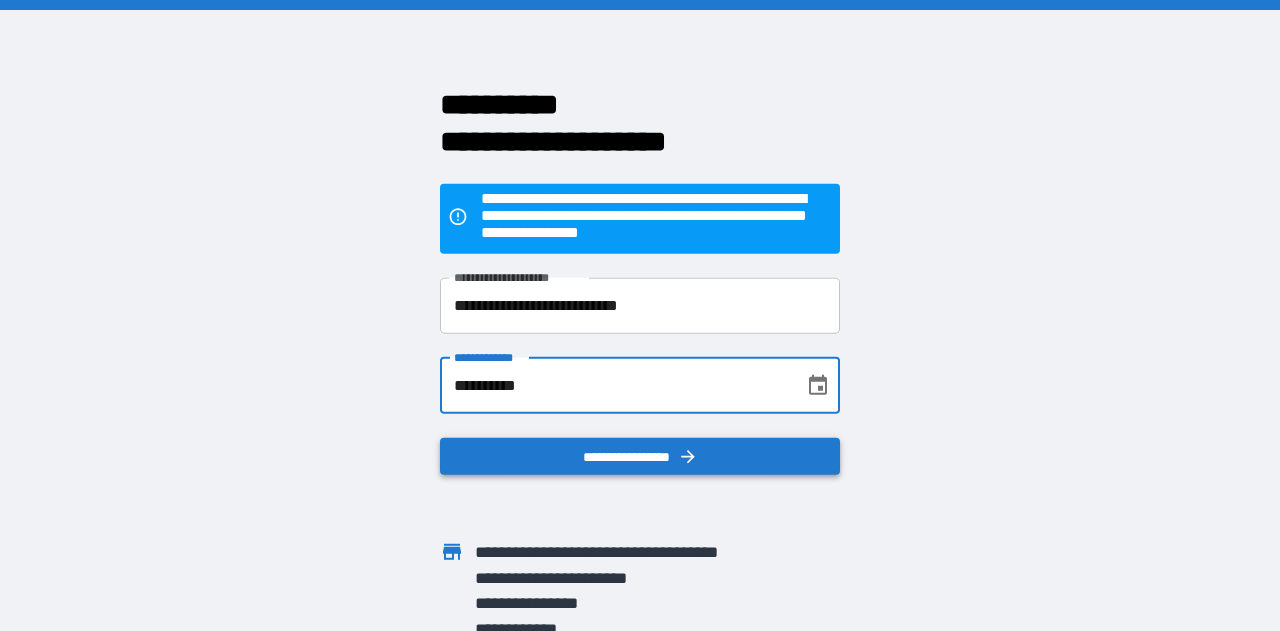 type on "**********" 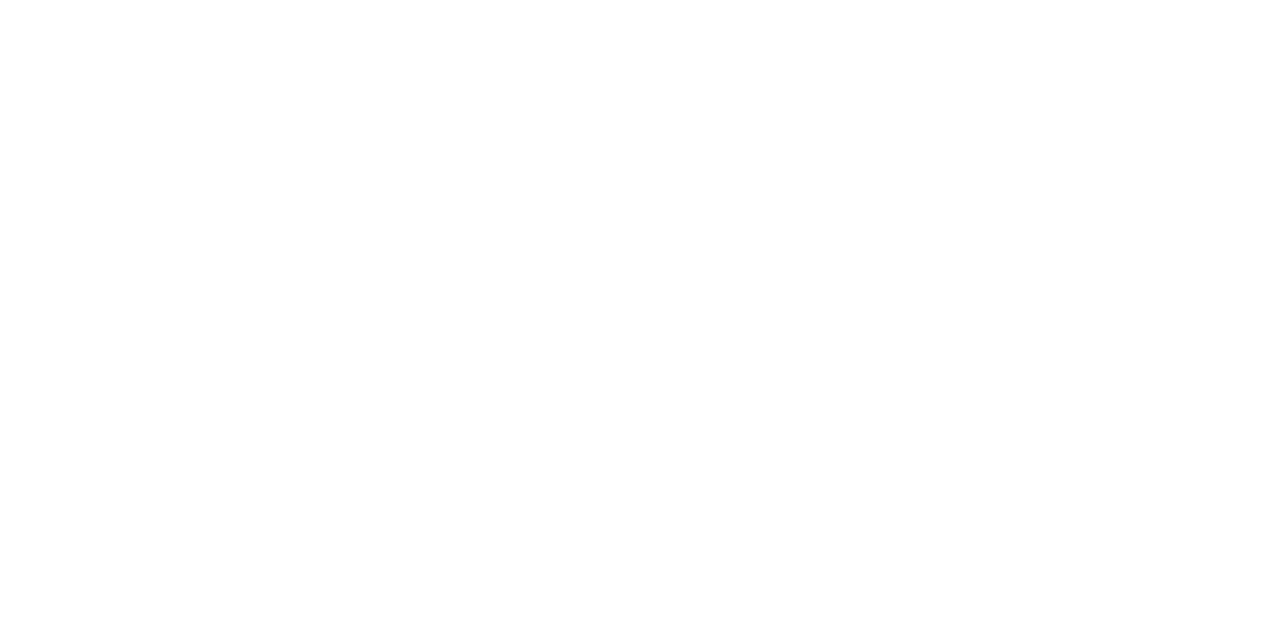 scroll, scrollTop: 0, scrollLeft: 0, axis: both 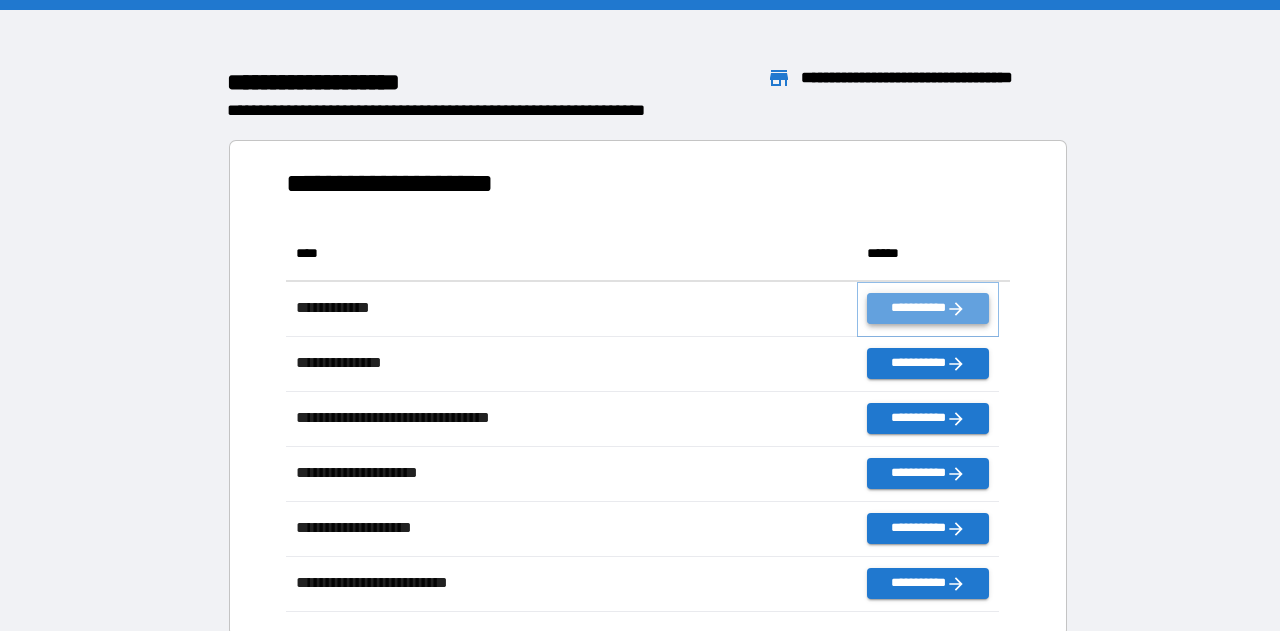 click on "**********" at bounding box center (928, 308) 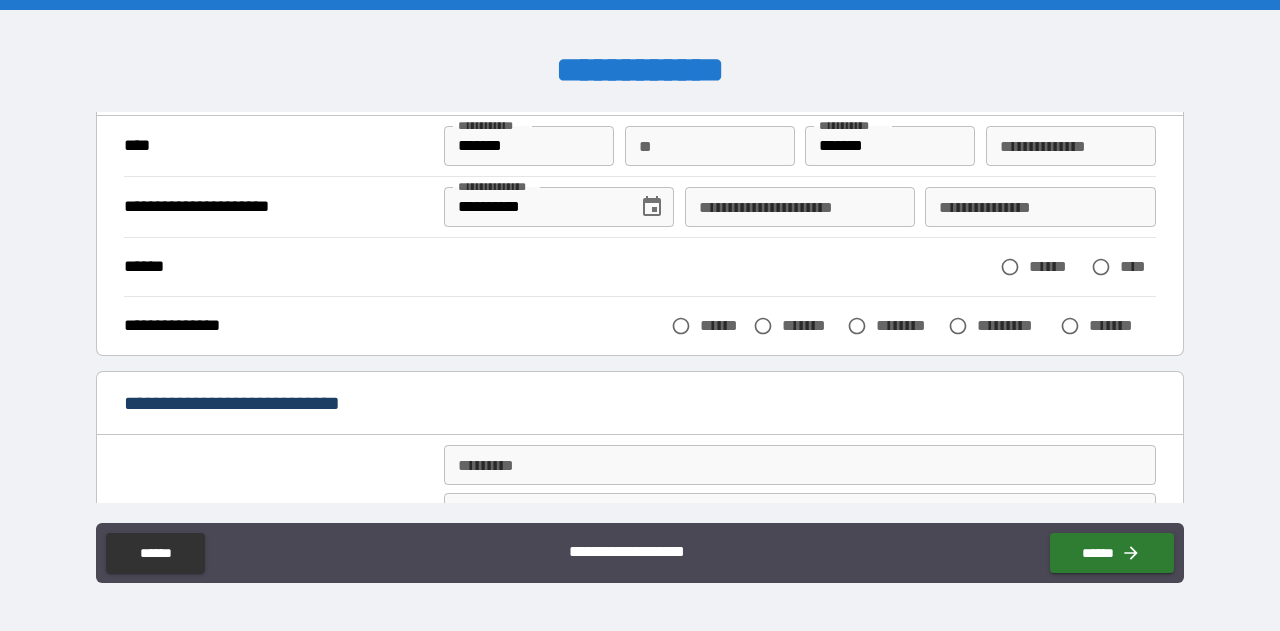 scroll, scrollTop: 138, scrollLeft: 0, axis: vertical 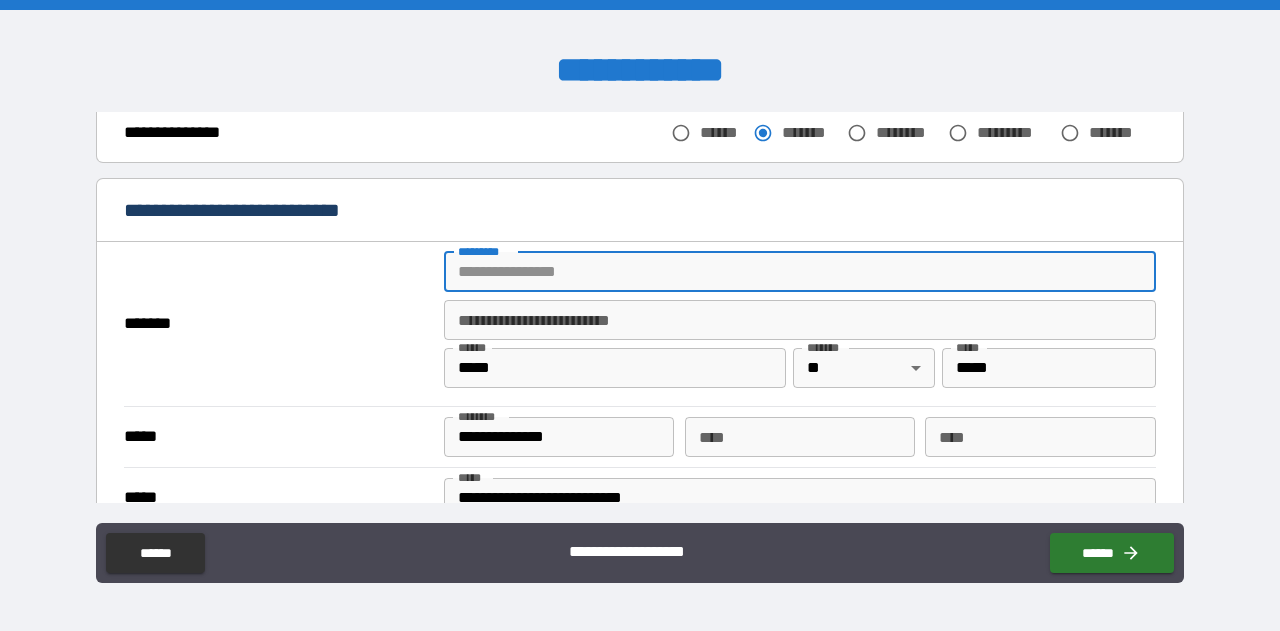 click on "*******   *" at bounding box center [800, 272] 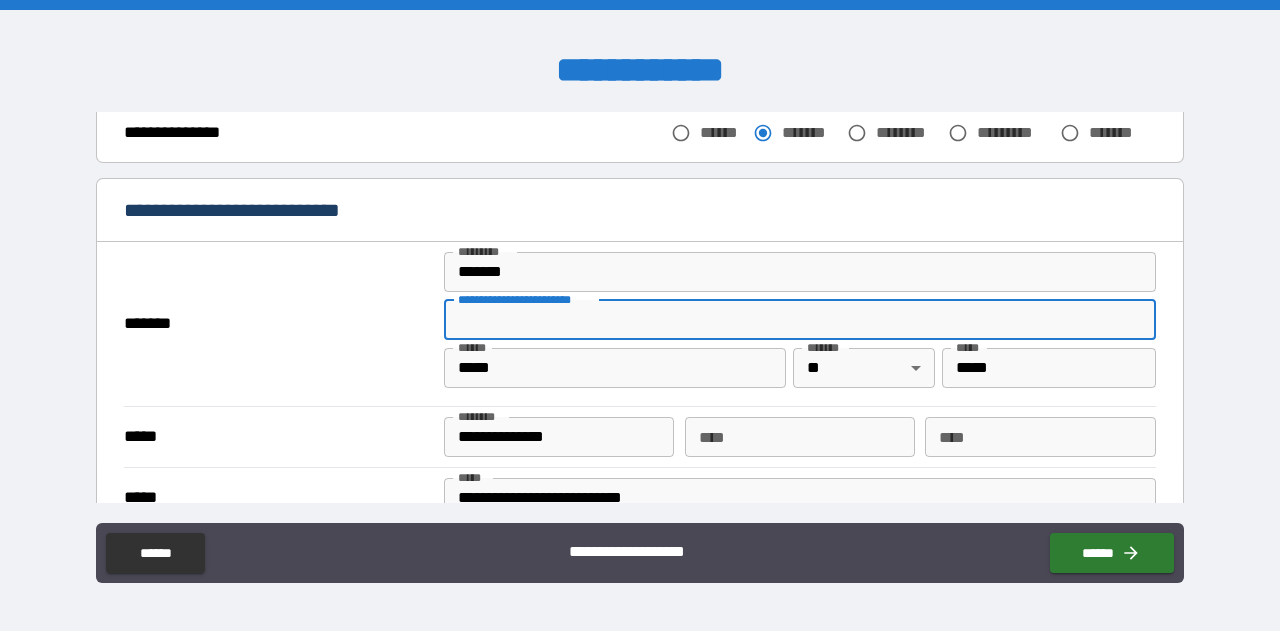 type on "**********" 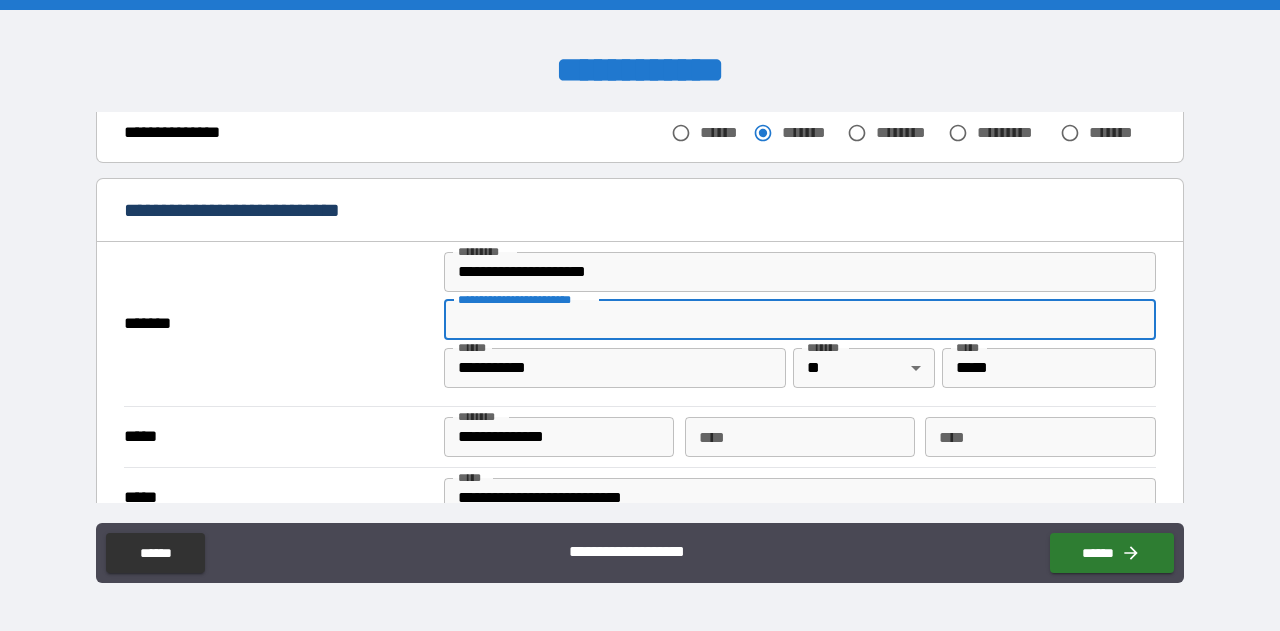 click on "**********" at bounding box center (800, 320) 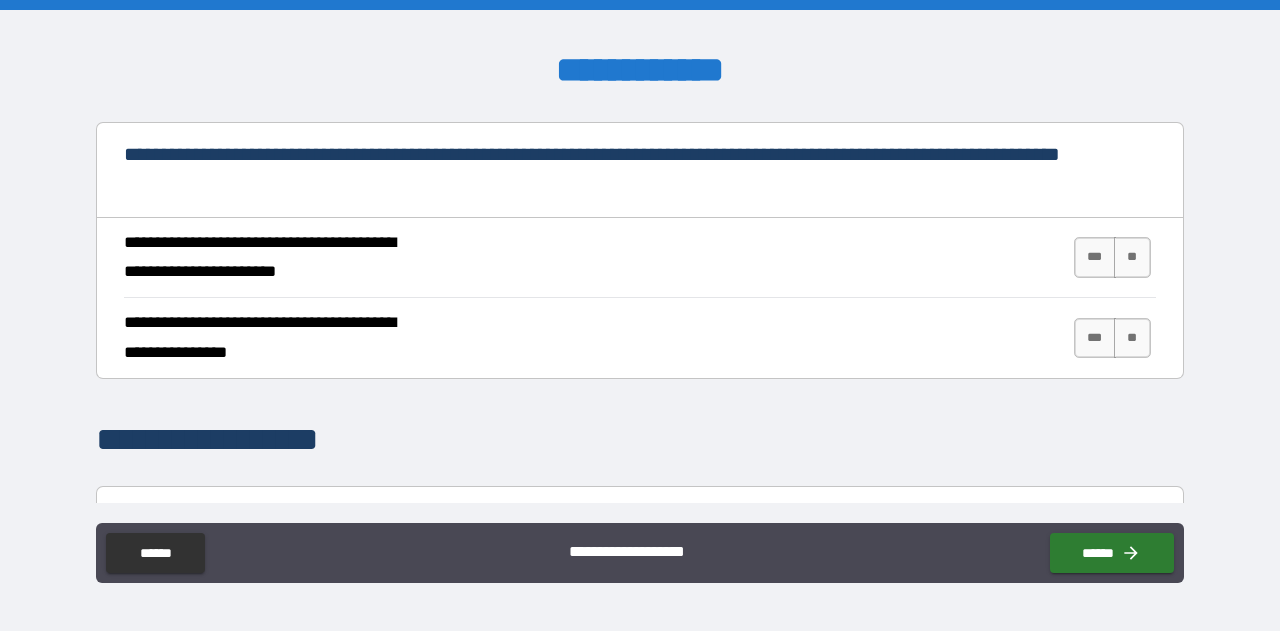 scroll, scrollTop: 755, scrollLeft: 0, axis: vertical 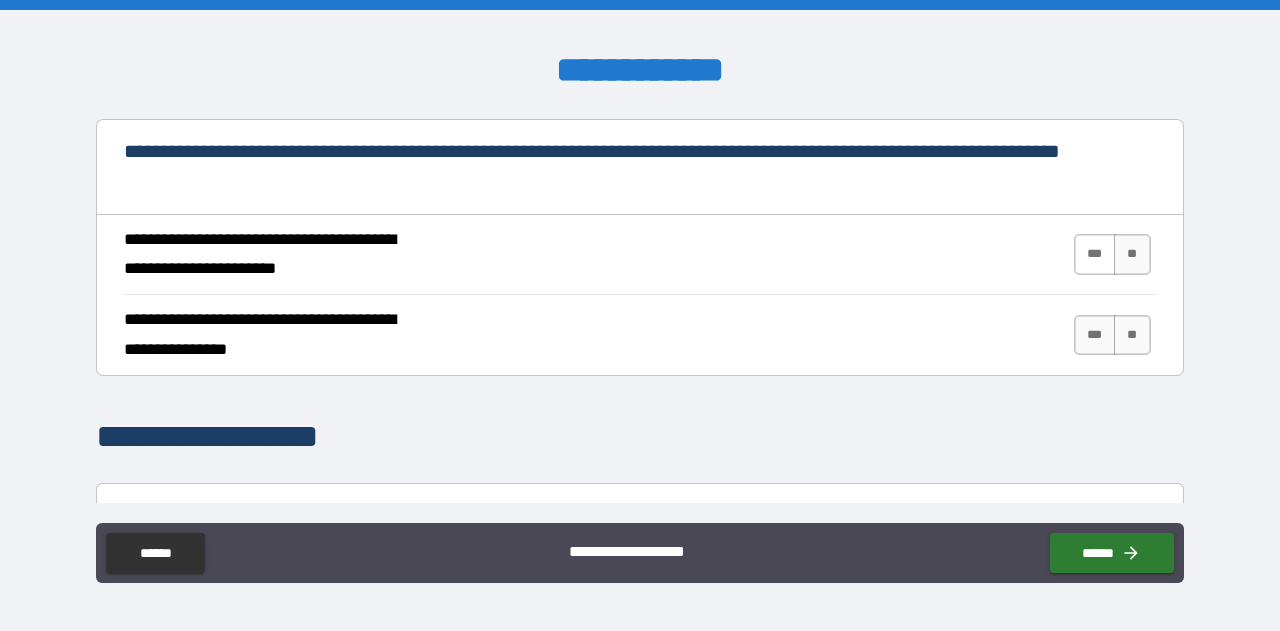 type on "***" 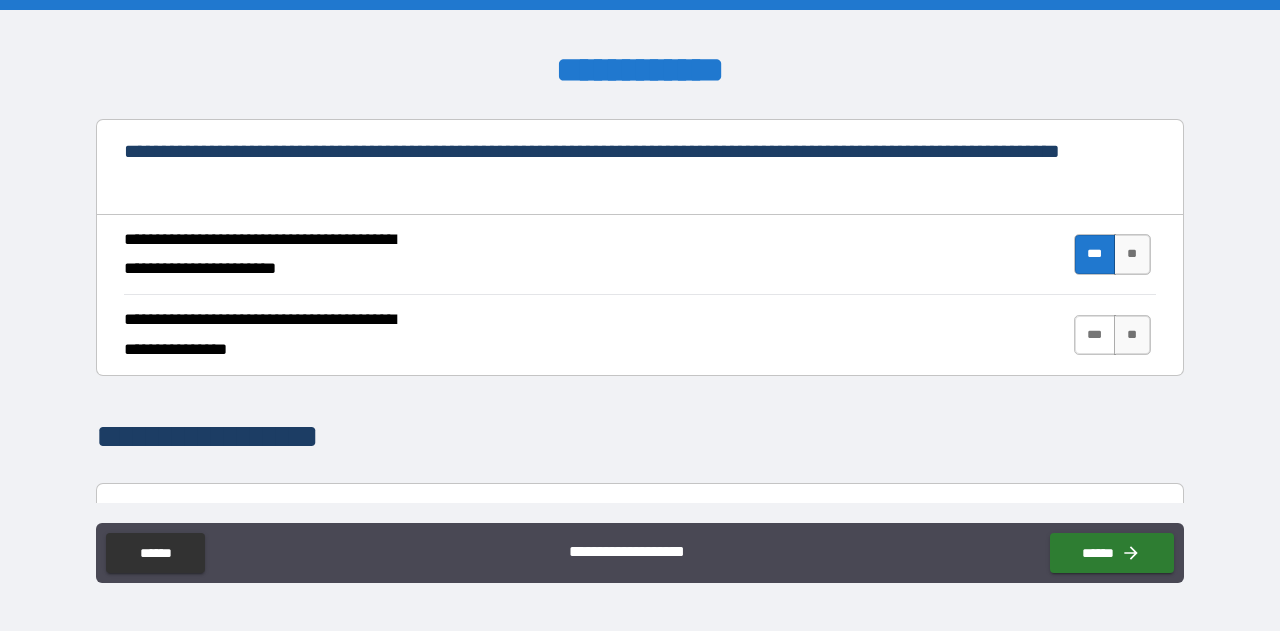 click on "***" at bounding box center (1095, 335) 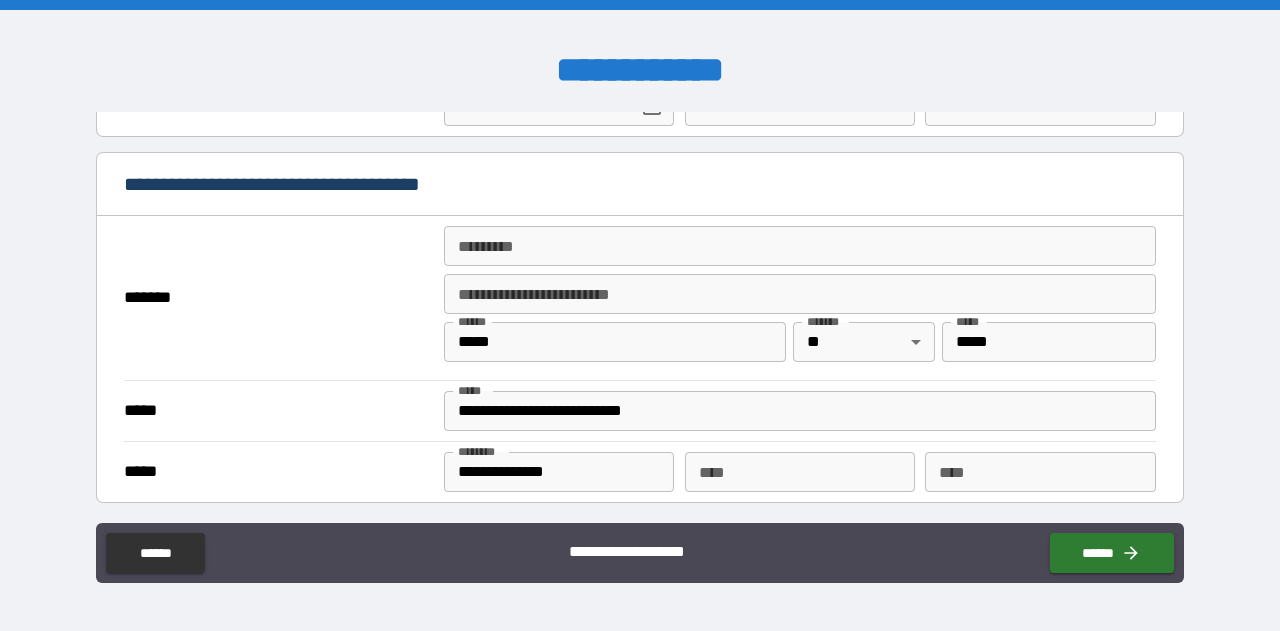scroll, scrollTop: 1397, scrollLeft: 0, axis: vertical 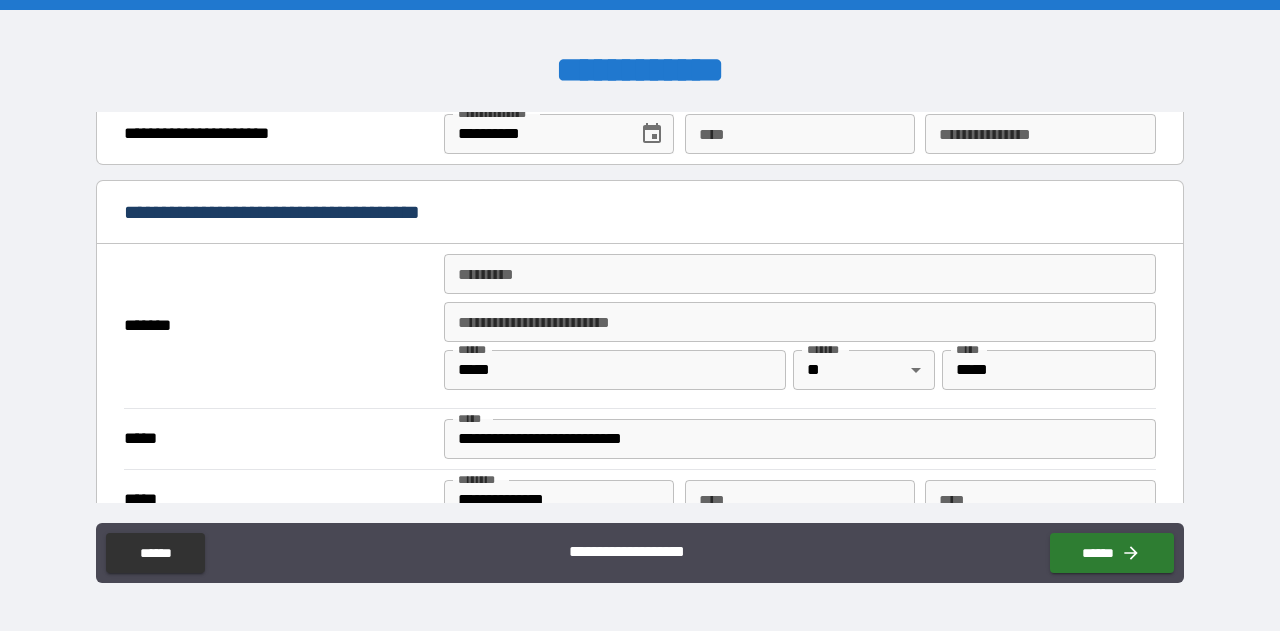 click on "*******   *" at bounding box center [800, 274] 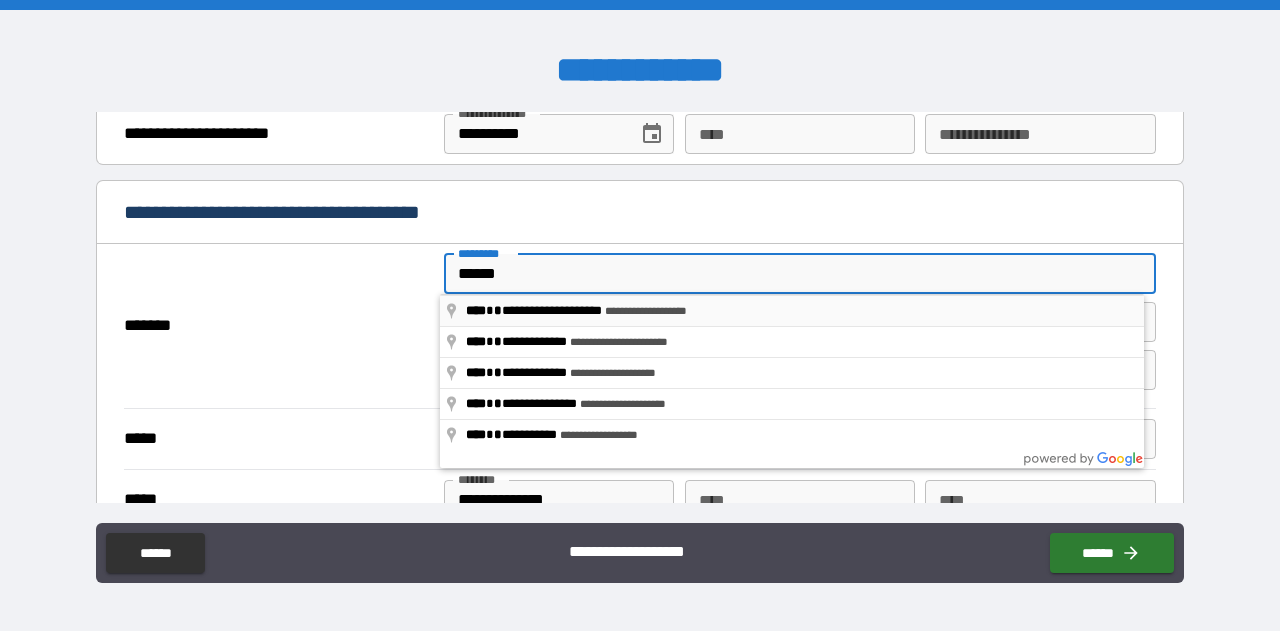 type on "**********" 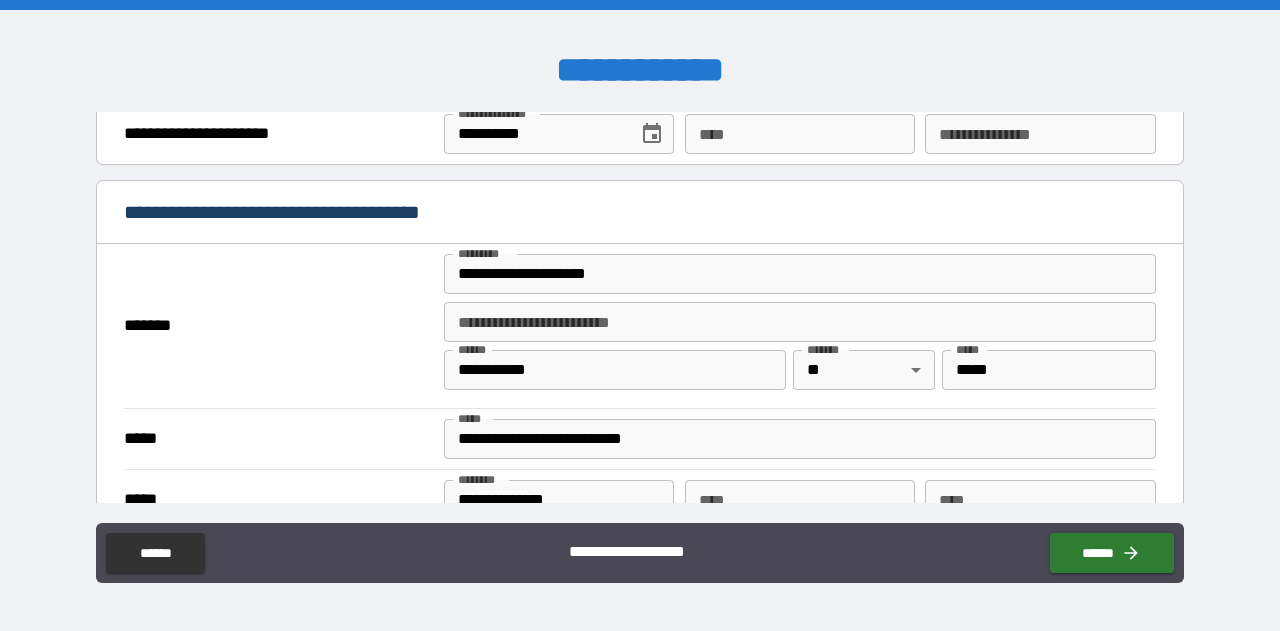 click on "**********" at bounding box center [800, 322] 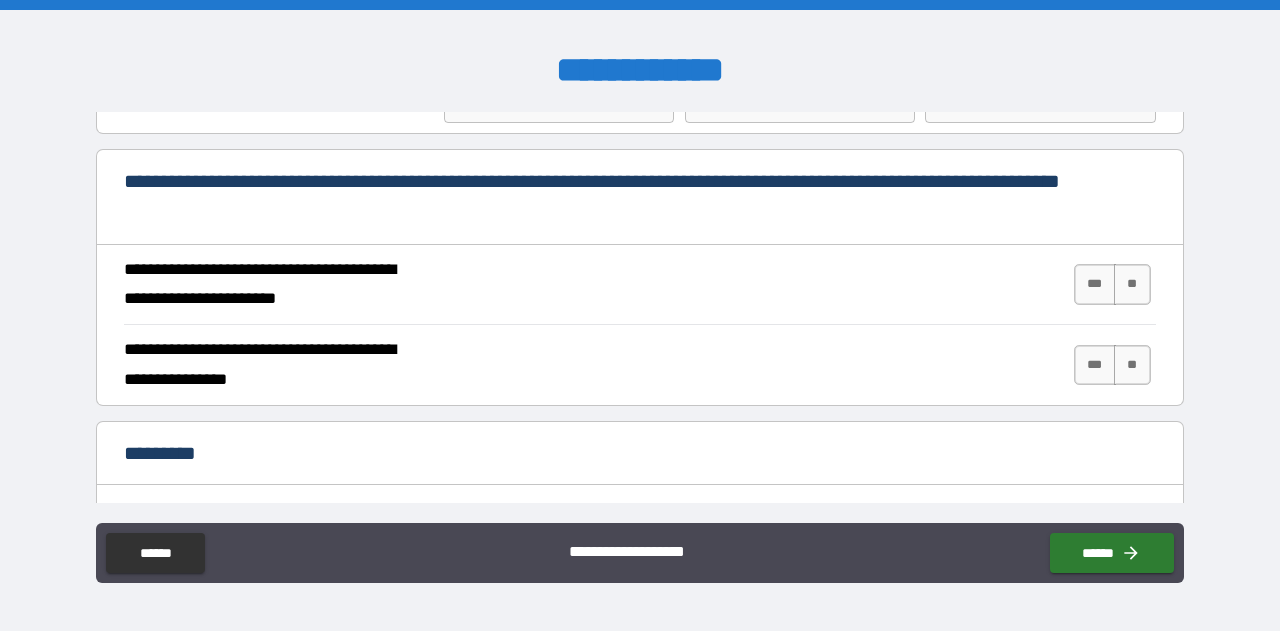 scroll, scrollTop: 1795, scrollLeft: 0, axis: vertical 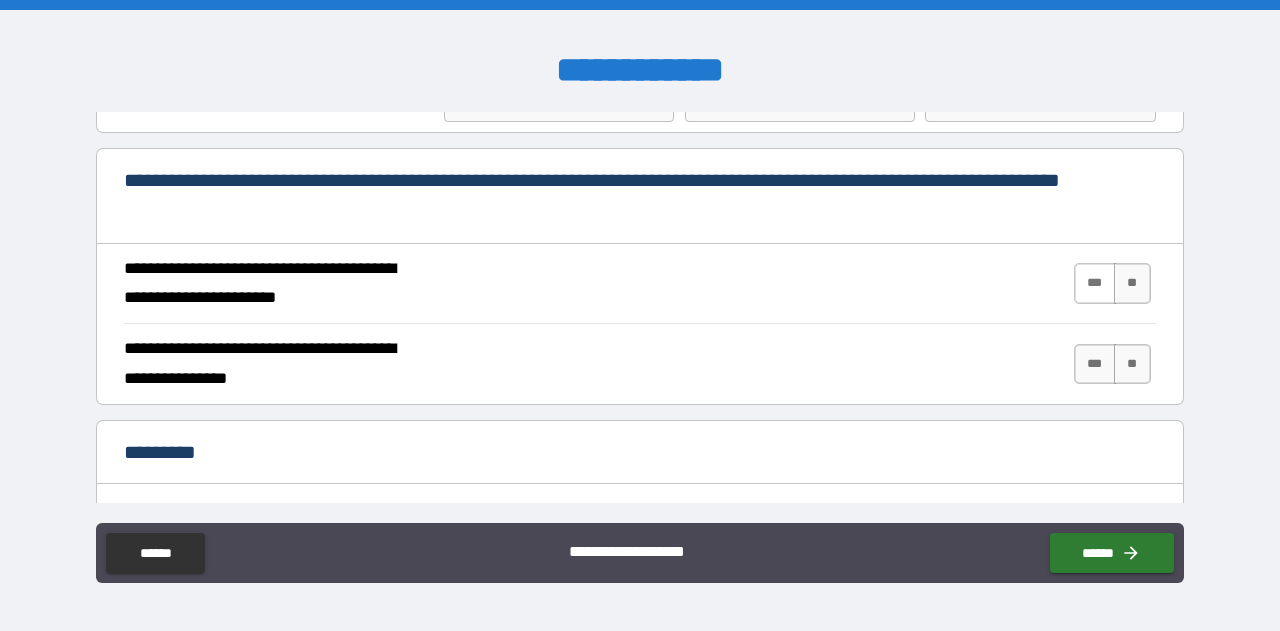 type on "***" 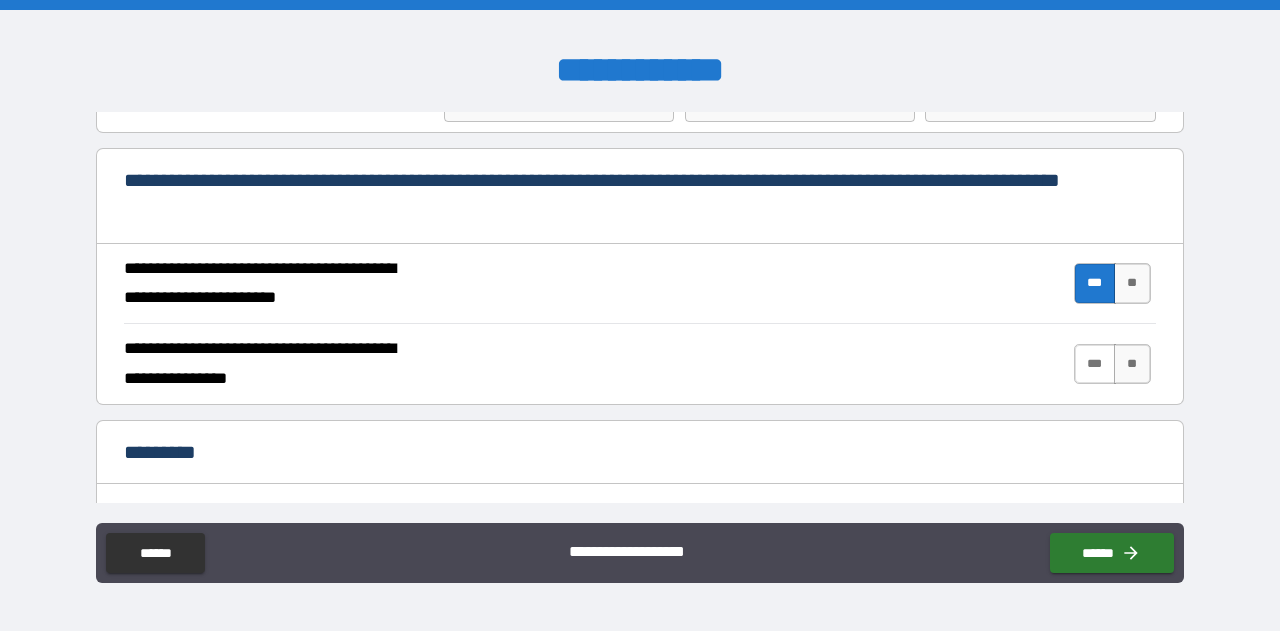 click on "***" at bounding box center [1095, 364] 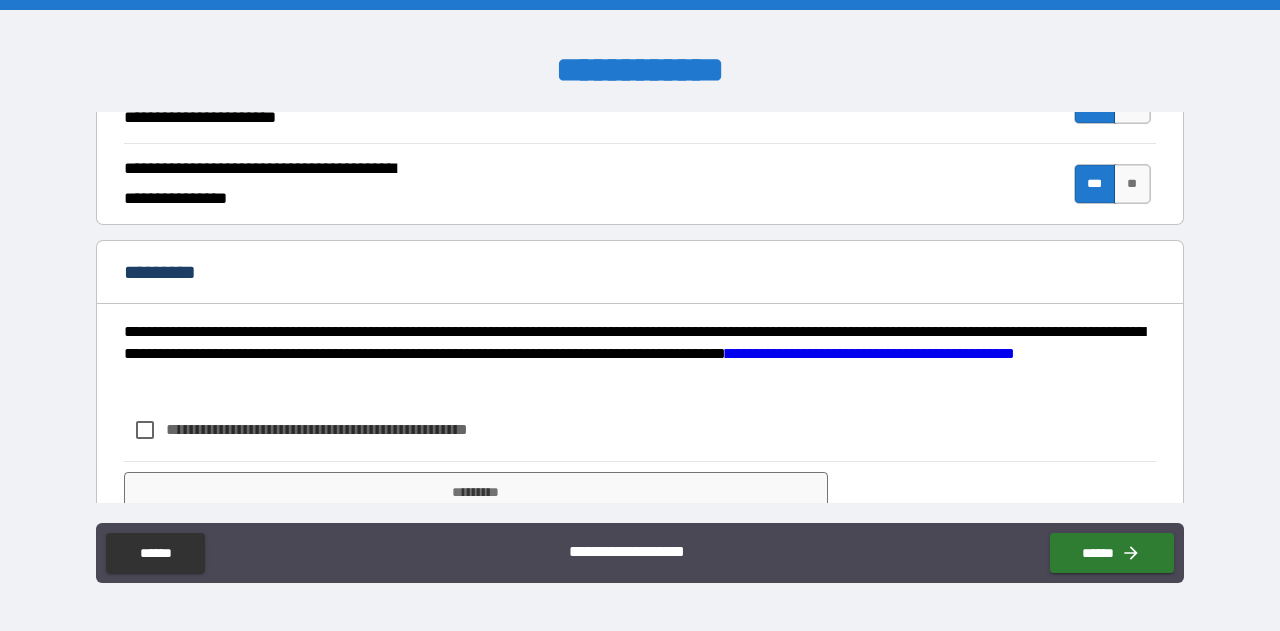 scroll, scrollTop: 1976, scrollLeft: 0, axis: vertical 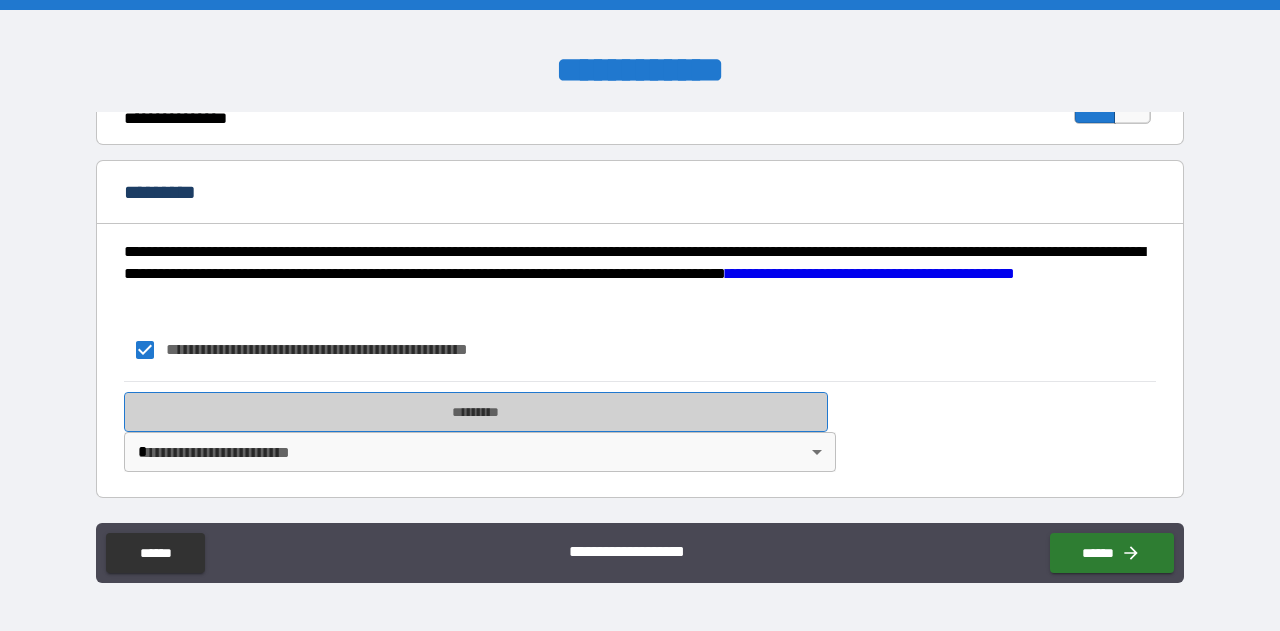 click on "*********" at bounding box center (476, 412) 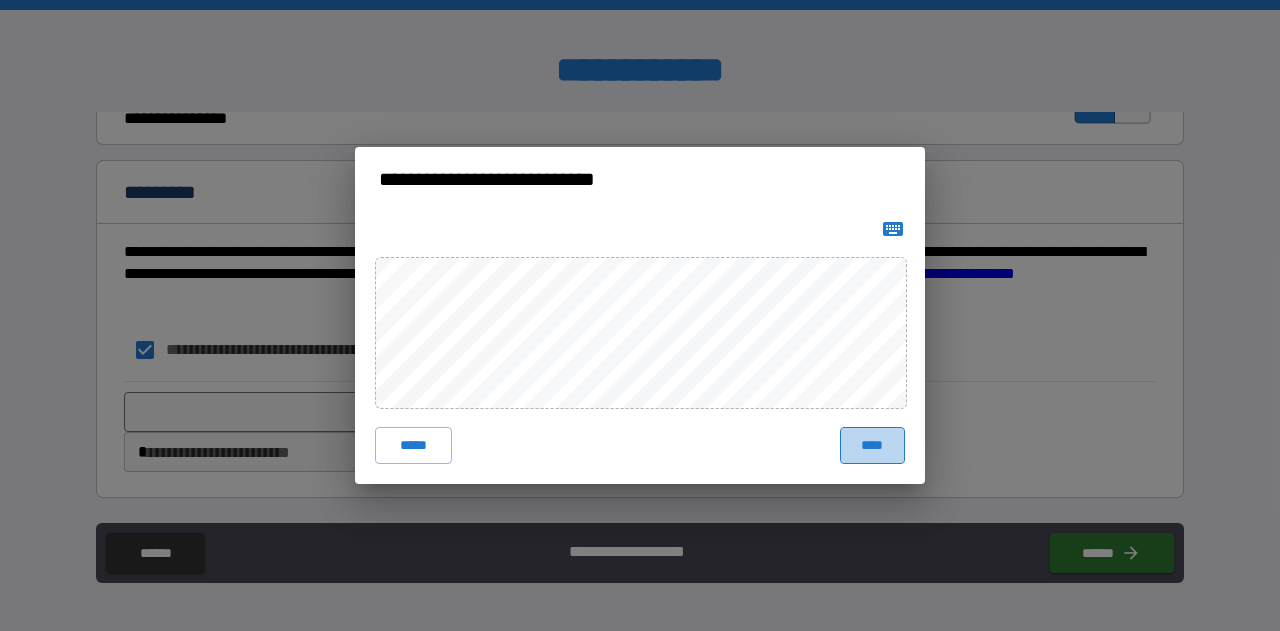 click on "****" at bounding box center [873, 445] 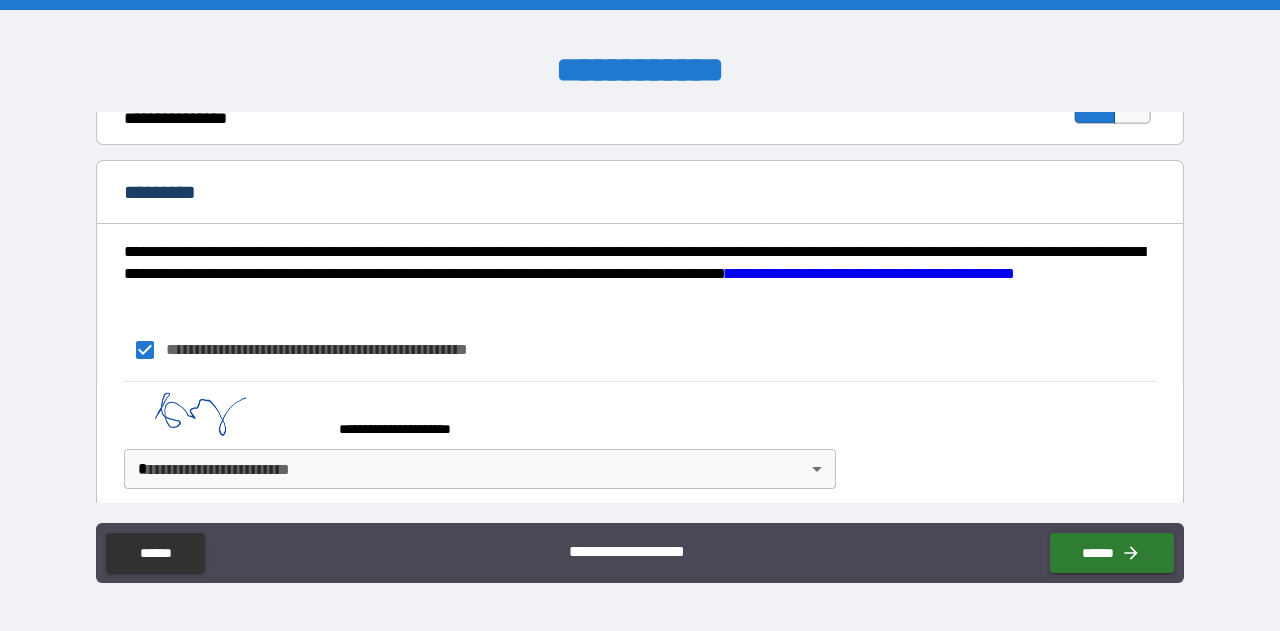 scroll, scrollTop: 2072, scrollLeft: 0, axis: vertical 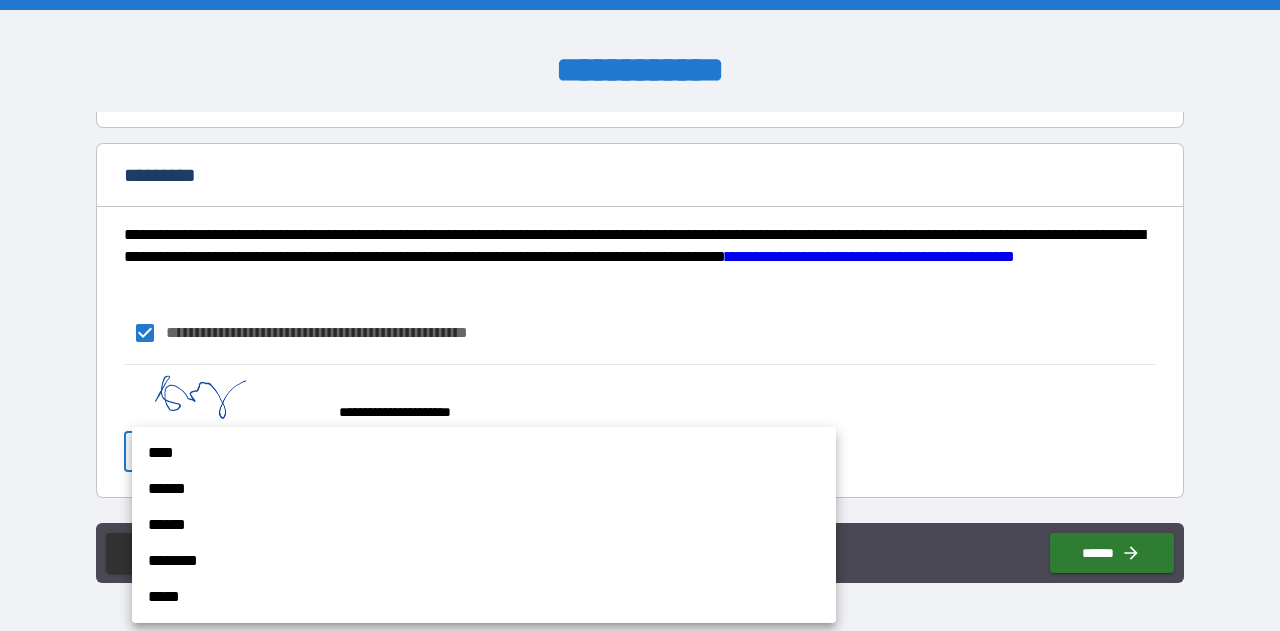 click on "**********" at bounding box center [640, 315] 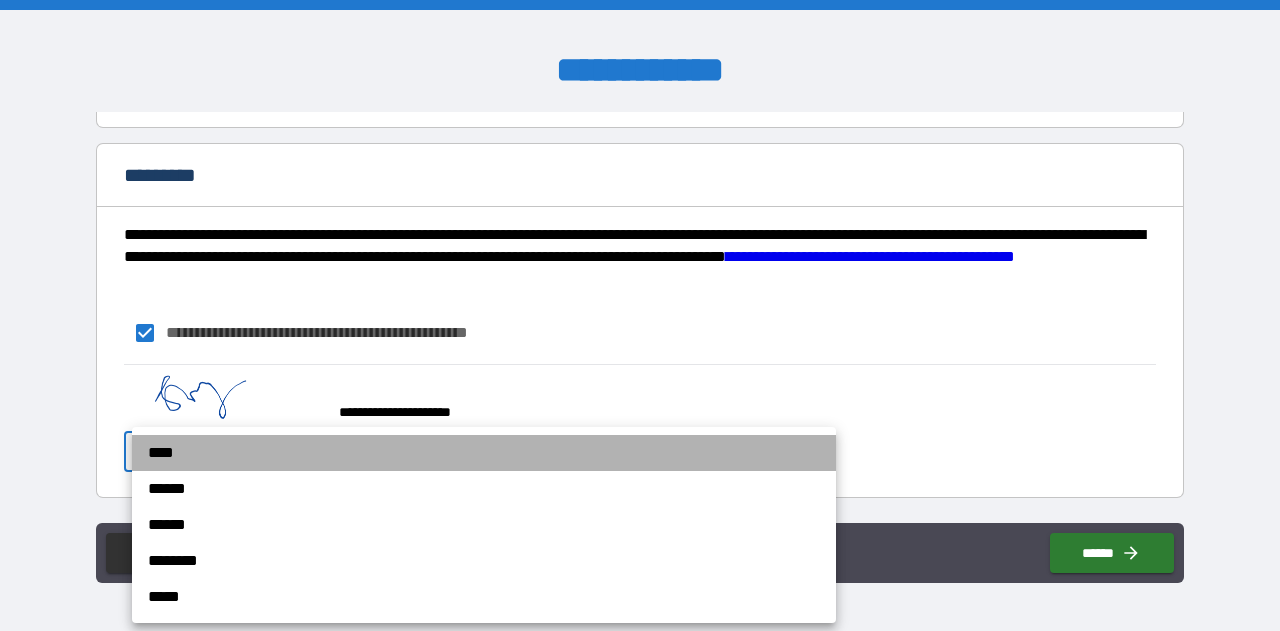 click on "****" at bounding box center [484, 453] 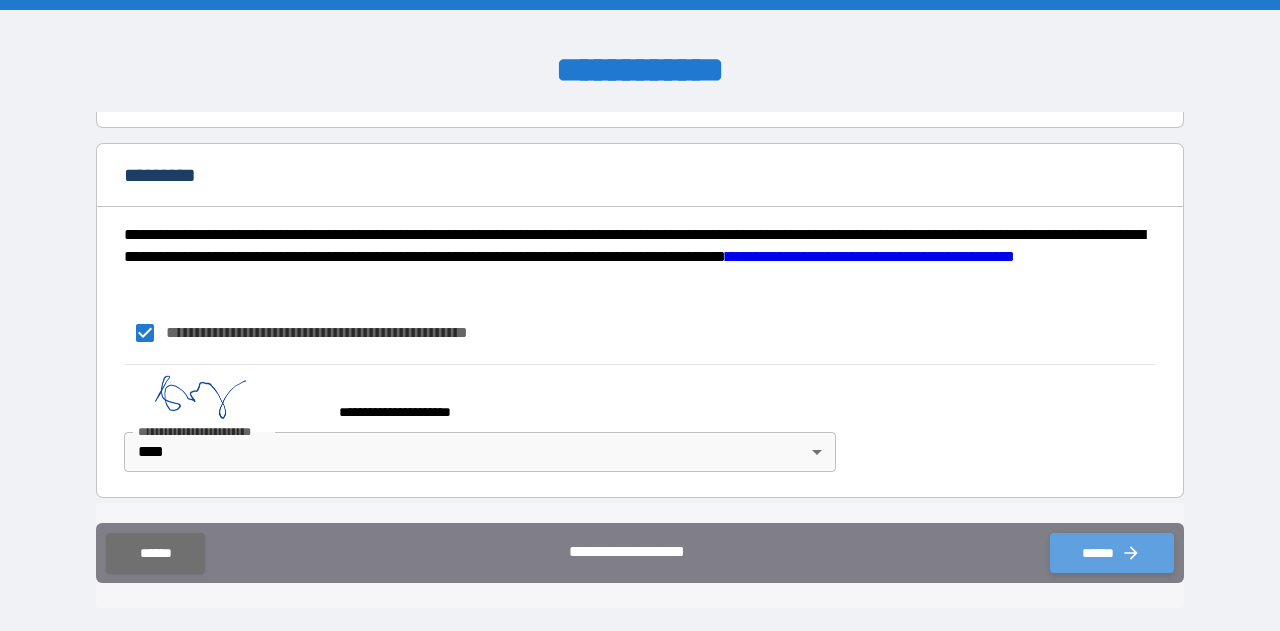 click on "******" at bounding box center [1112, 553] 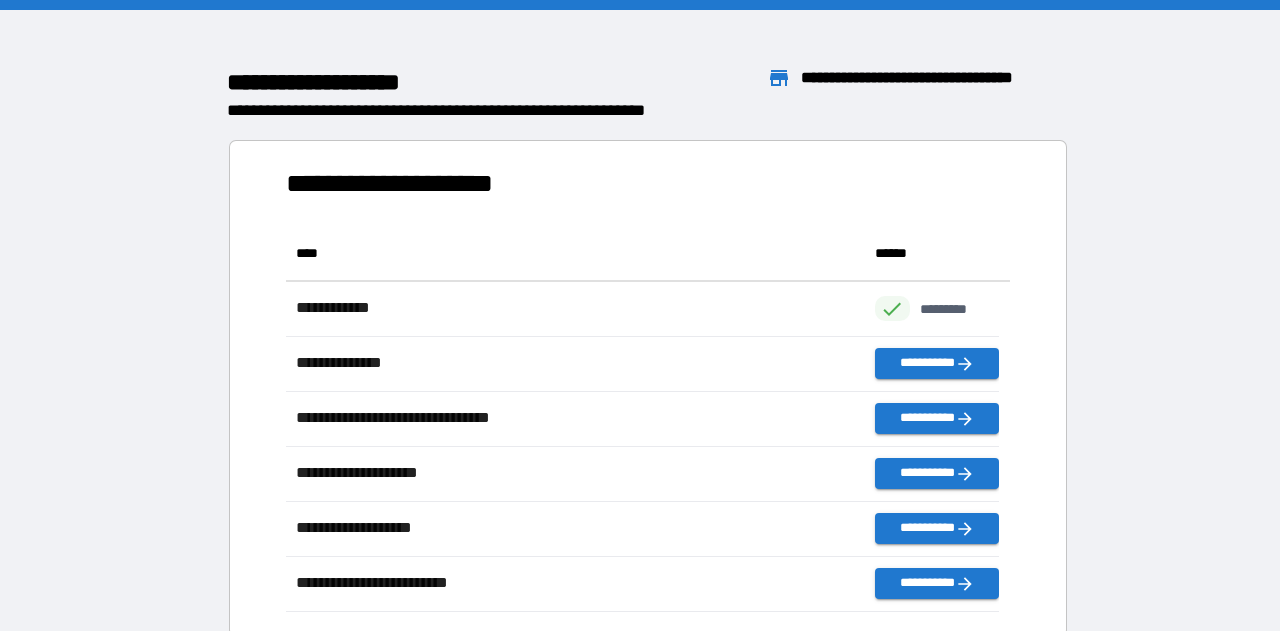 scroll, scrollTop: 371, scrollLeft: 698, axis: both 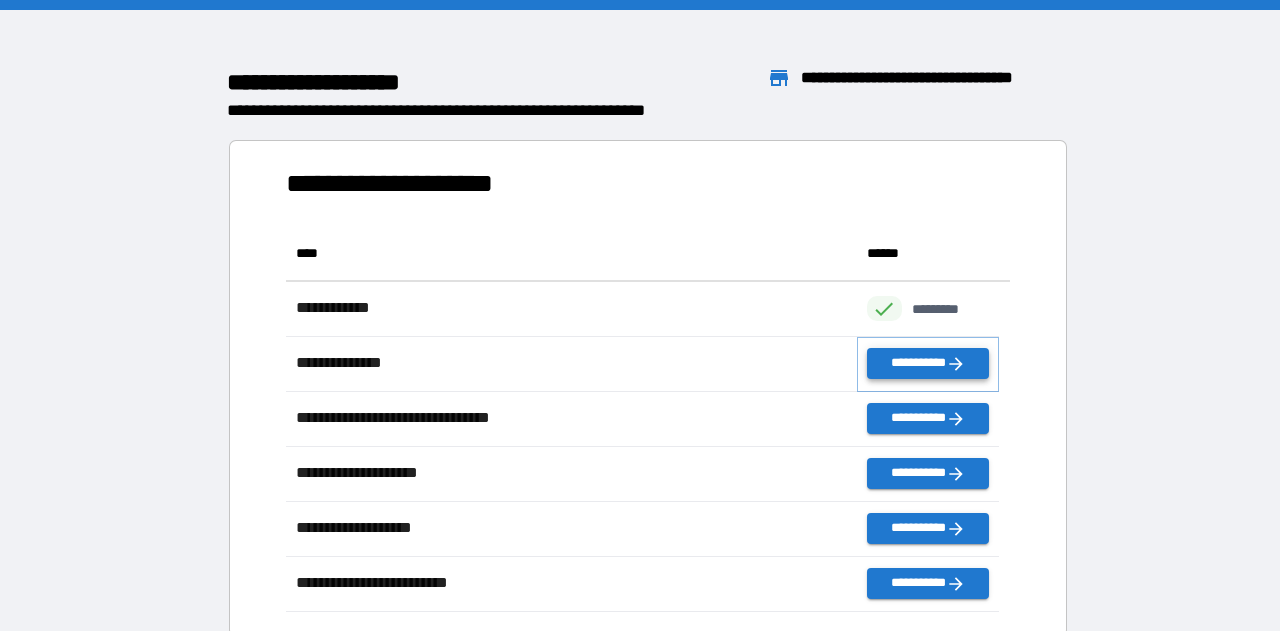 click on "**********" at bounding box center [928, 363] 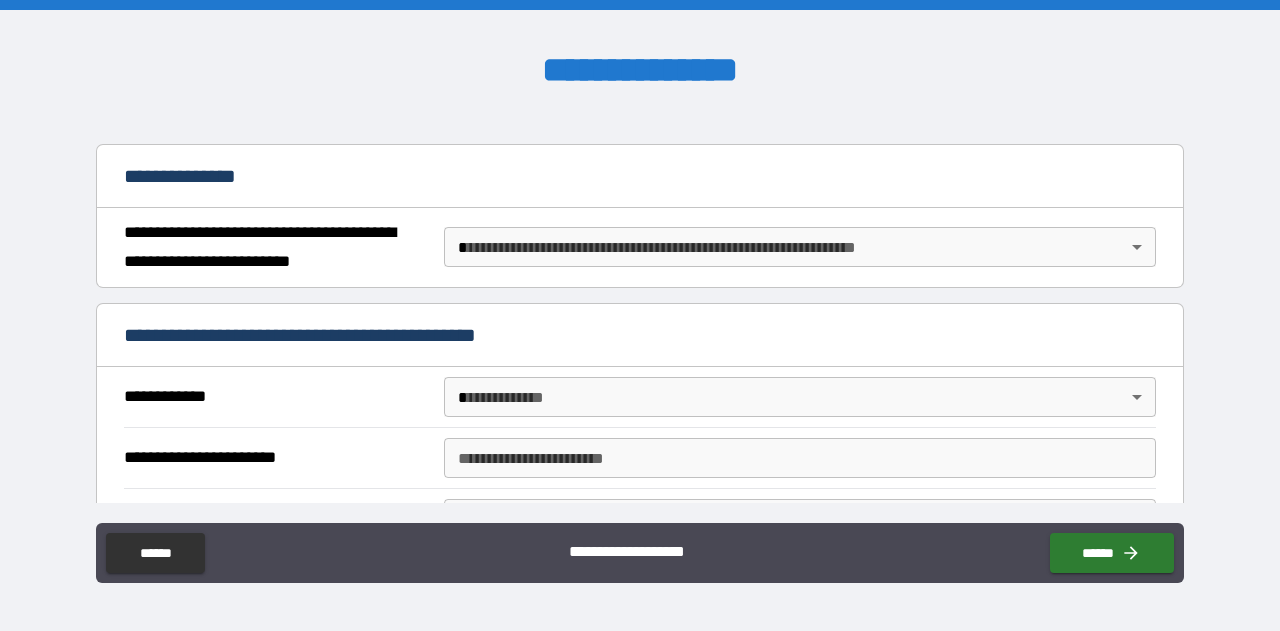 scroll, scrollTop: 210, scrollLeft: 0, axis: vertical 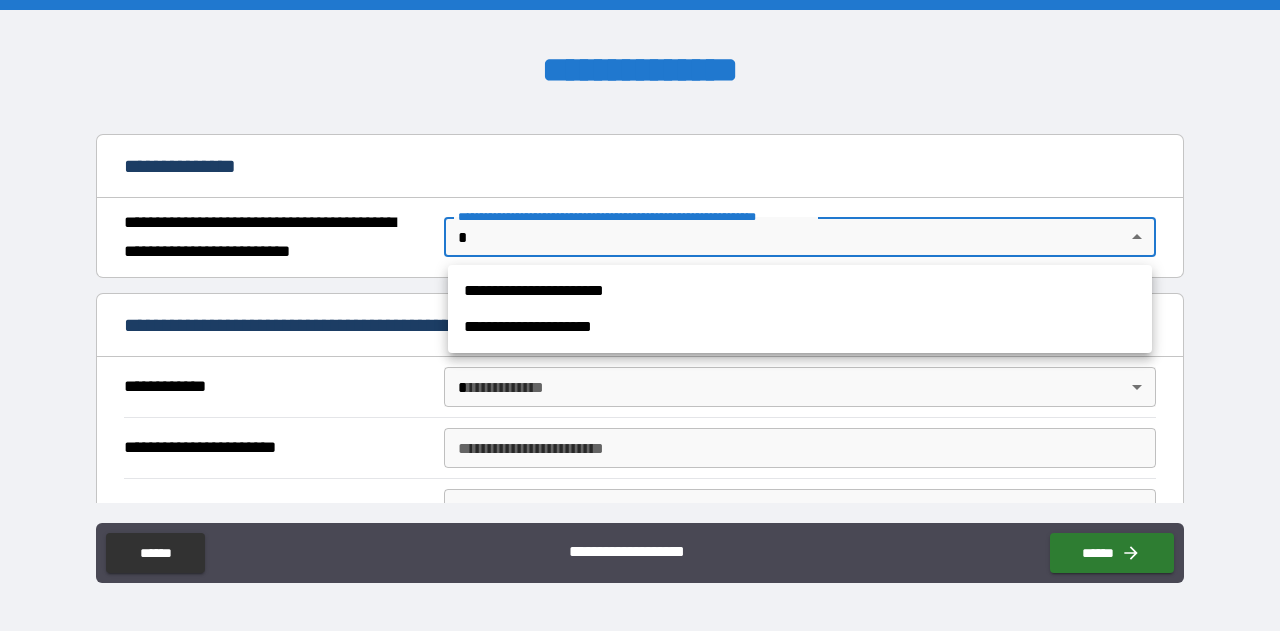 click on "**********" at bounding box center (640, 315) 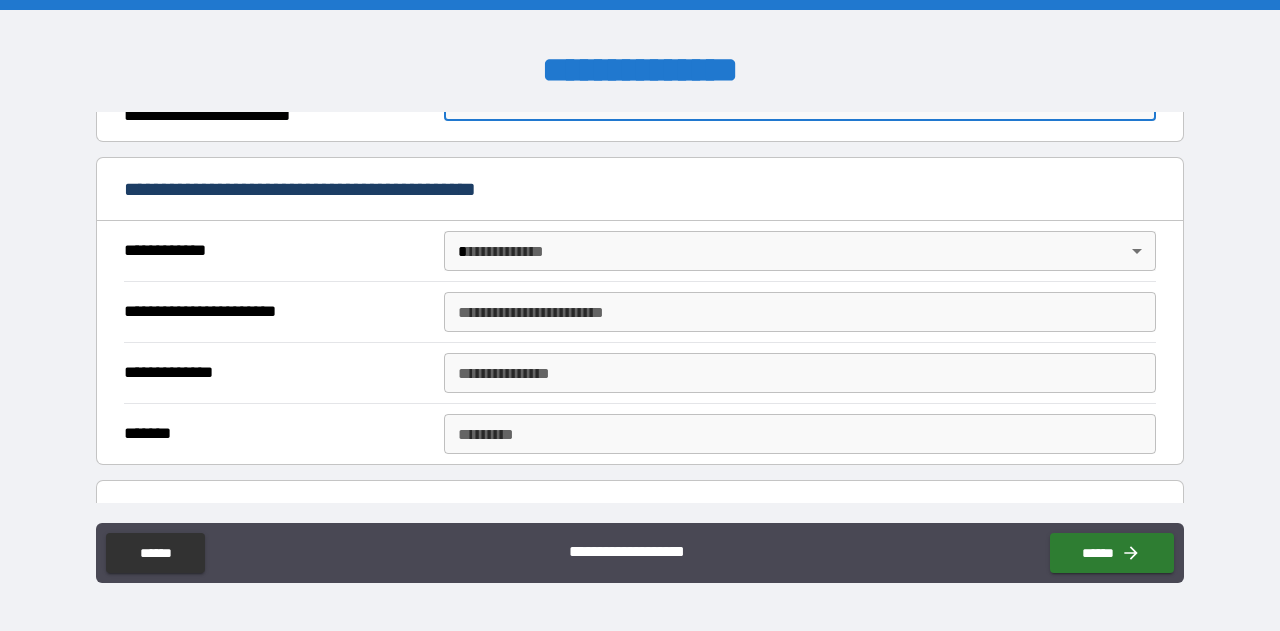 scroll, scrollTop: 348, scrollLeft: 0, axis: vertical 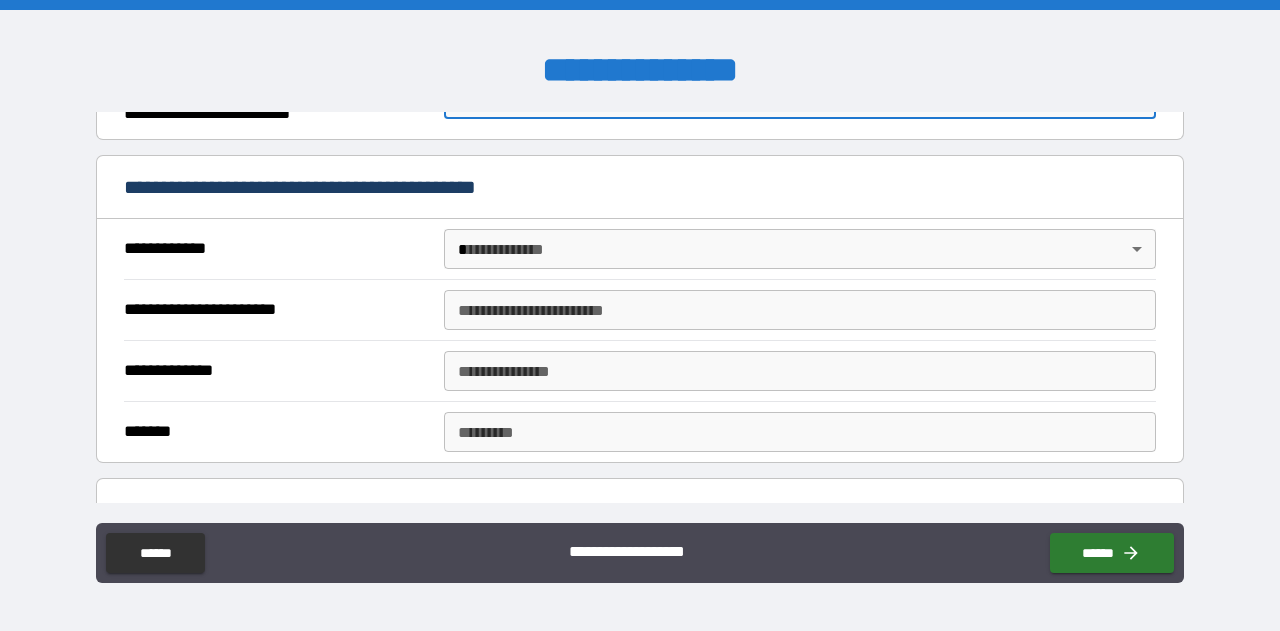 click on "**********" at bounding box center [640, 315] 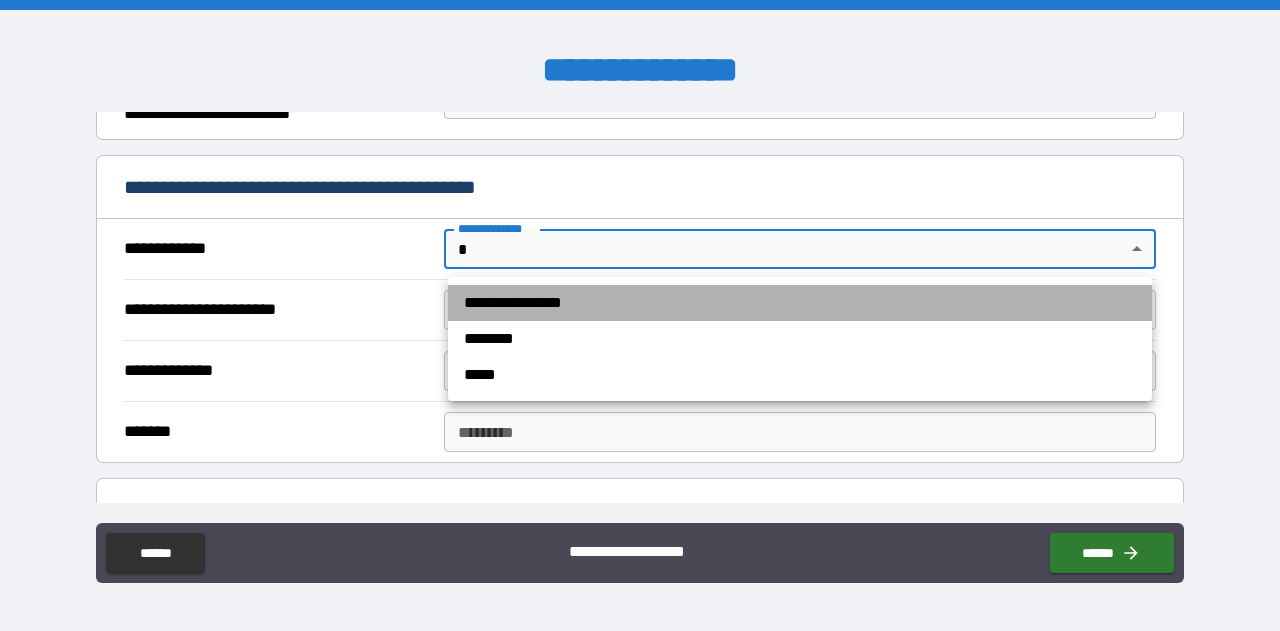 click on "**********" at bounding box center [800, 303] 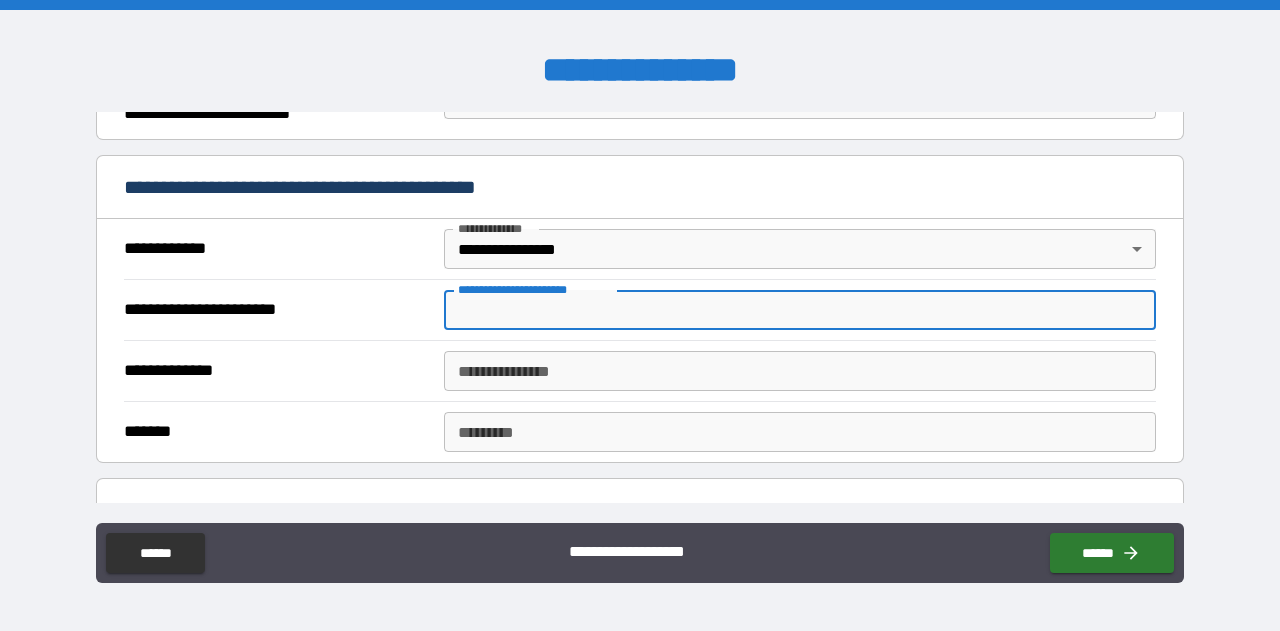 click on "**********" at bounding box center (800, 310) 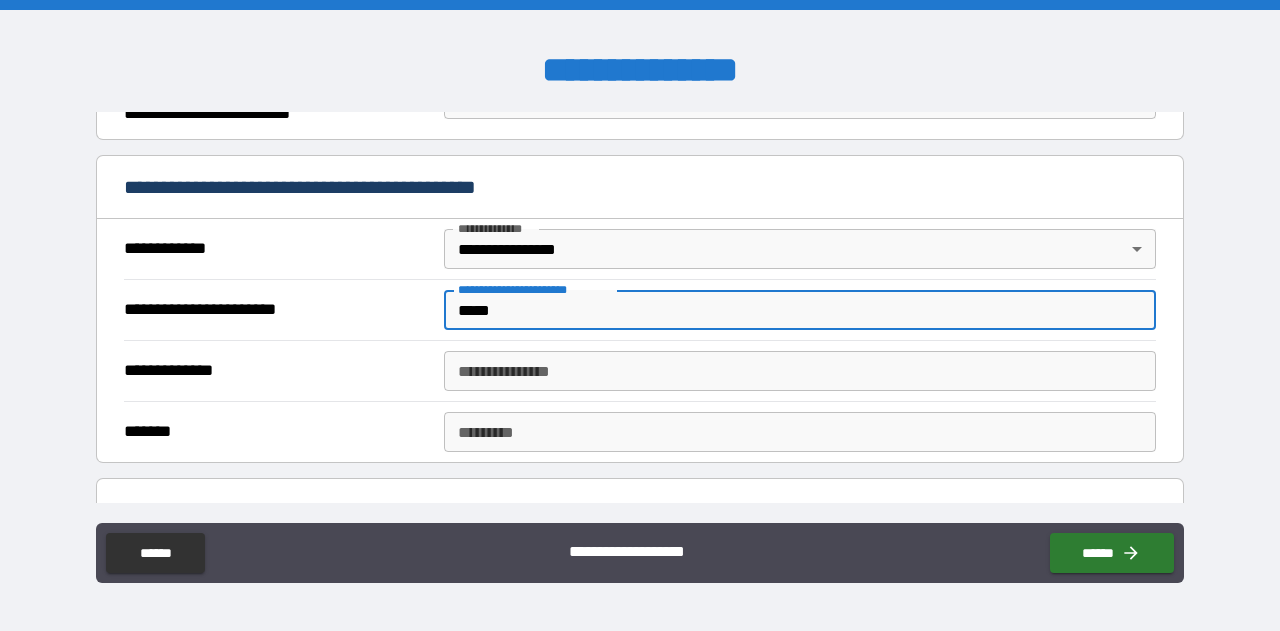type on "*****" 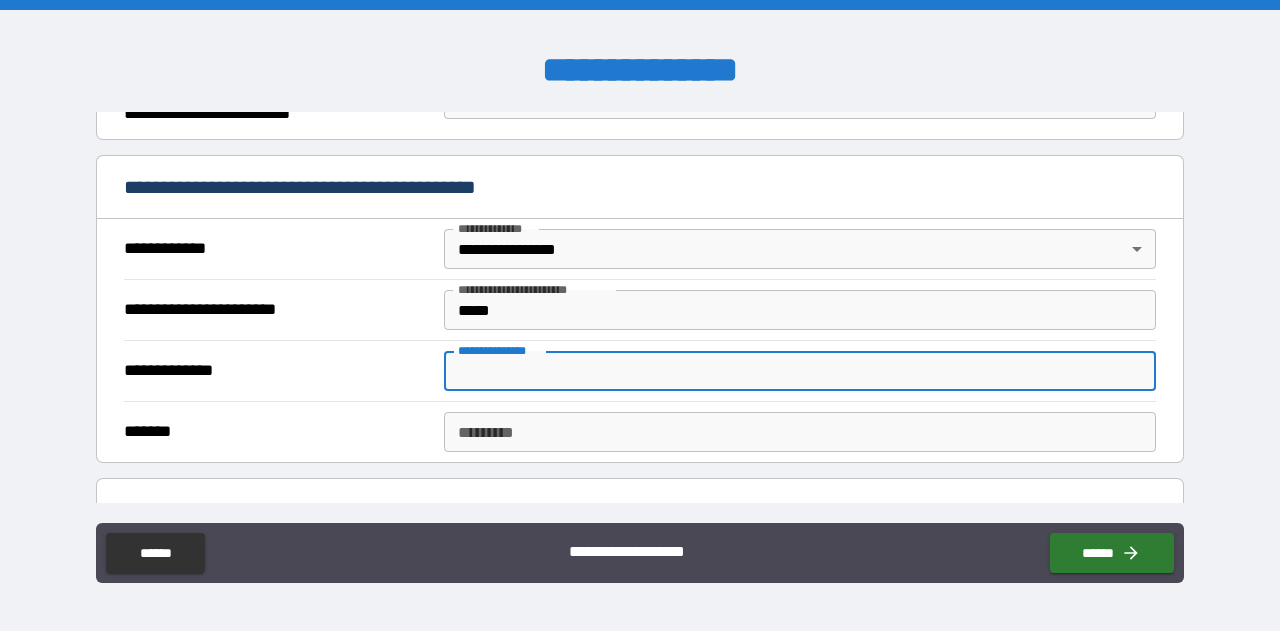 click on "**********" at bounding box center [800, 371] 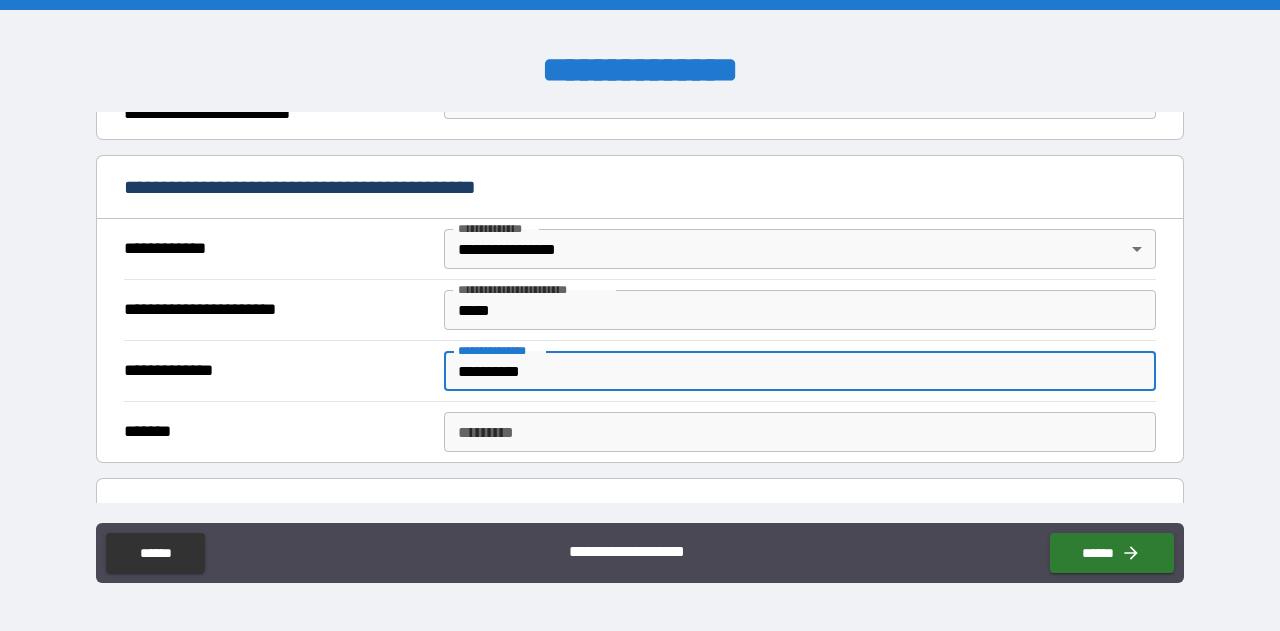 type on "**********" 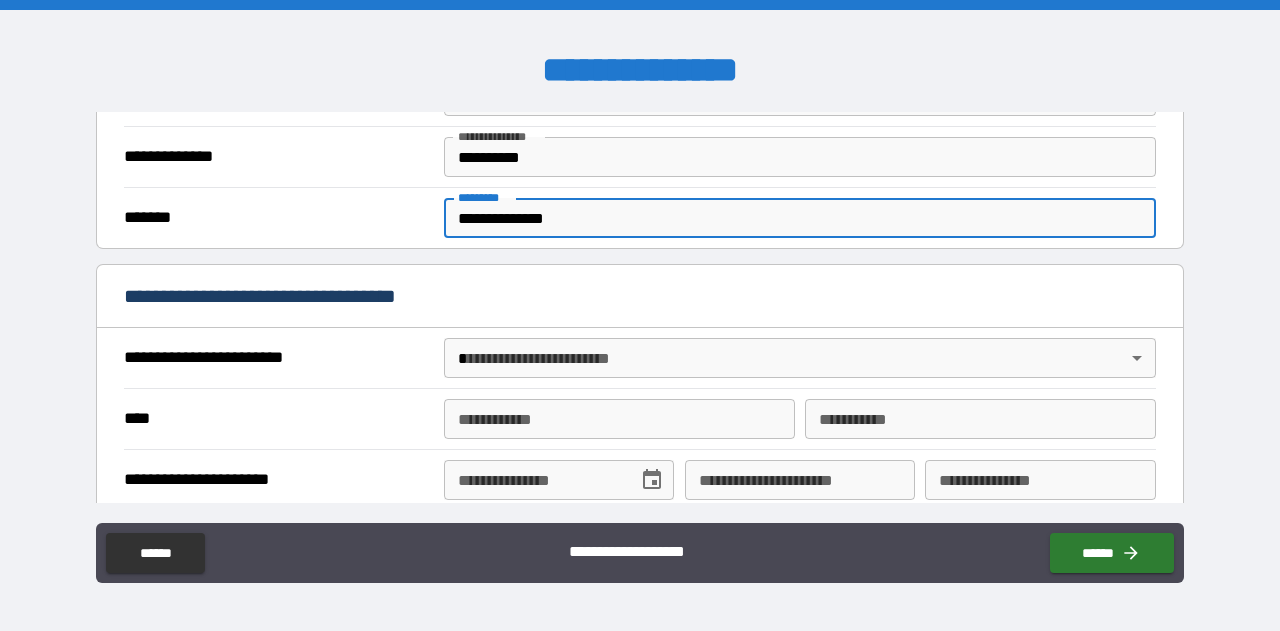 scroll, scrollTop: 561, scrollLeft: 0, axis: vertical 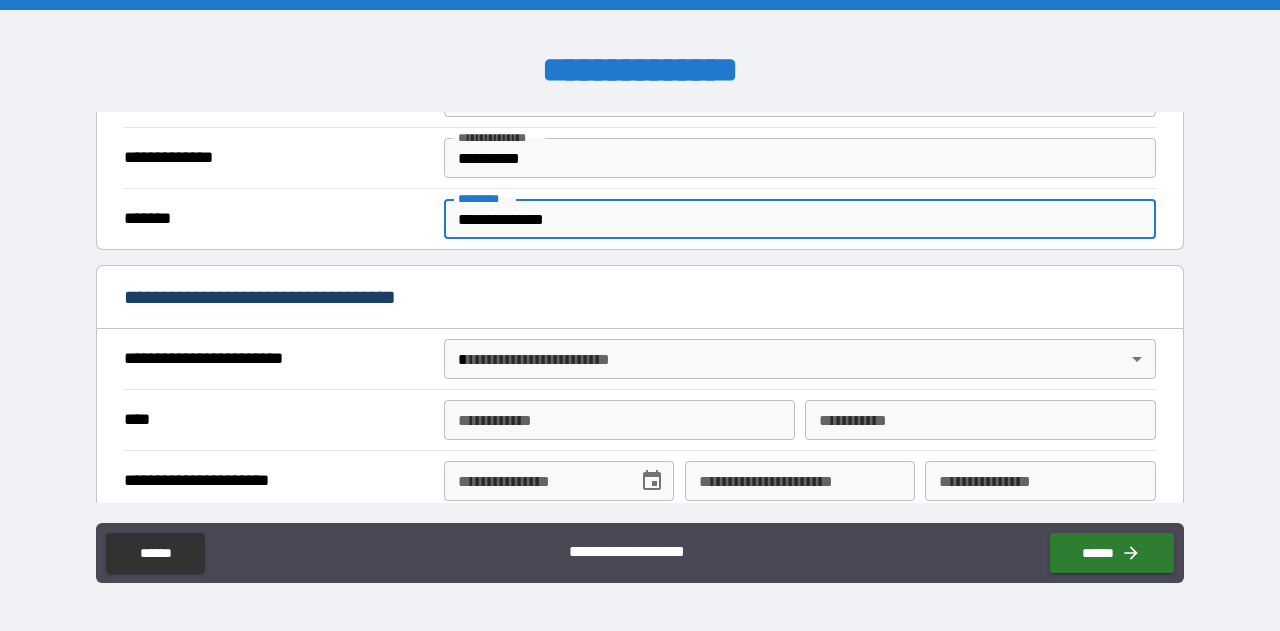 type on "**********" 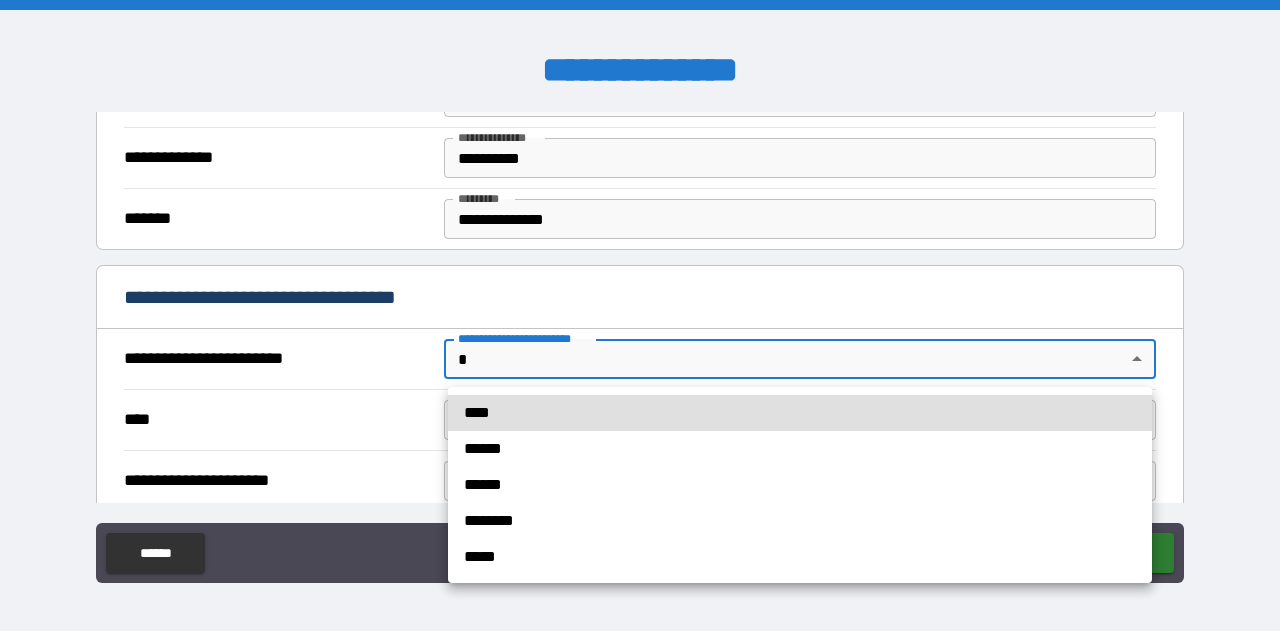 click on "****" at bounding box center [800, 413] 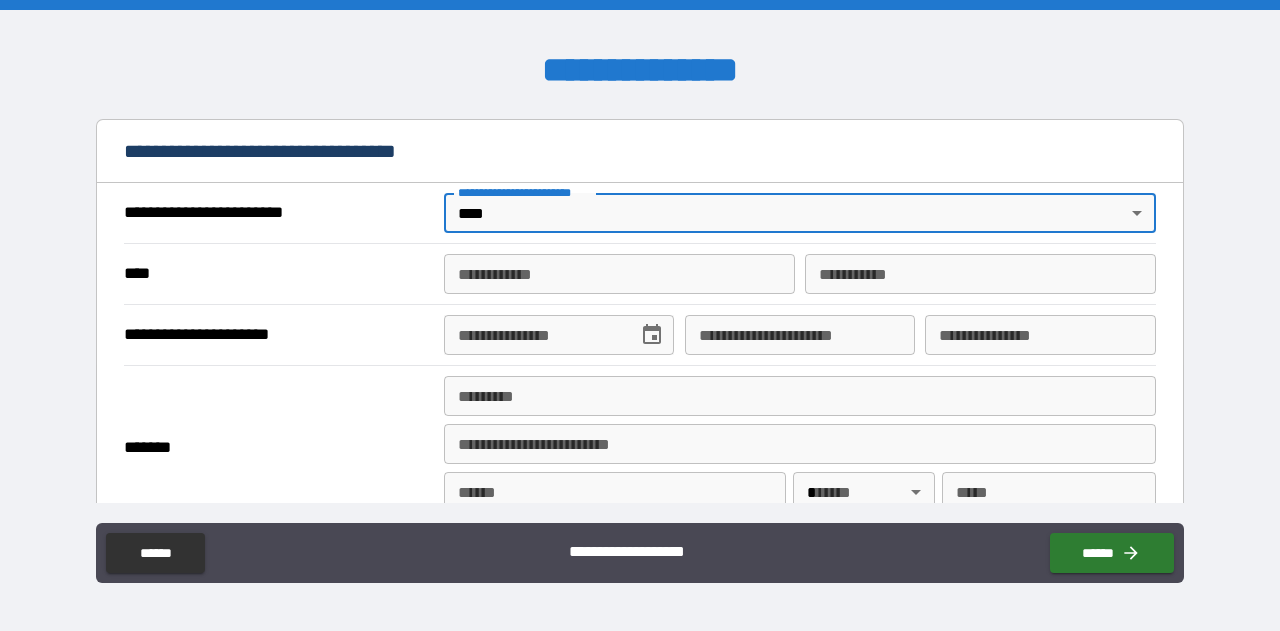 scroll, scrollTop: 709, scrollLeft: 0, axis: vertical 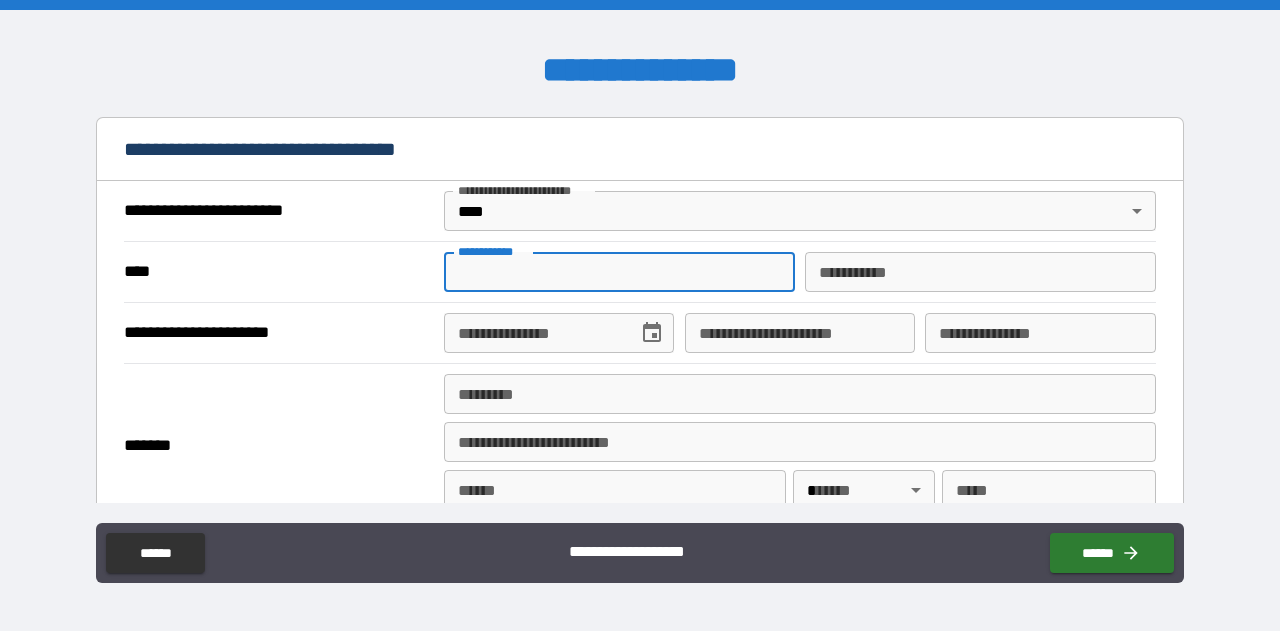 click on "**********" at bounding box center [619, 272] 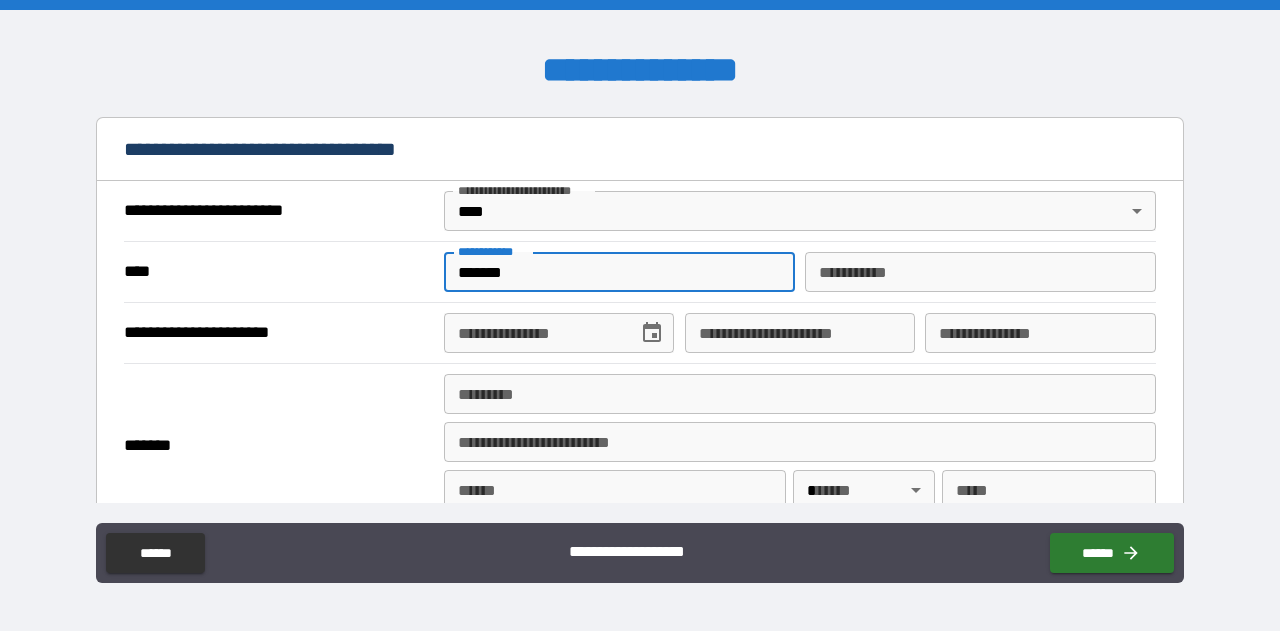 type on "*******" 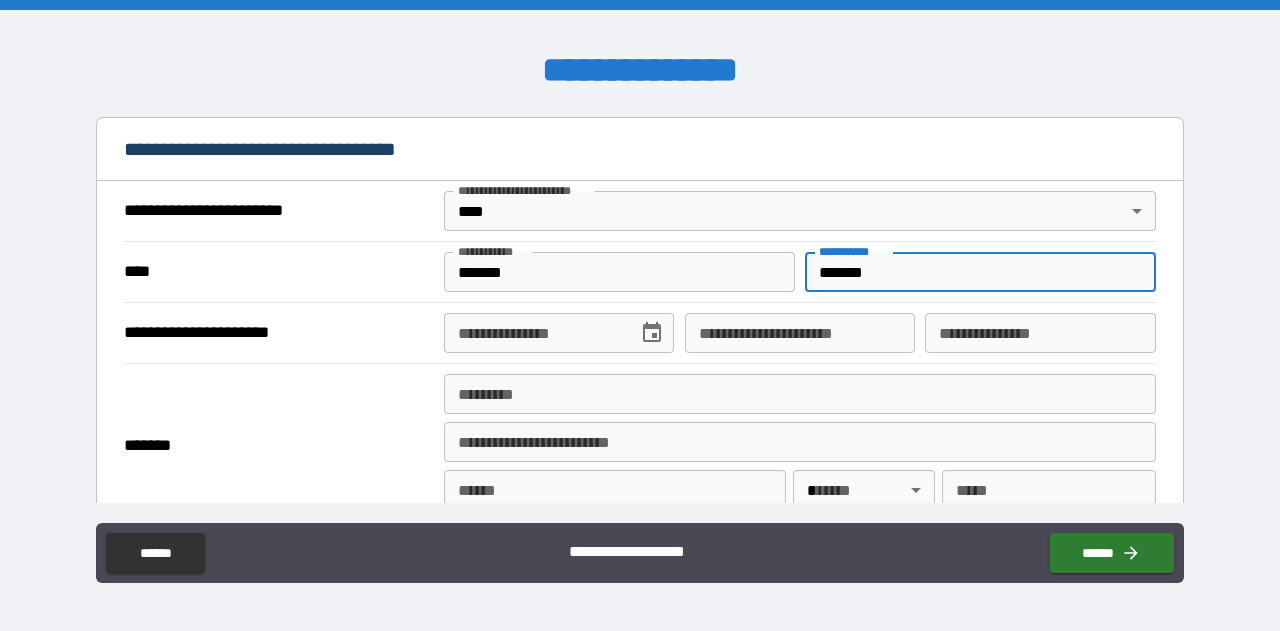 type on "*******" 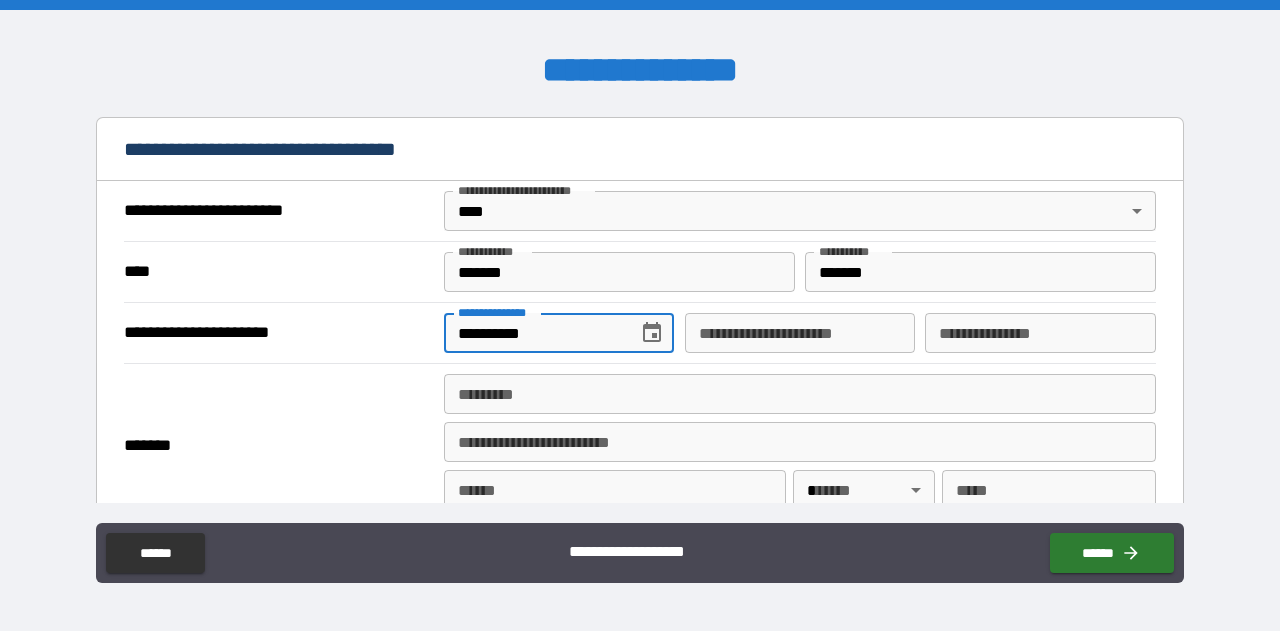 type on "**********" 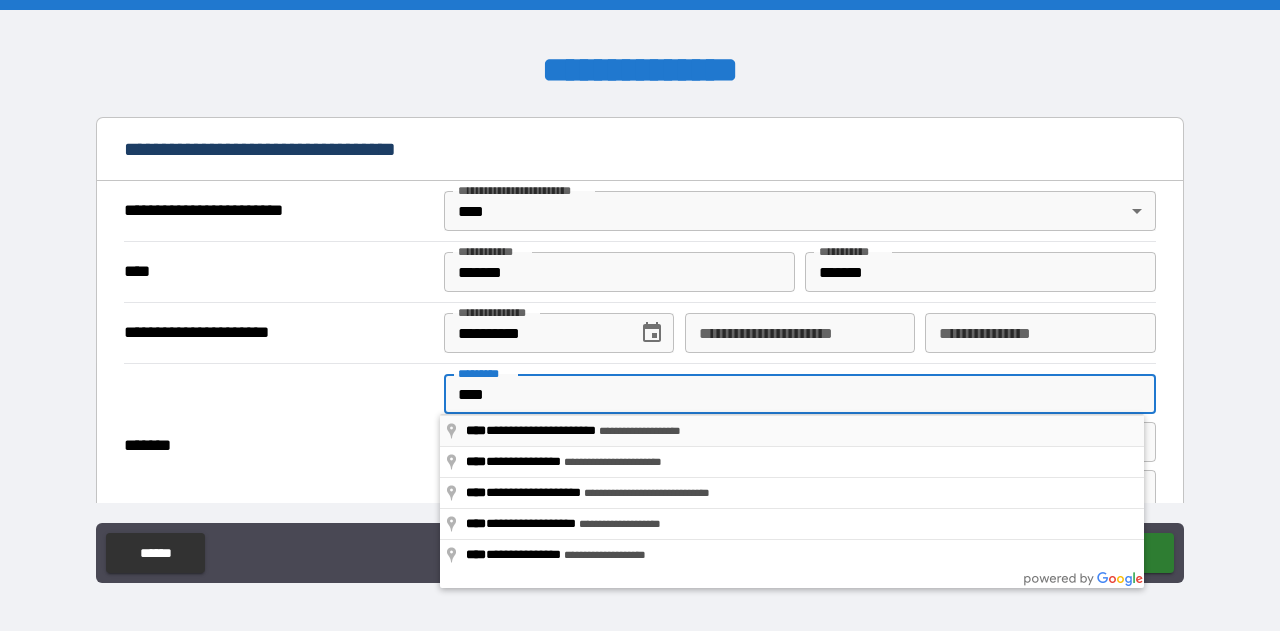 type on "**********" 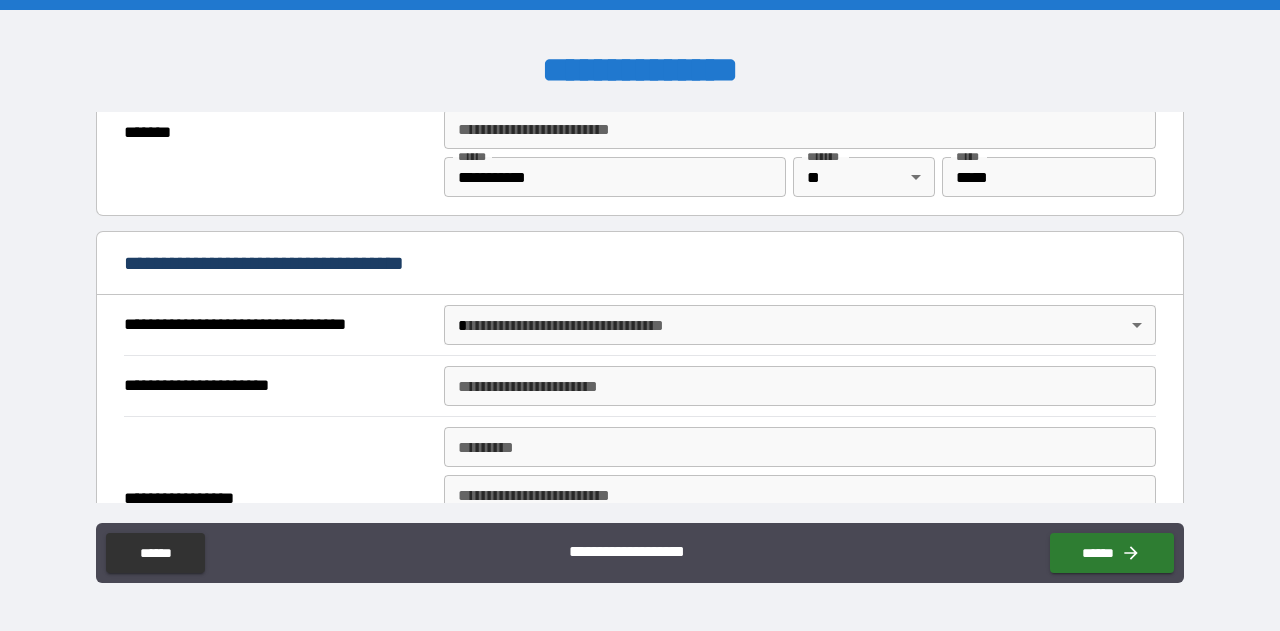 scroll, scrollTop: 1040, scrollLeft: 0, axis: vertical 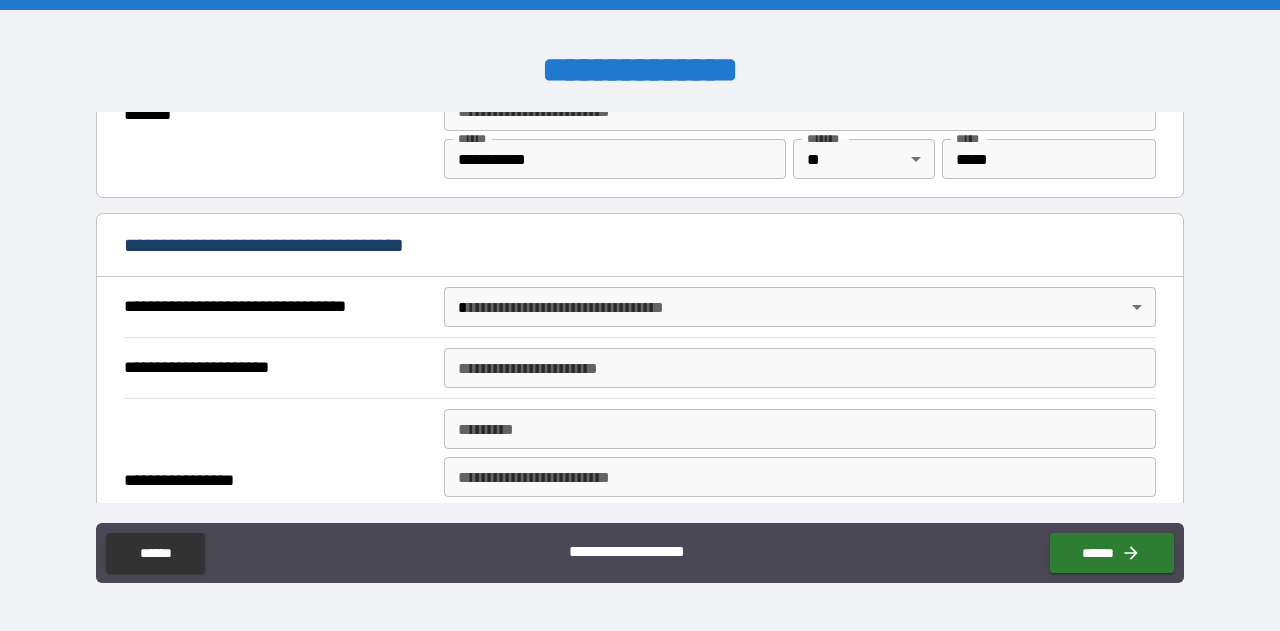 click on "**********" at bounding box center [640, 315] 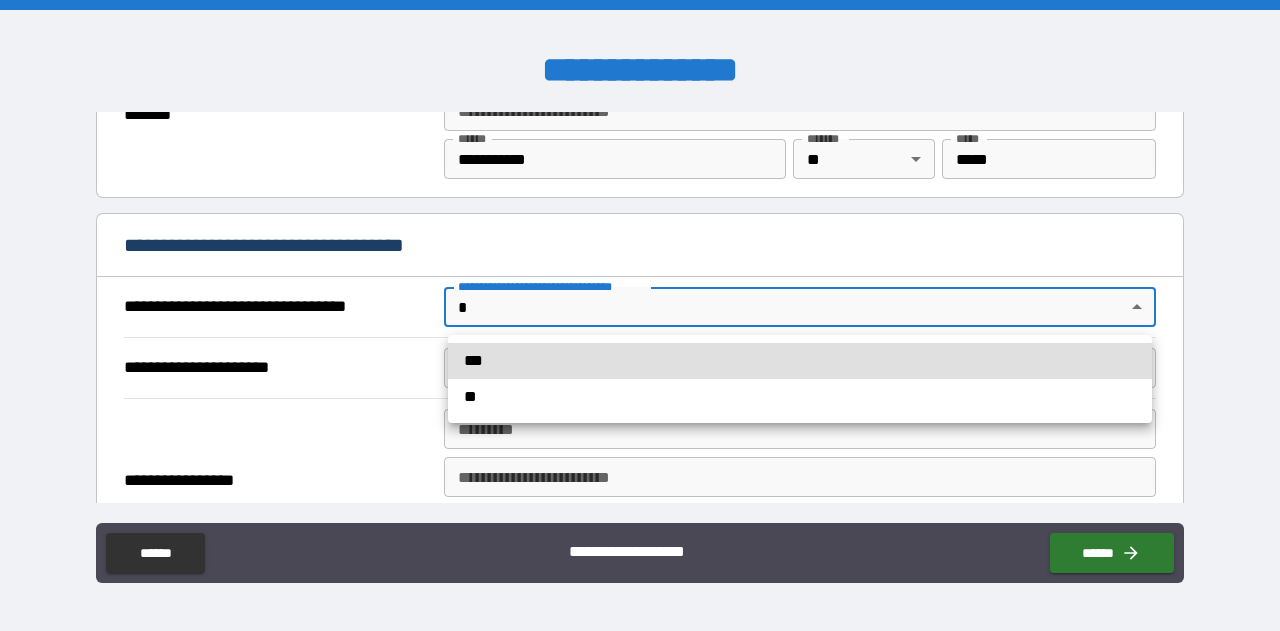 click on "***" at bounding box center (800, 361) 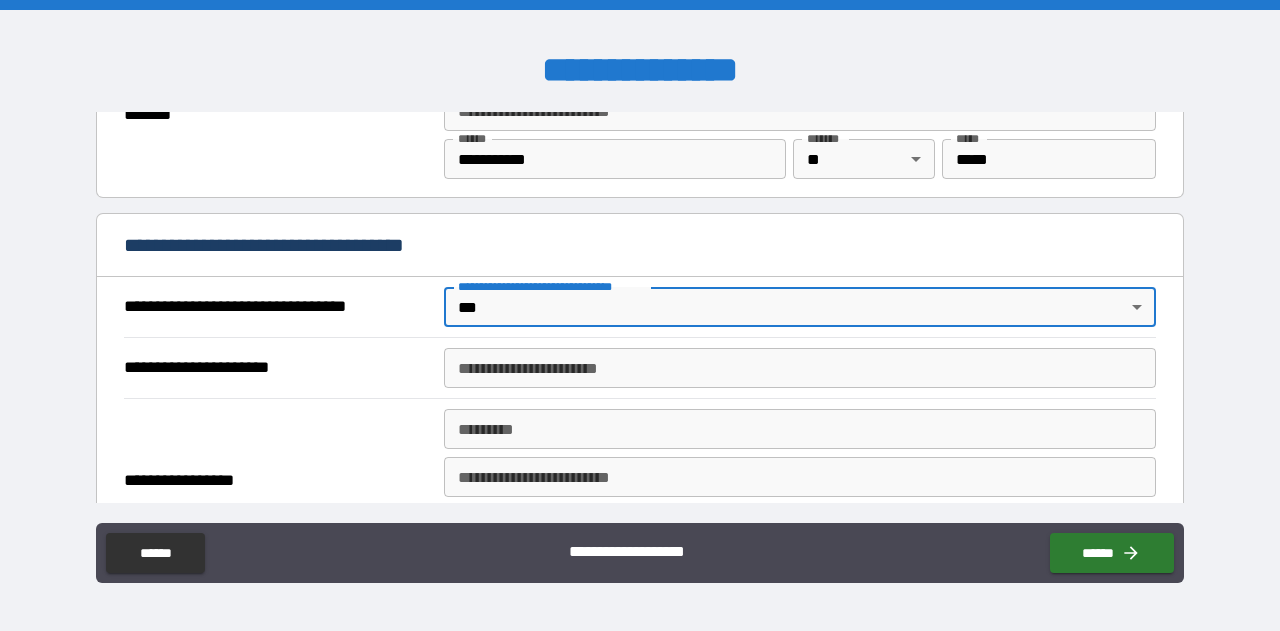 click on "**********" at bounding box center (800, 368) 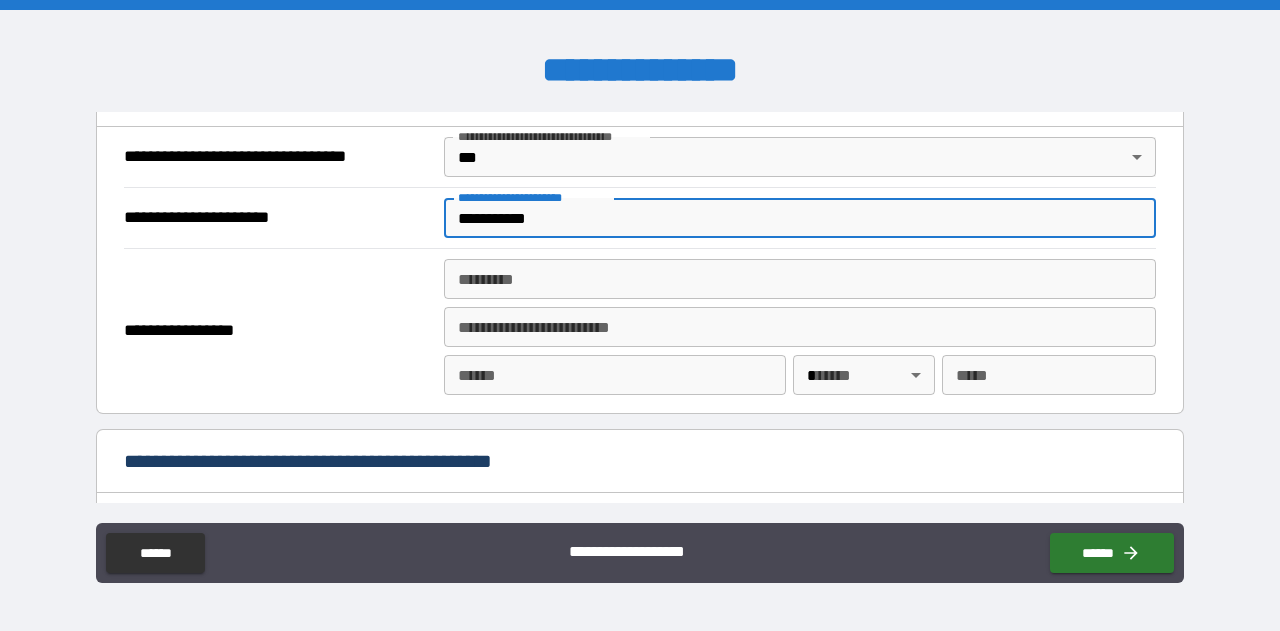 scroll, scrollTop: 1209, scrollLeft: 0, axis: vertical 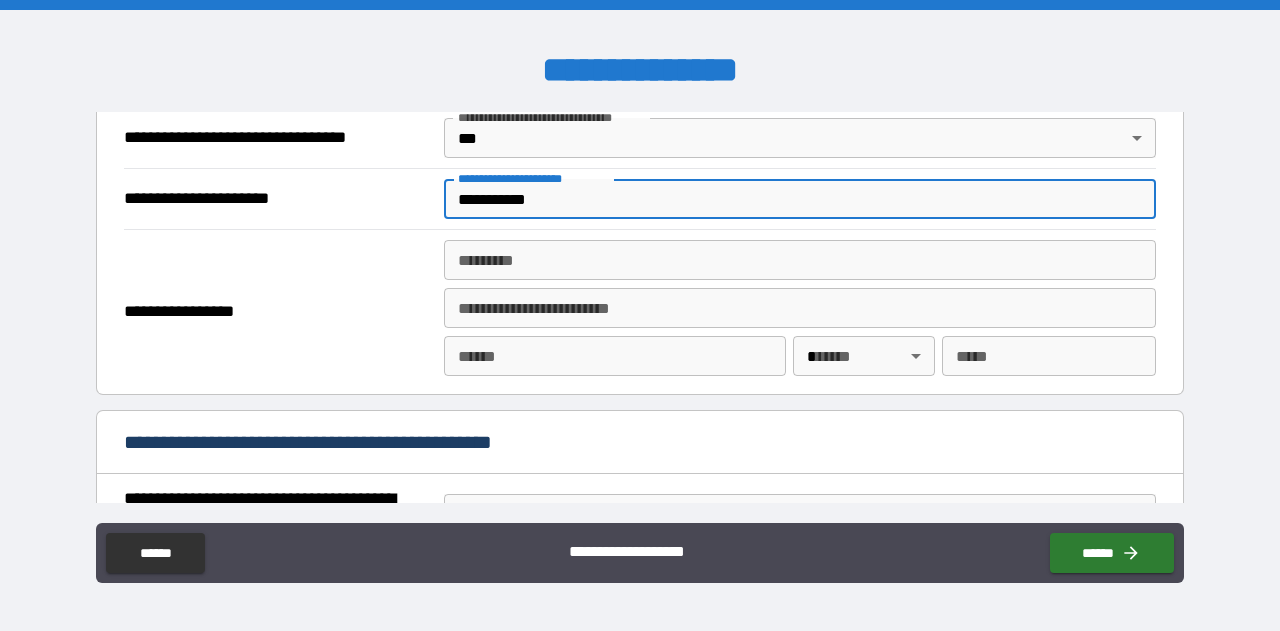type on "**********" 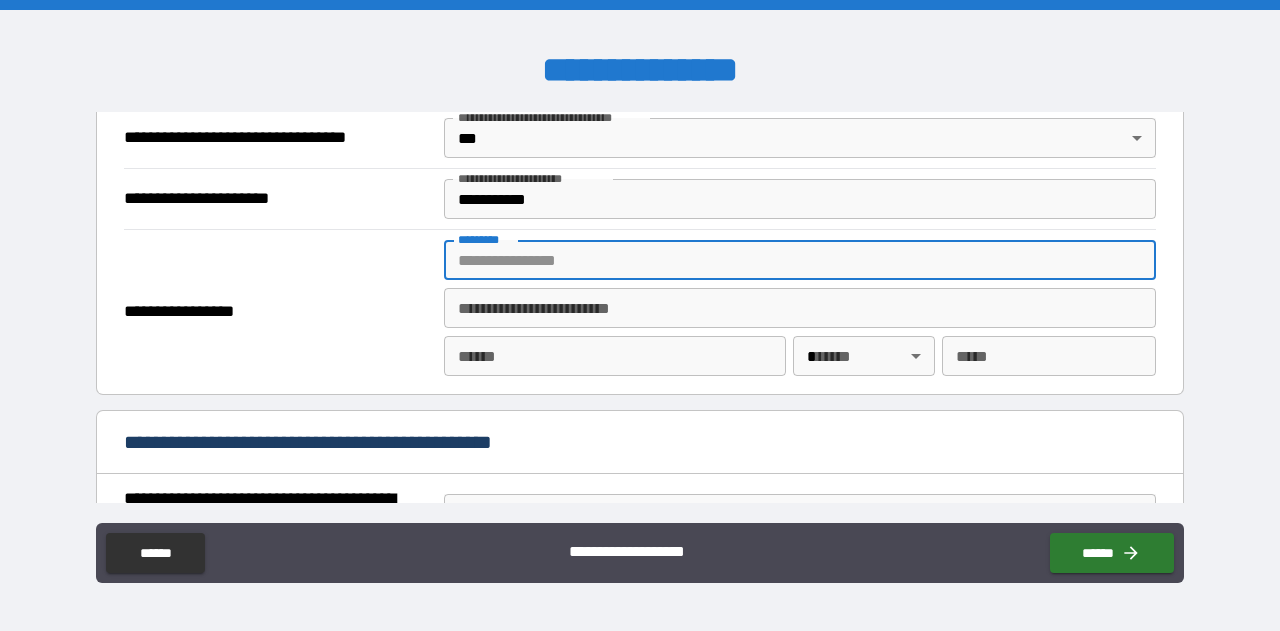 click on "*******   *" at bounding box center [800, 260] 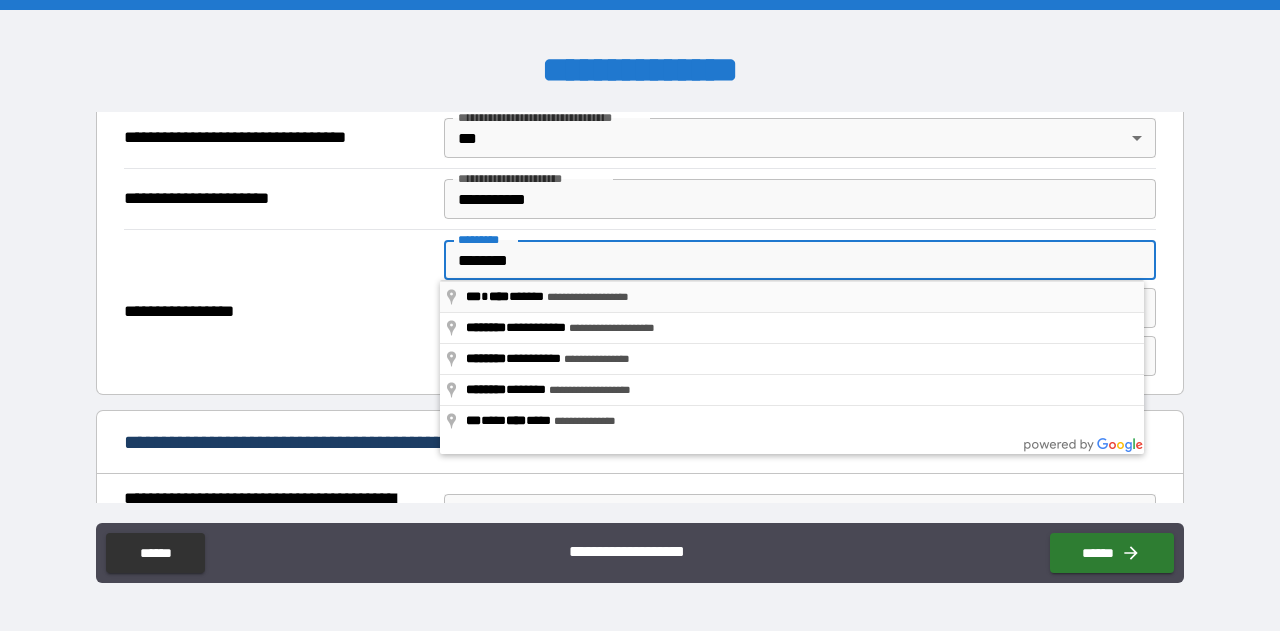 type on "**********" 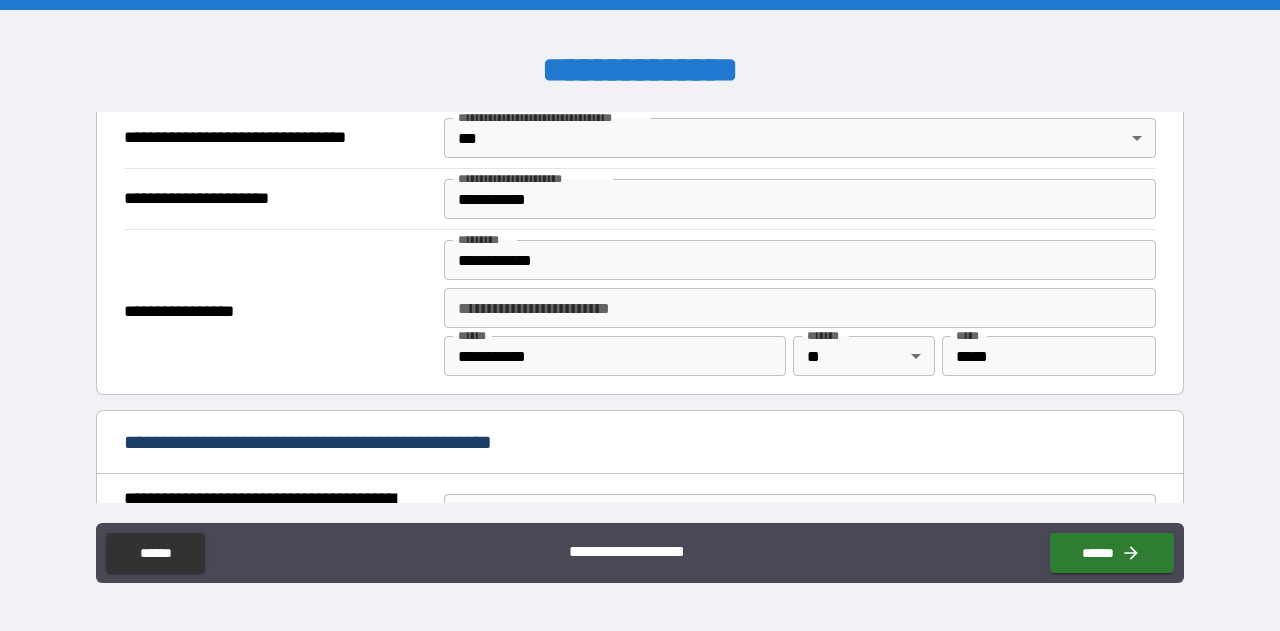 click on "**********" at bounding box center (800, 308) 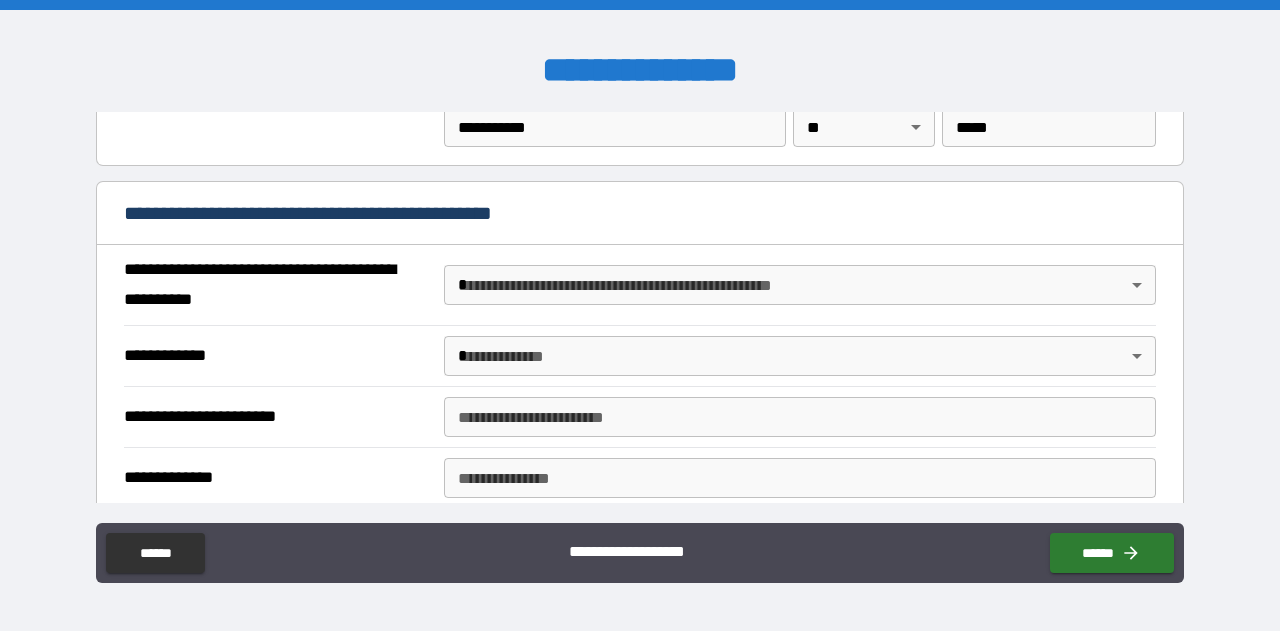 scroll, scrollTop: 1441, scrollLeft: 0, axis: vertical 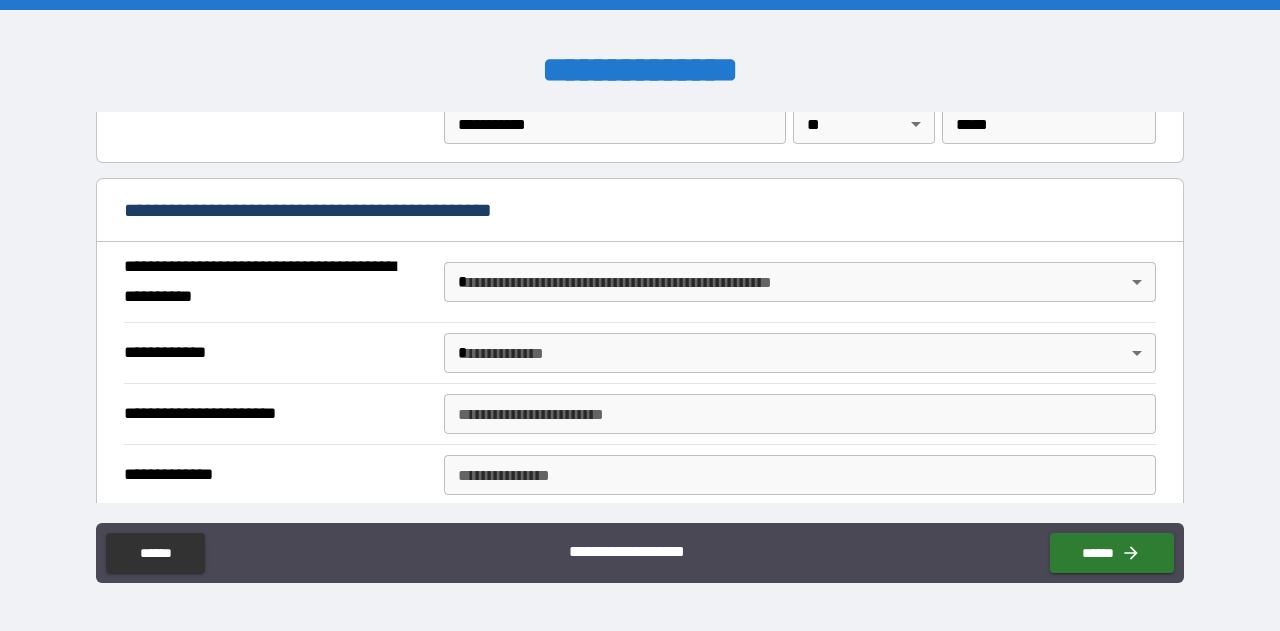 type on "***" 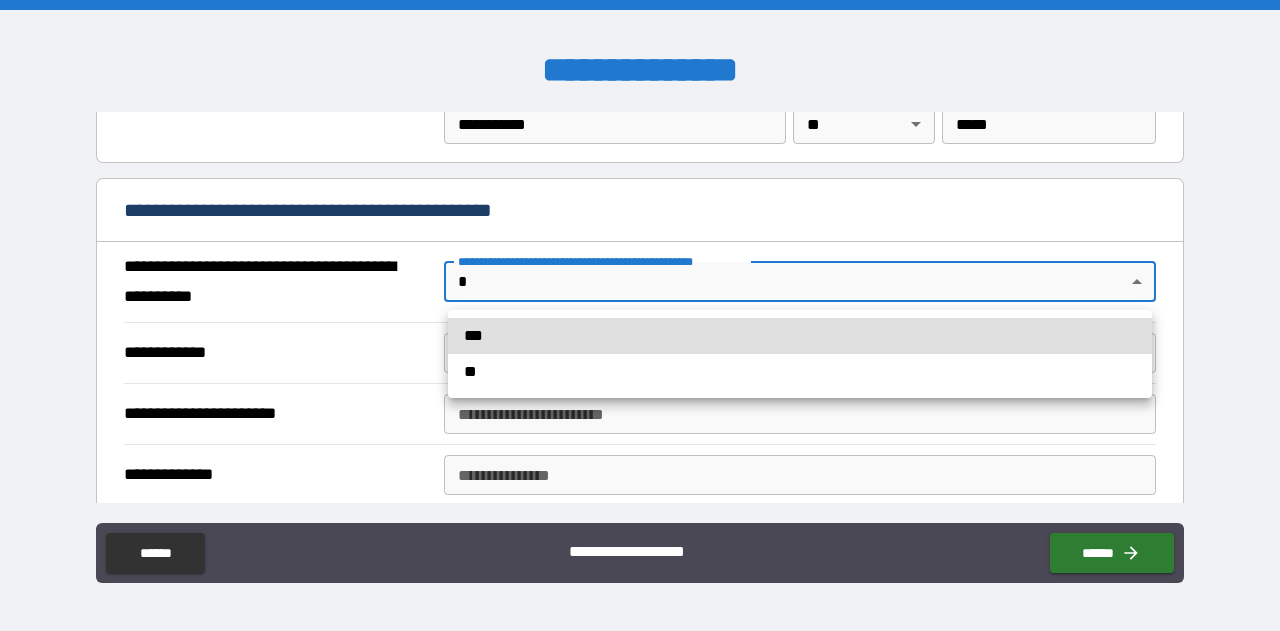 click on "**********" at bounding box center [640, 315] 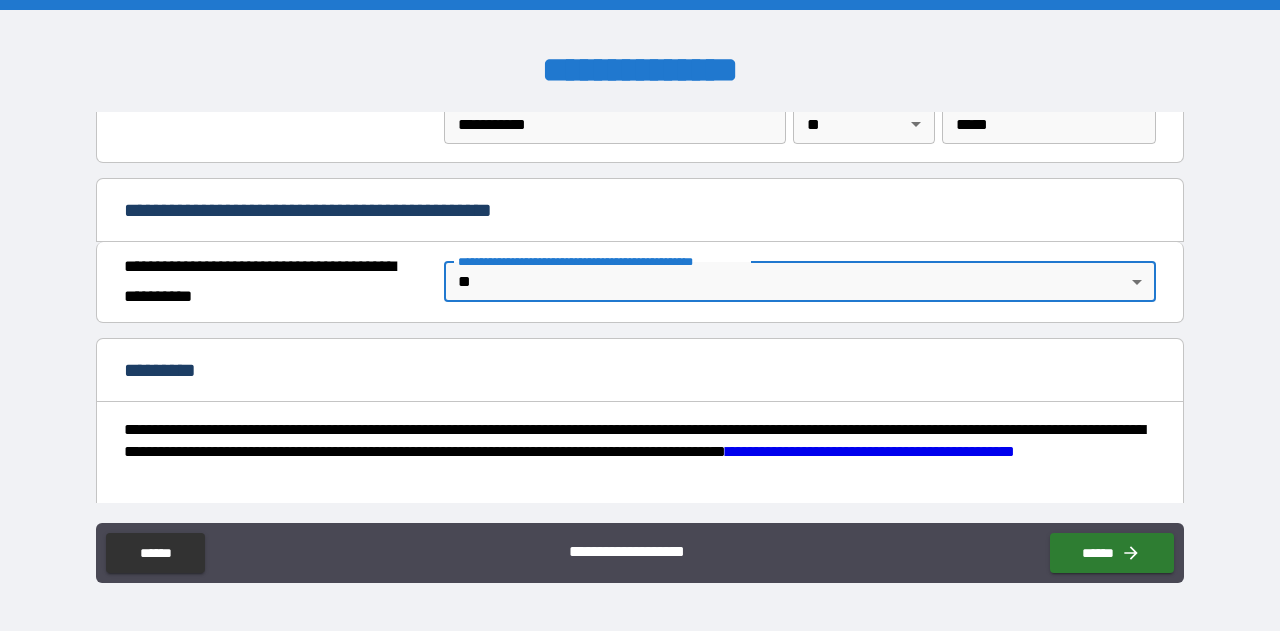 type on "*" 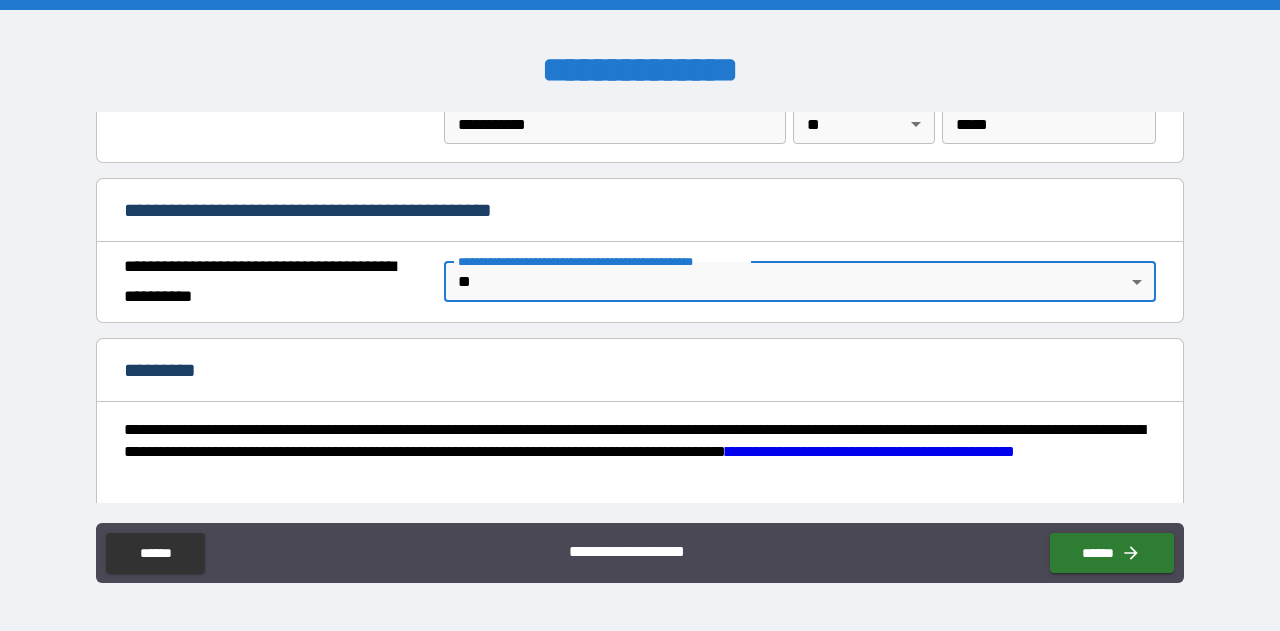 scroll, scrollTop: 1619, scrollLeft: 0, axis: vertical 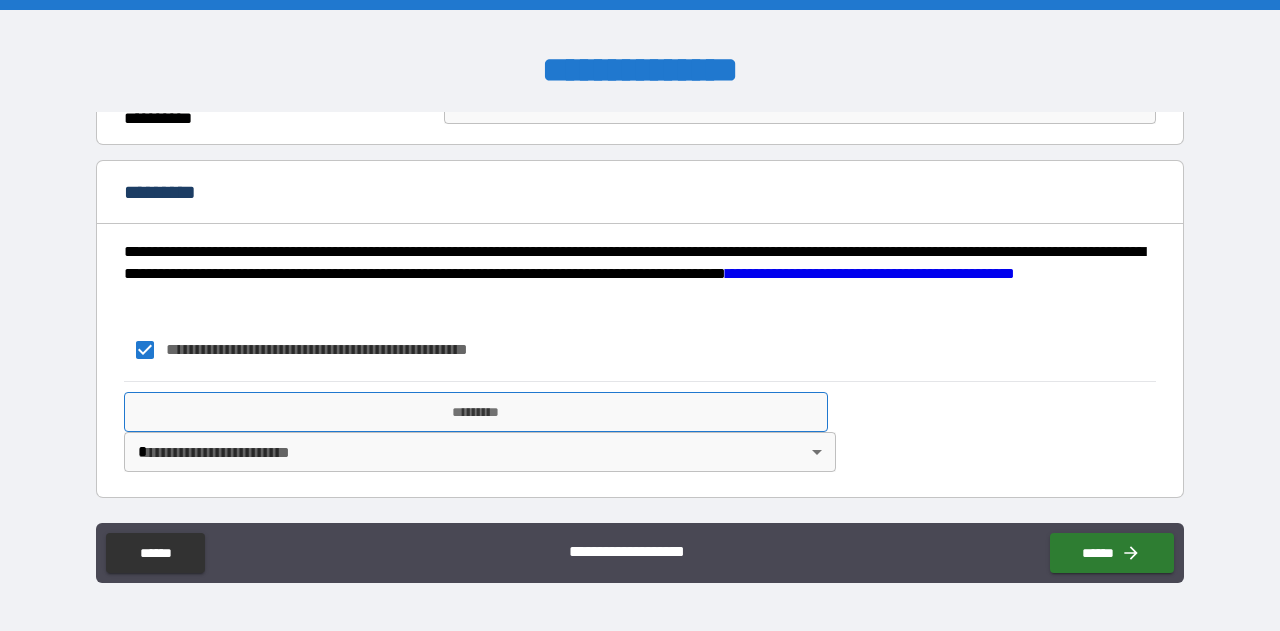 click on "*********" at bounding box center [476, 412] 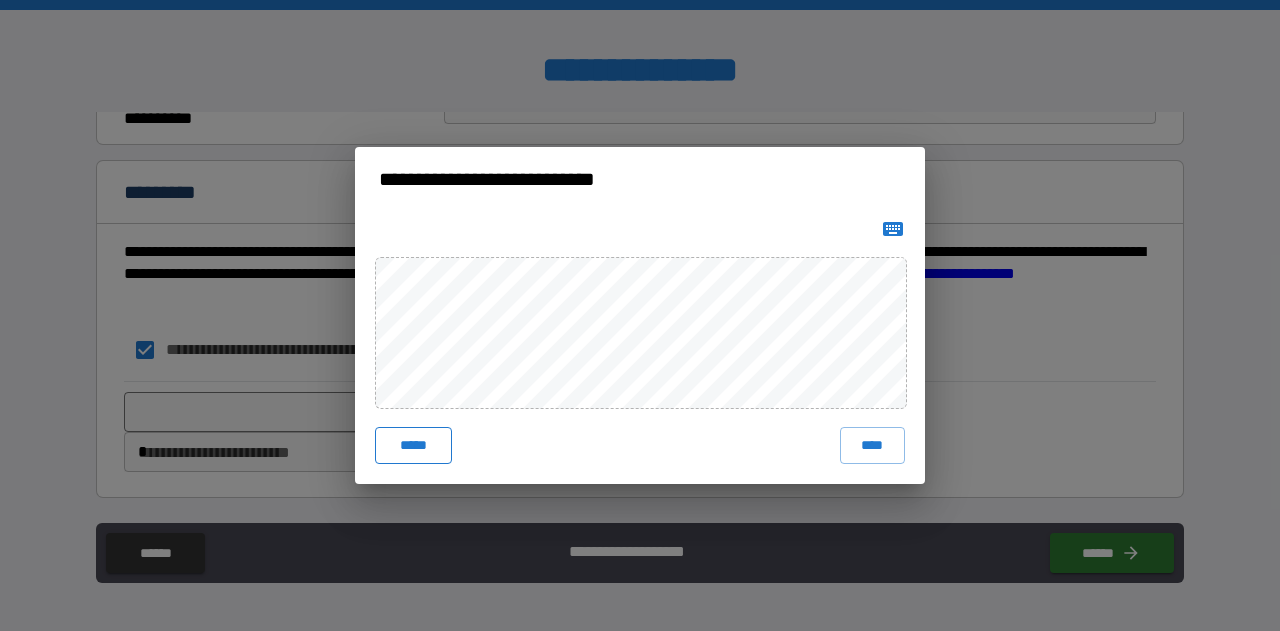 click on "*****" at bounding box center (413, 445) 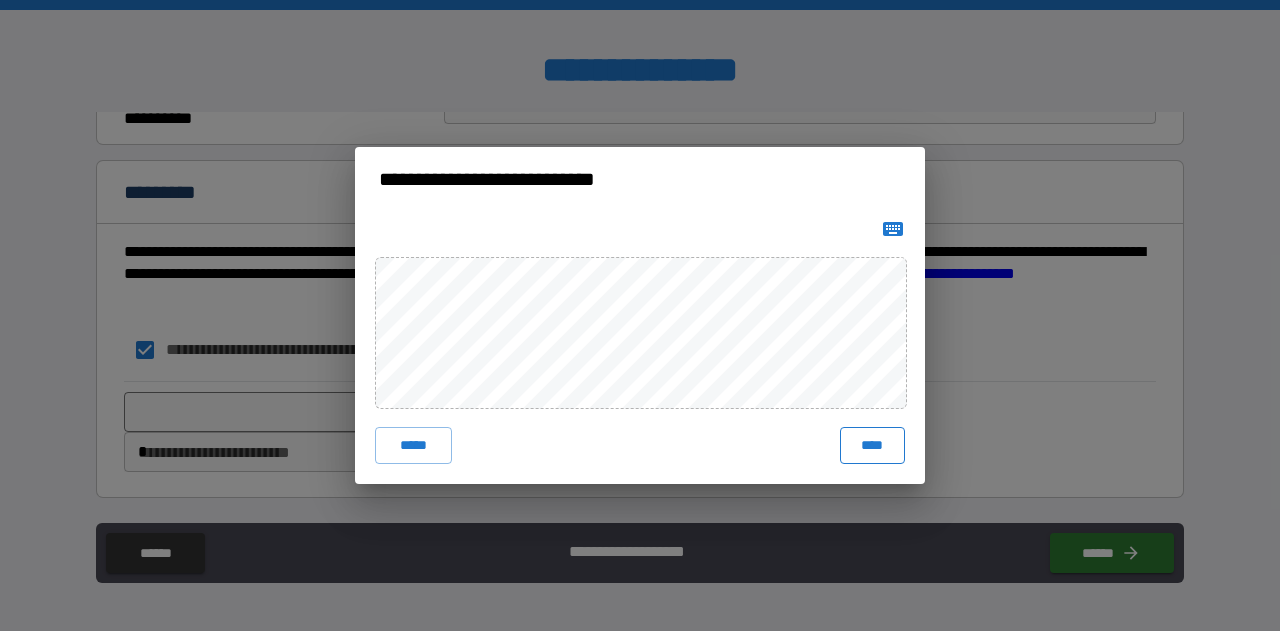 click on "****" at bounding box center (873, 445) 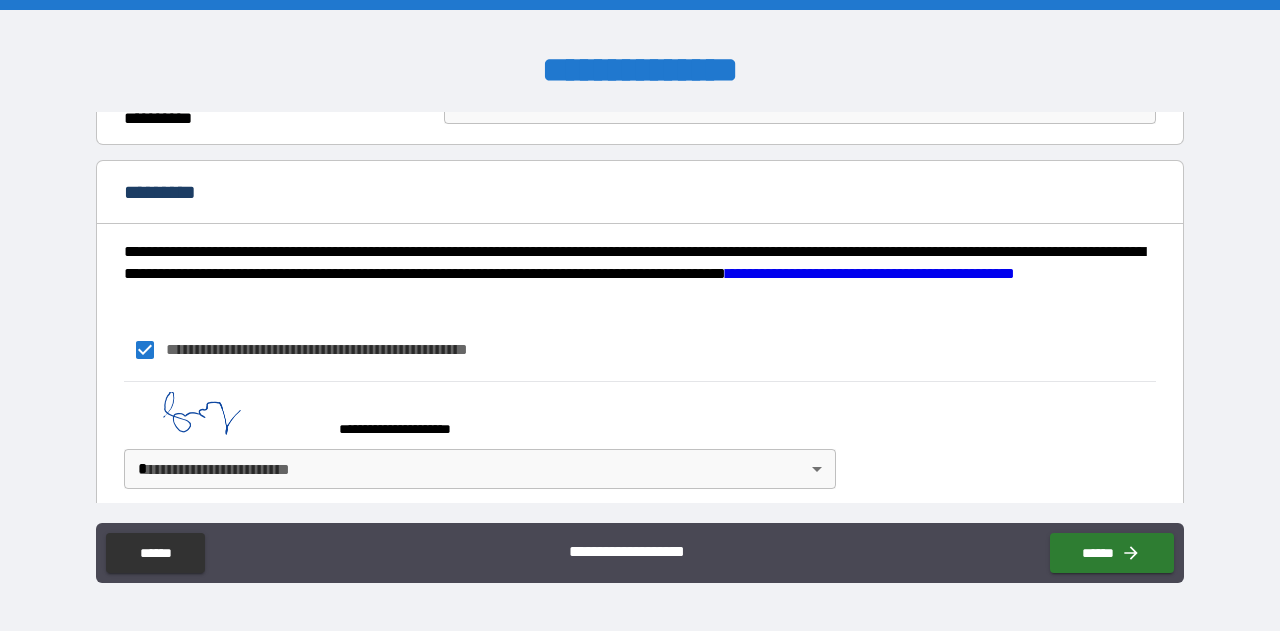 click on "**********" at bounding box center [640, 315] 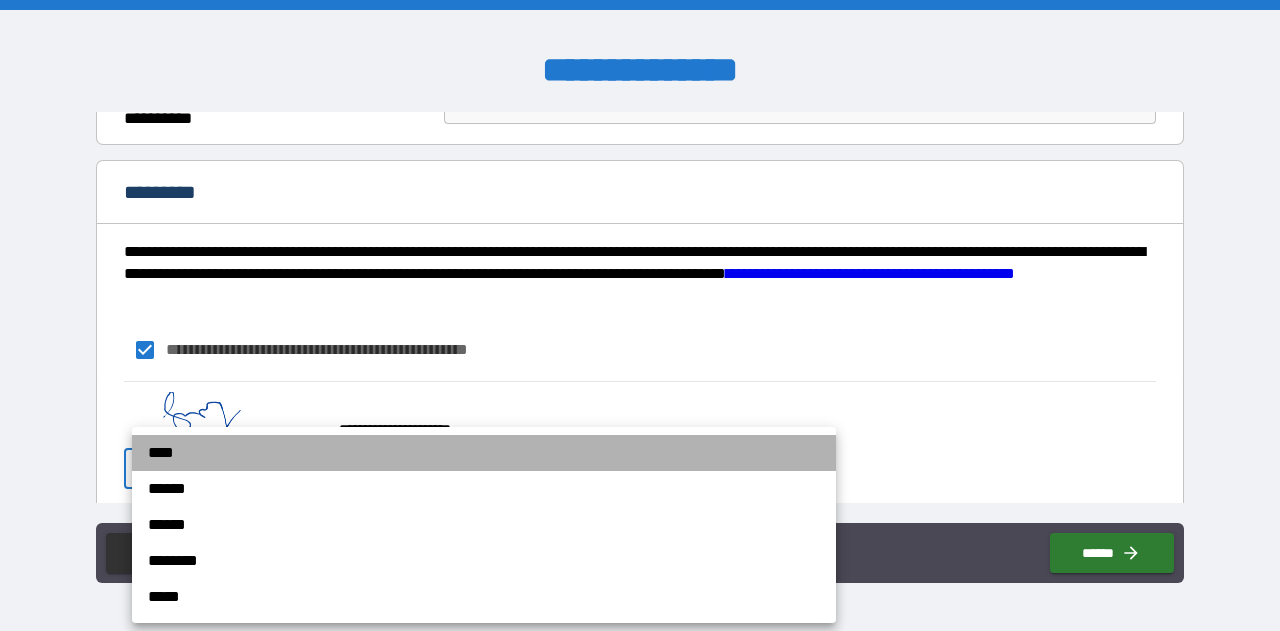 click on "****" at bounding box center (484, 453) 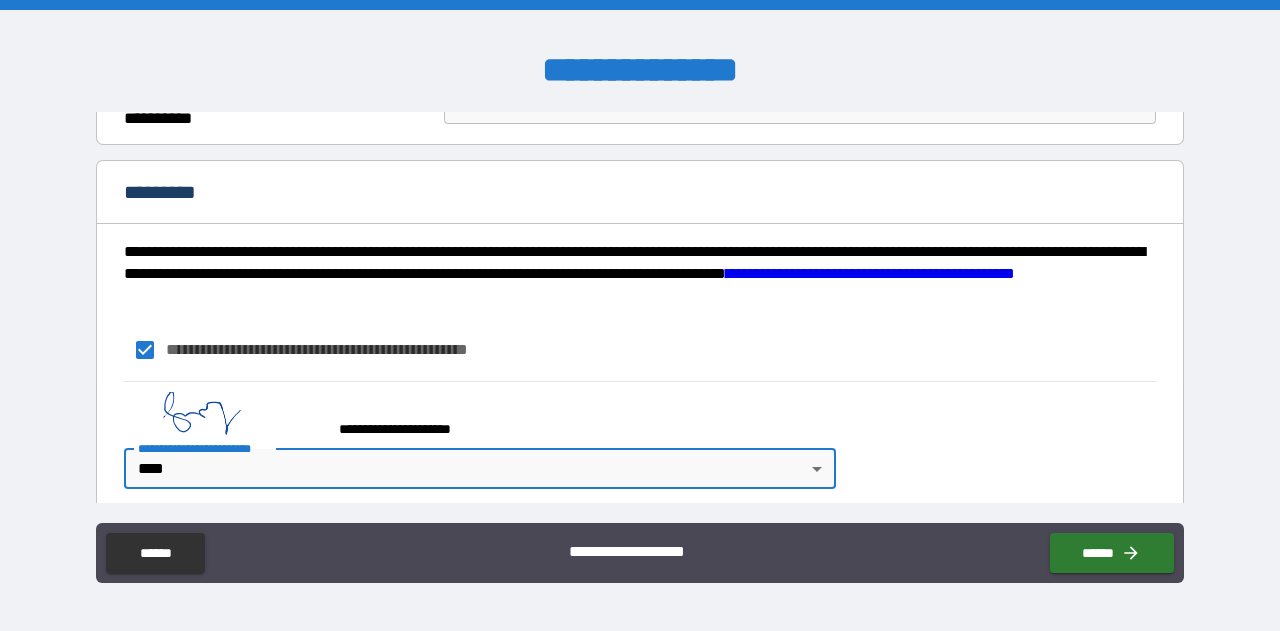 scroll, scrollTop: 1636, scrollLeft: 0, axis: vertical 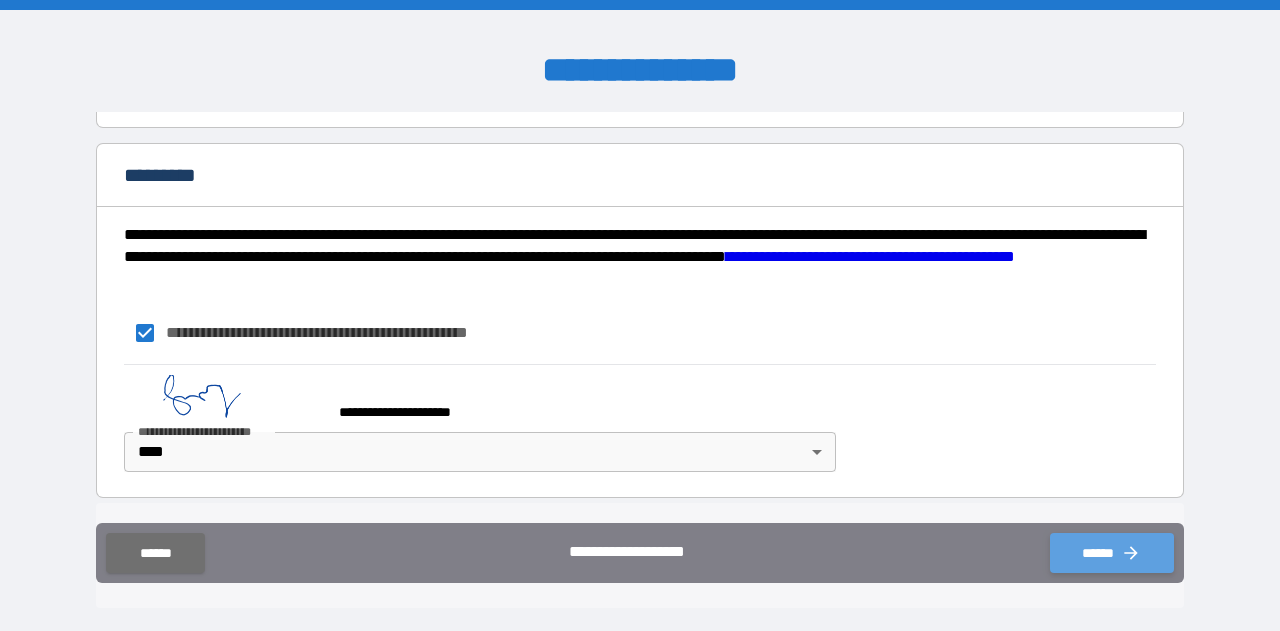 click on "******" at bounding box center (1112, 553) 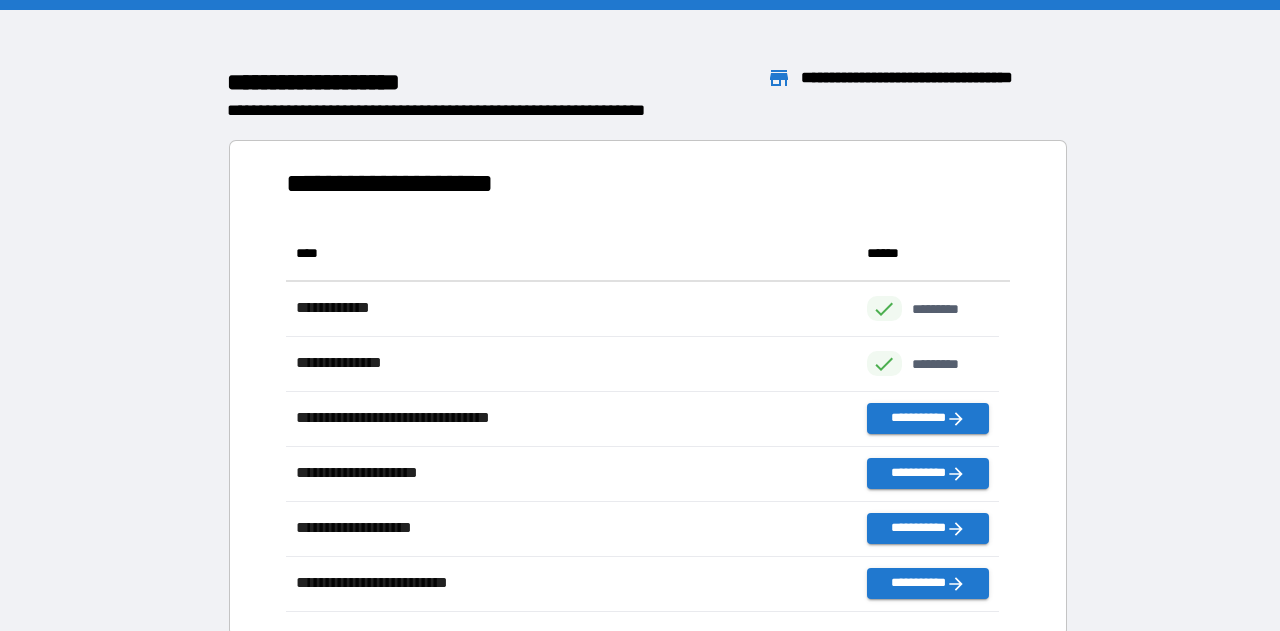 scroll, scrollTop: 16, scrollLeft: 15, axis: both 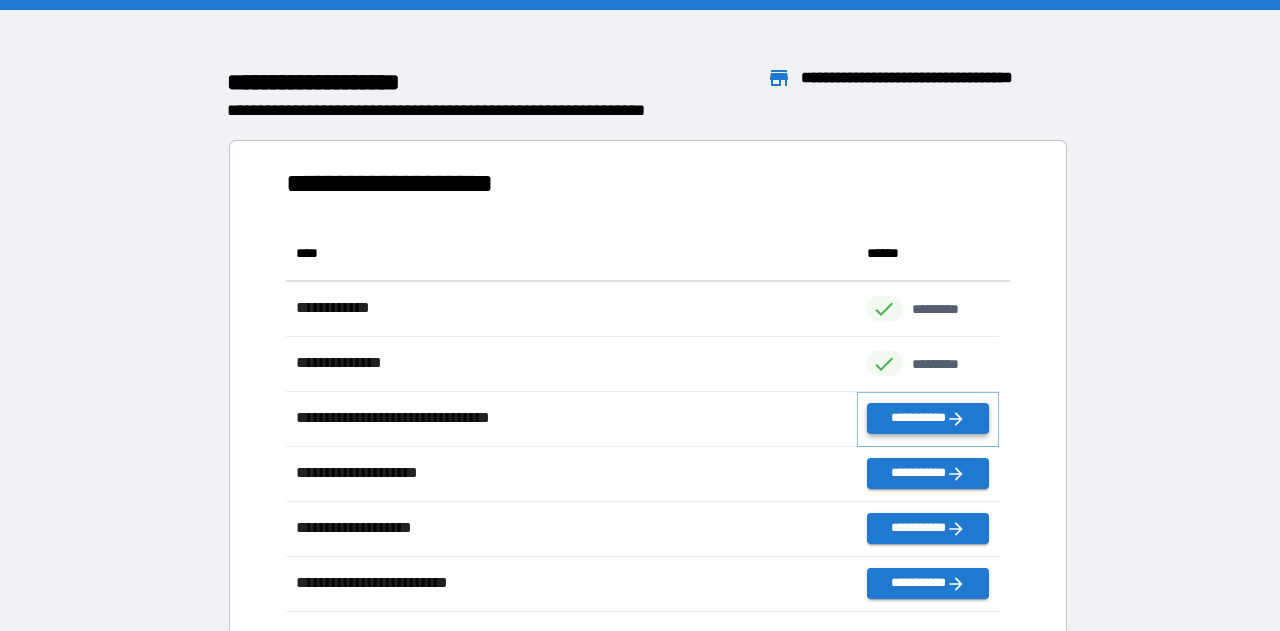 click on "**********" at bounding box center [928, 418] 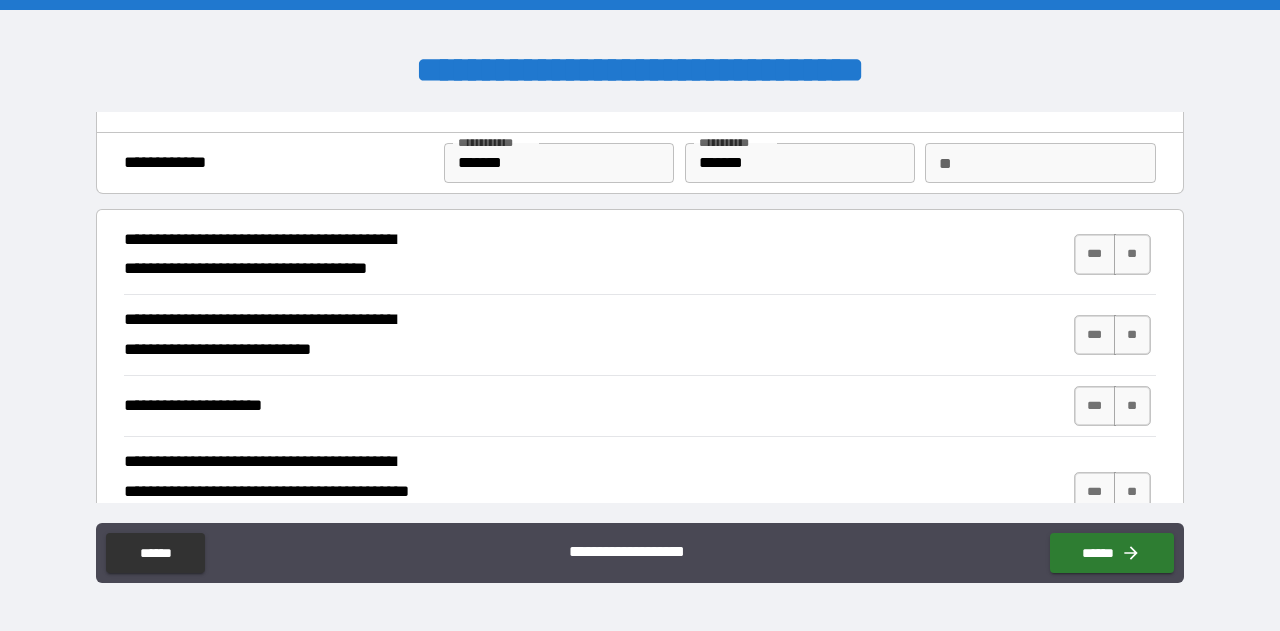 scroll, scrollTop: 80, scrollLeft: 0, axis: vertical 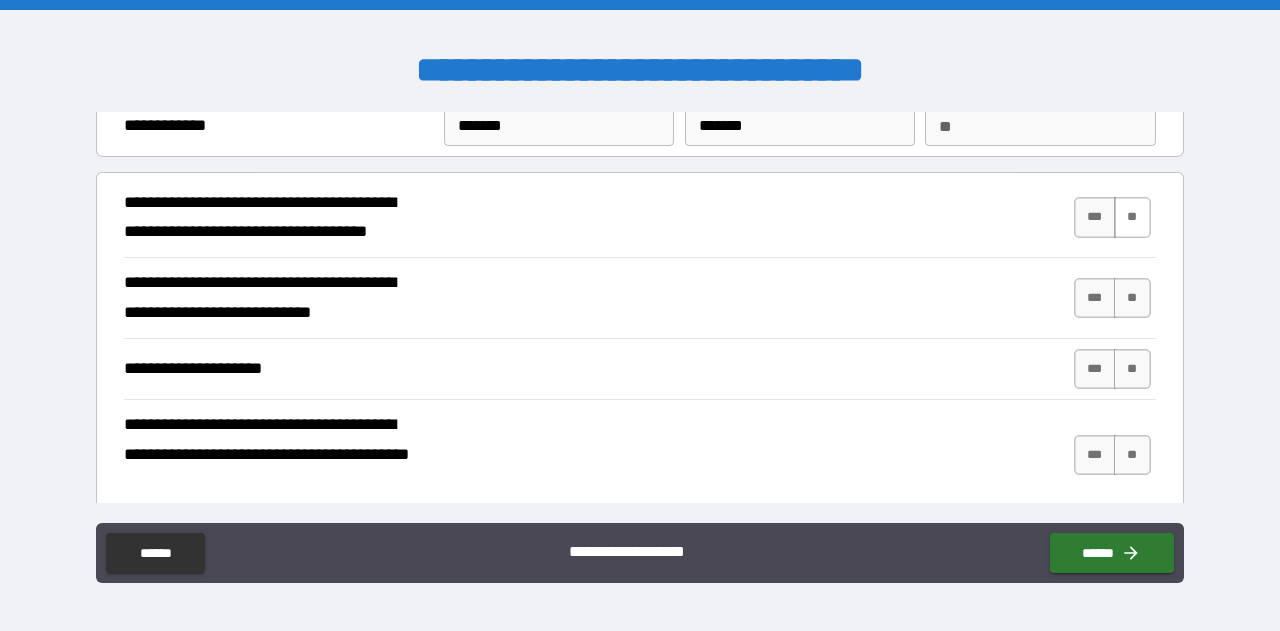 click on "**" at bounding box center (1132, 217) 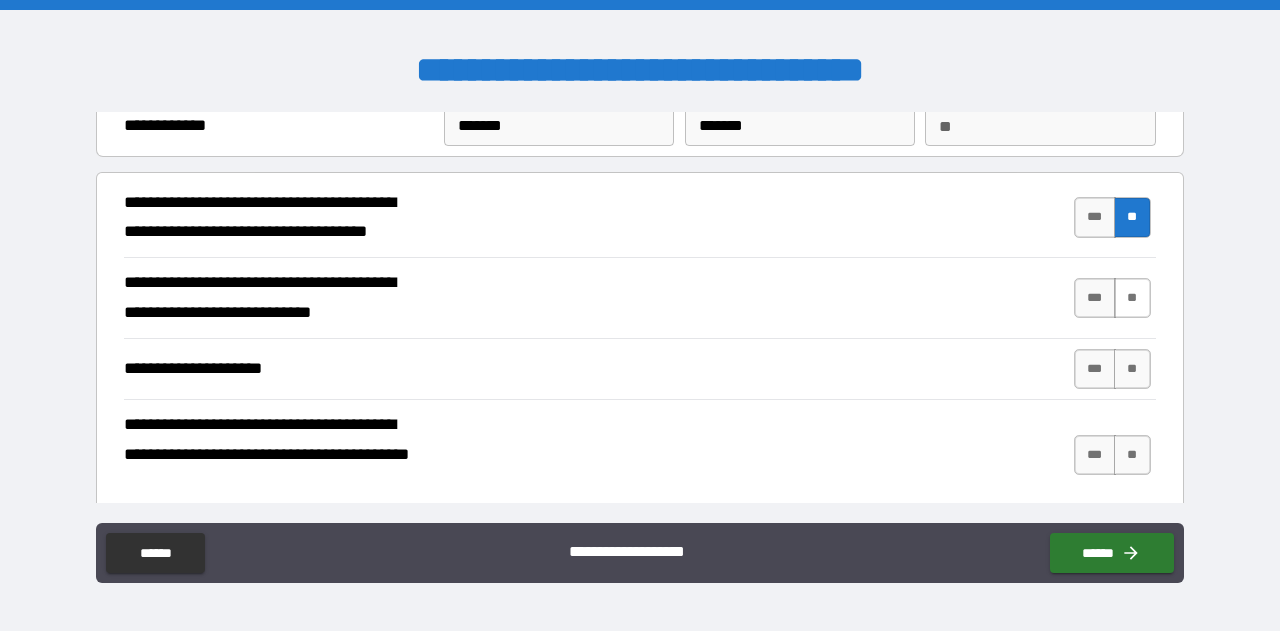 click on "**" at bounding box center [1132, 298] 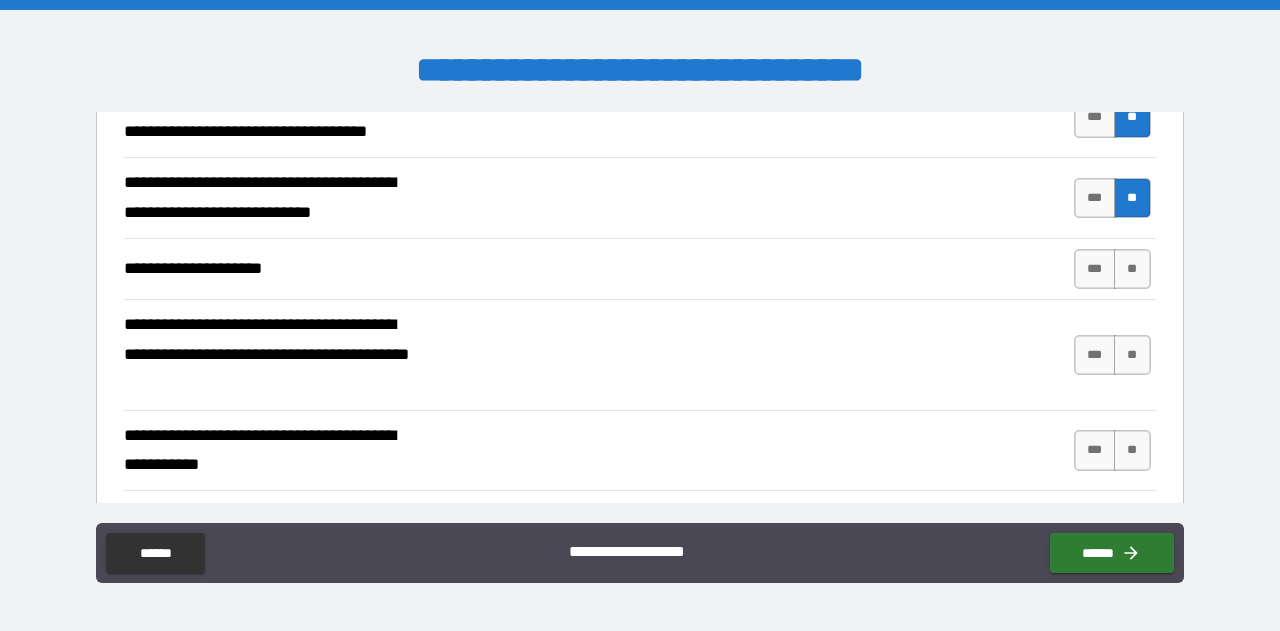 scroll, scrollTop: 181, scrollLeft: 0, axis: vertical 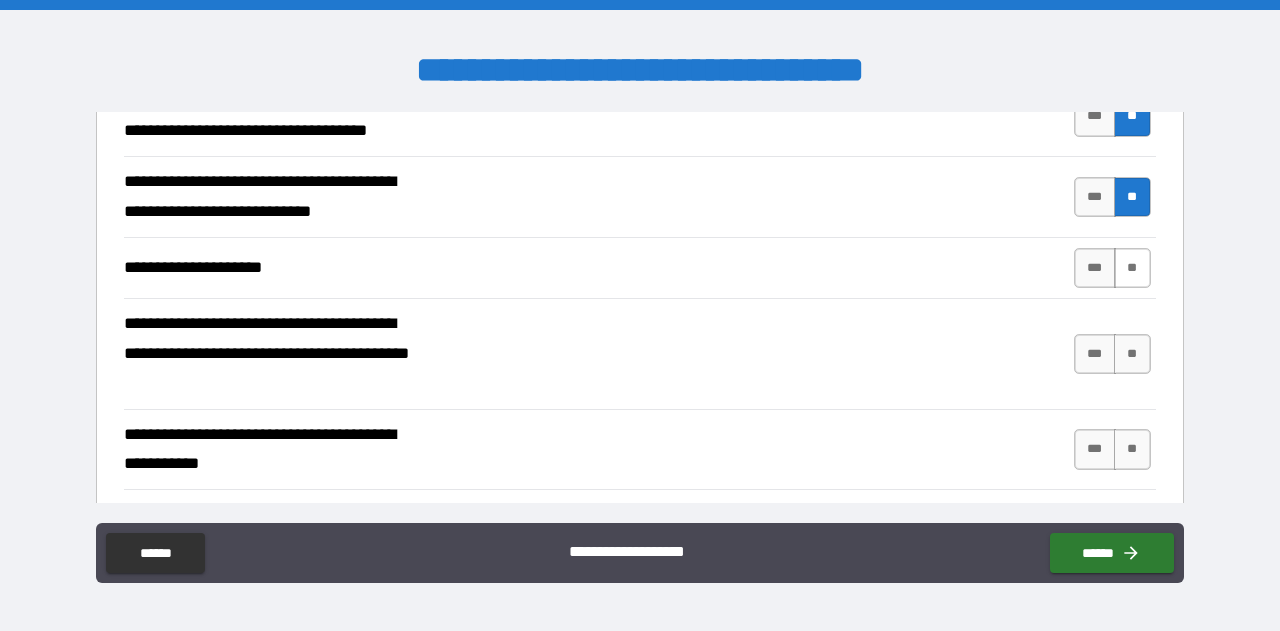 click on "**" at bounding box center (1132, 268) 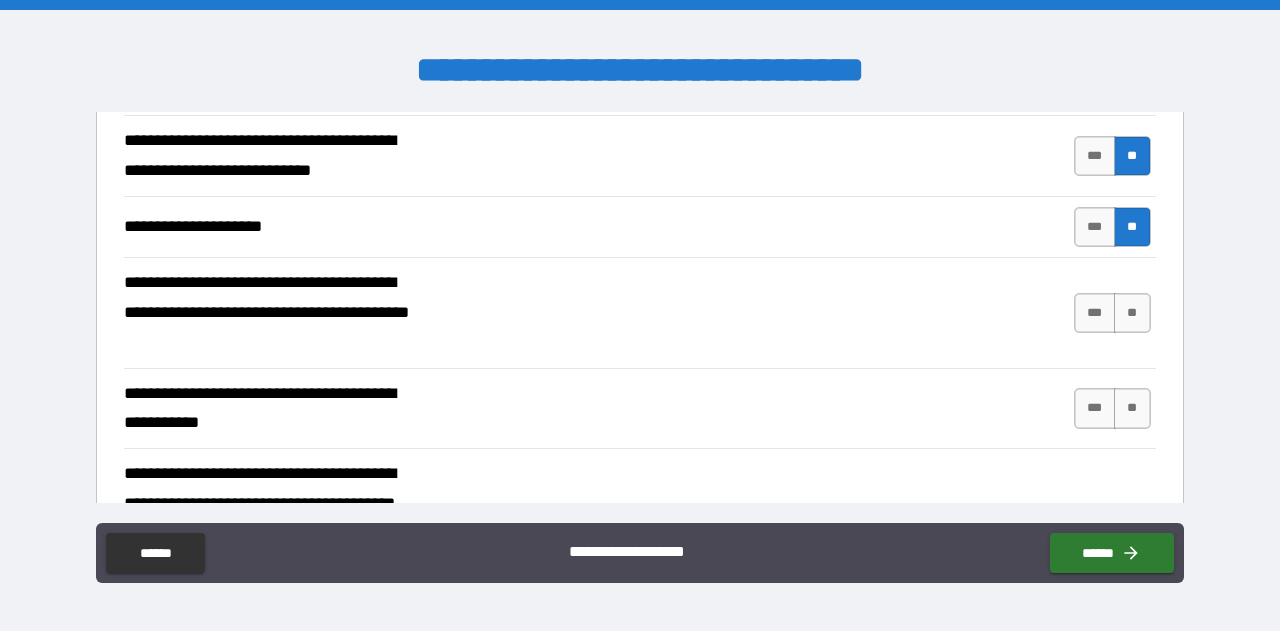 scroll, scrollTop: 223, scrollLeft: 0, axis: vertical 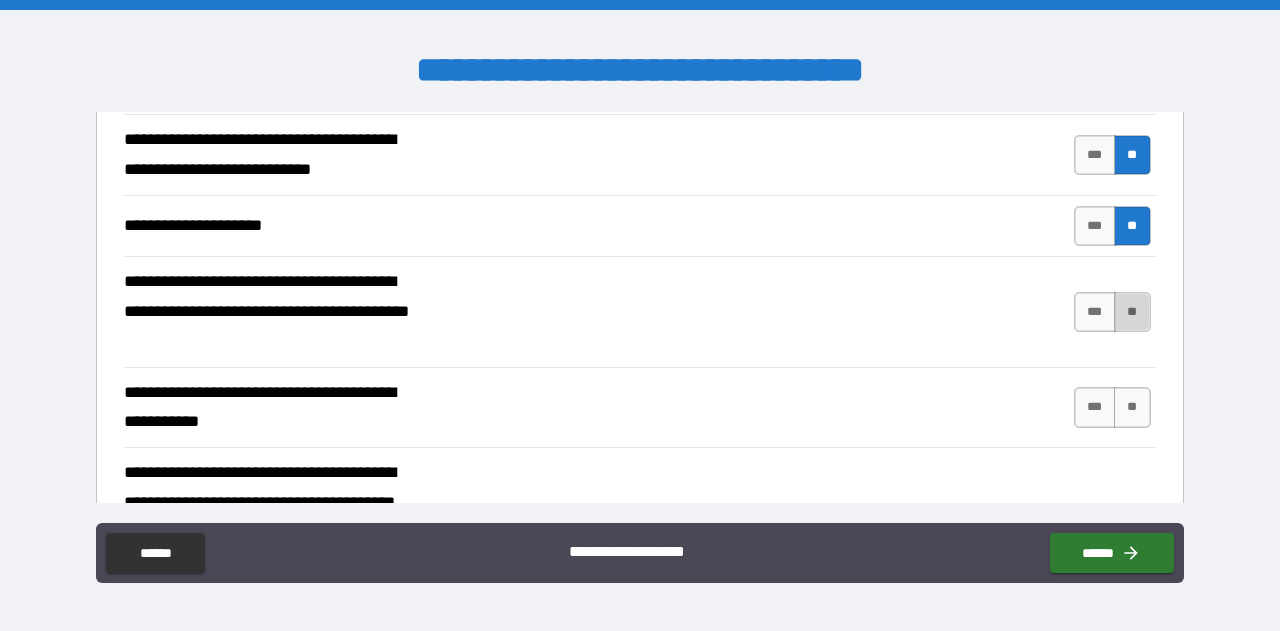 click on "**" at bounding box center (1132, 312) 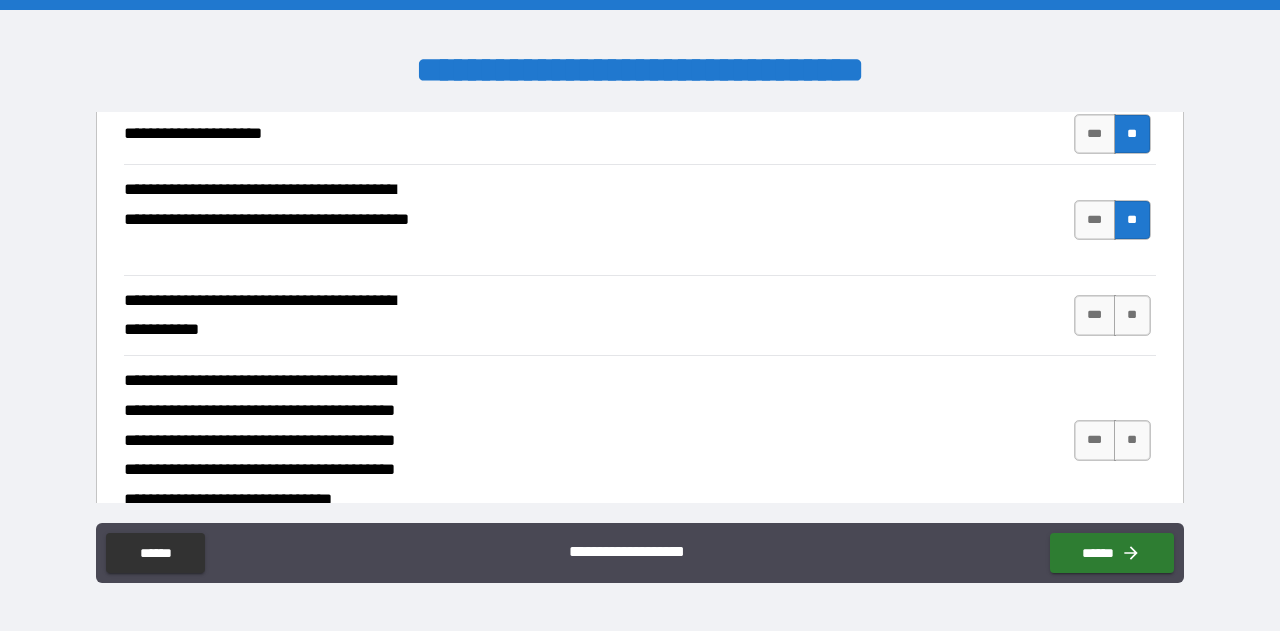 scroll, scrollTop: 322, scrollLeft: 0, axis: vertical 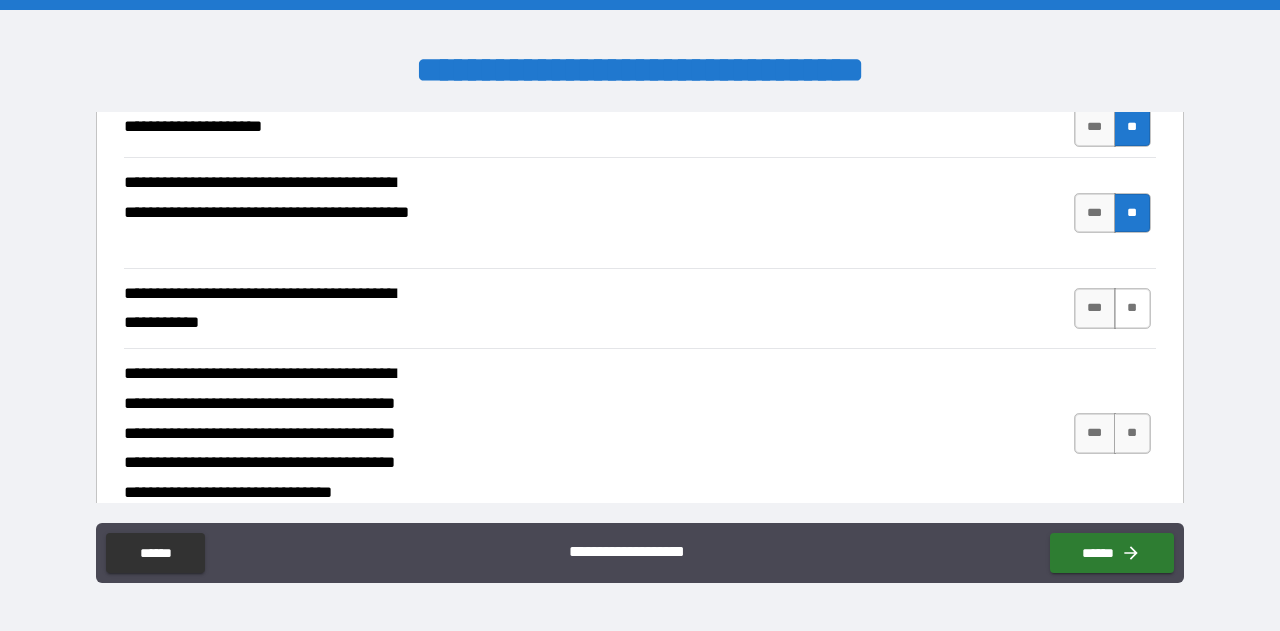 click on "**" at bounding box center (1132, 308) 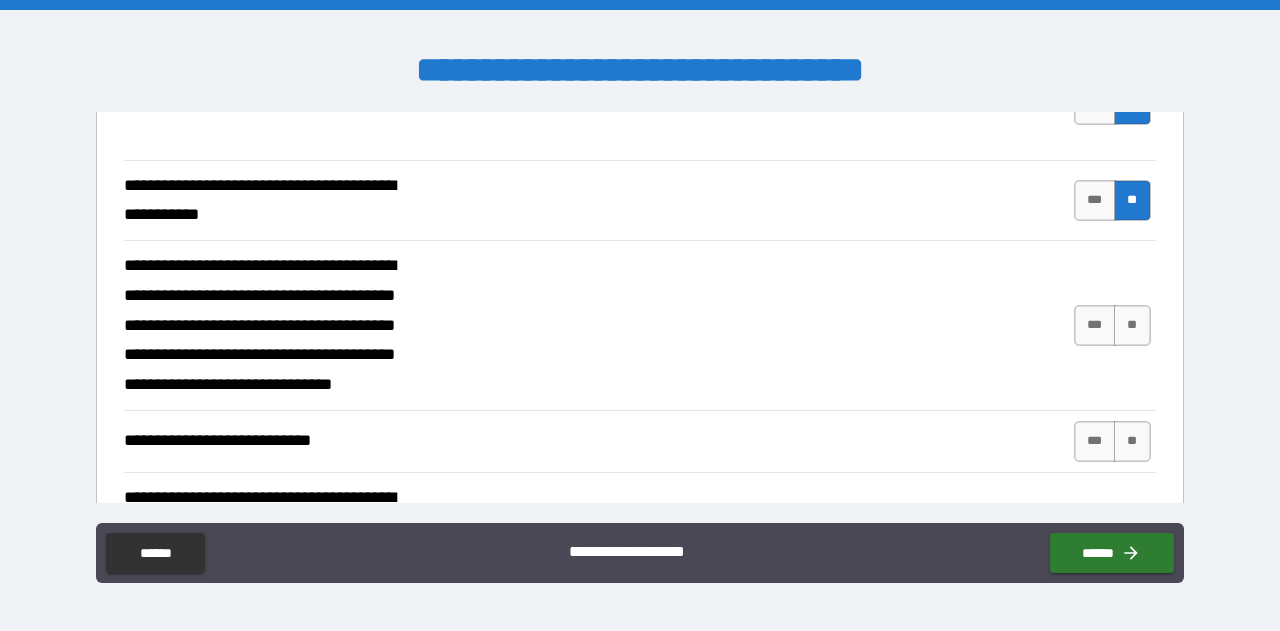 scroll, scrollTop: 433, scrollLeft: 0, axis: vertical 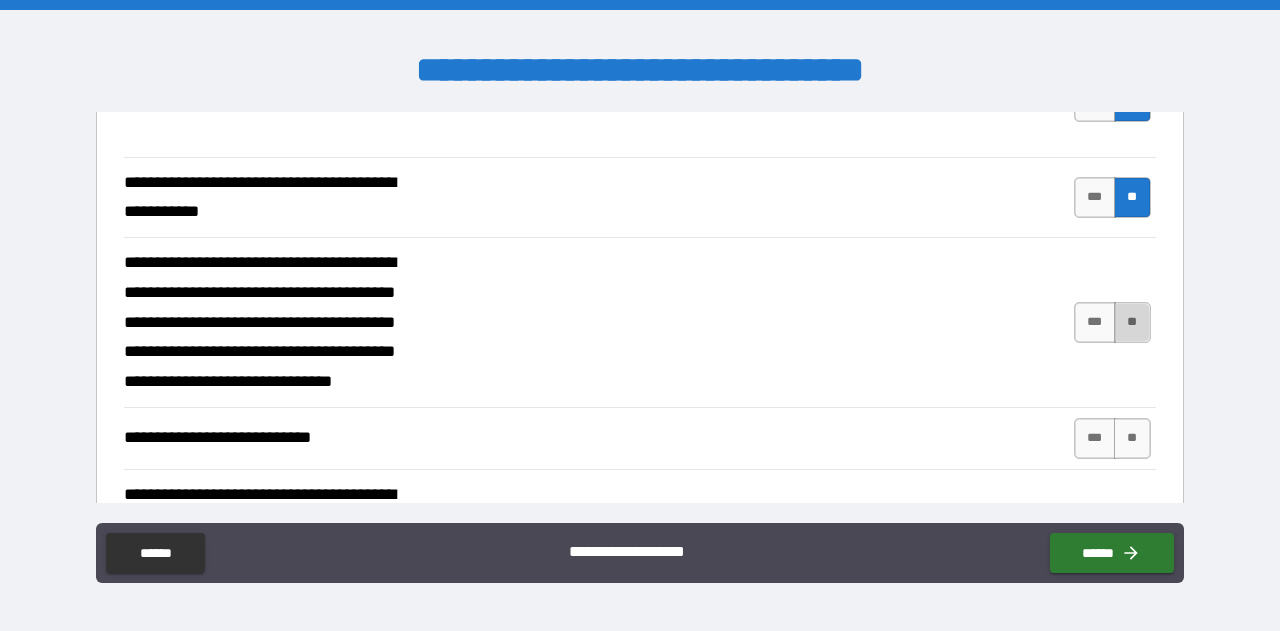click on "**" at bounding box center (1132, 322) 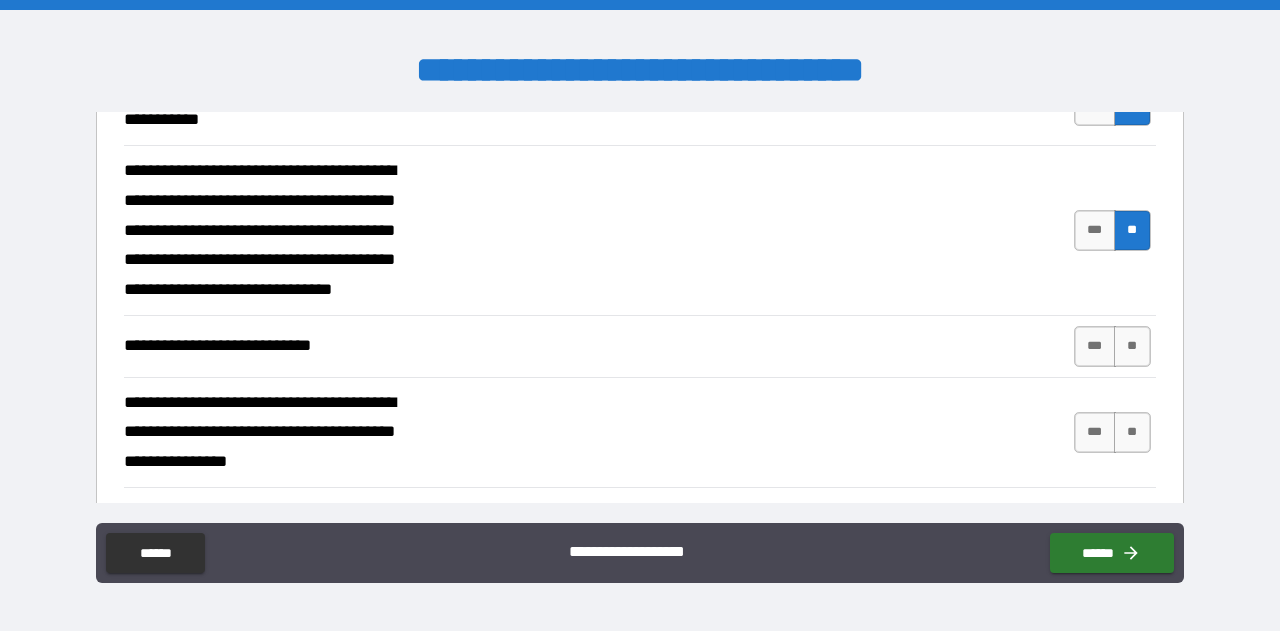 scroll, scrollTop: 543, scrollLeft: 0, axis: vertical 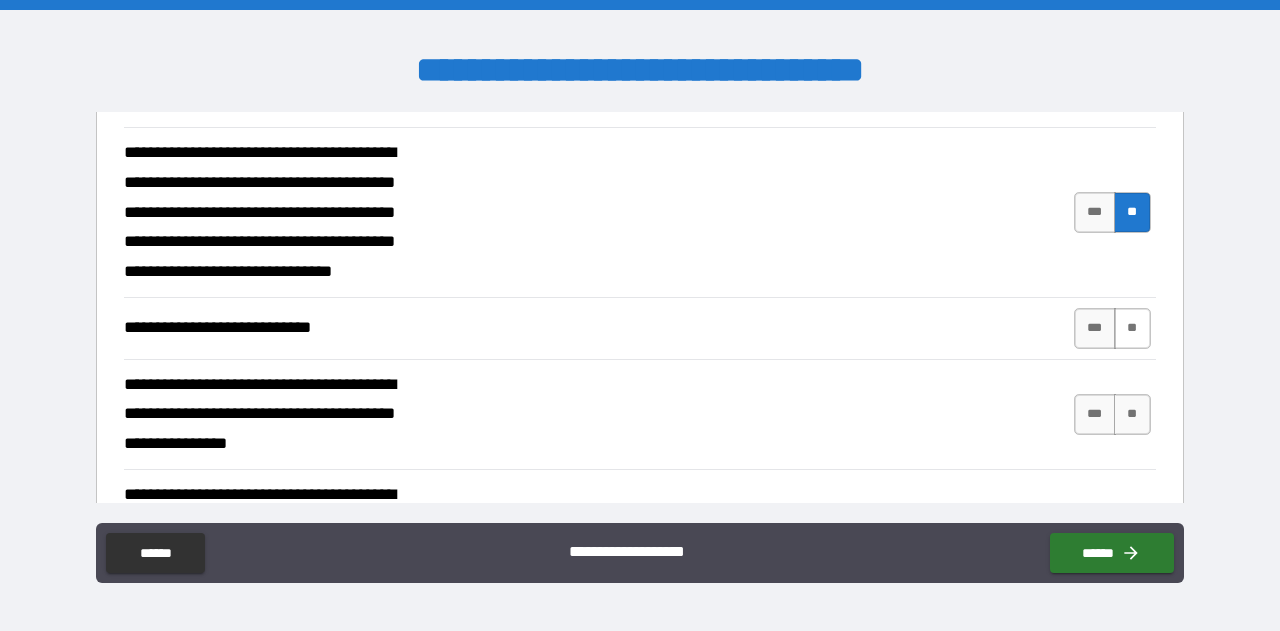 click on "**" at bounding box center (1132, 328) 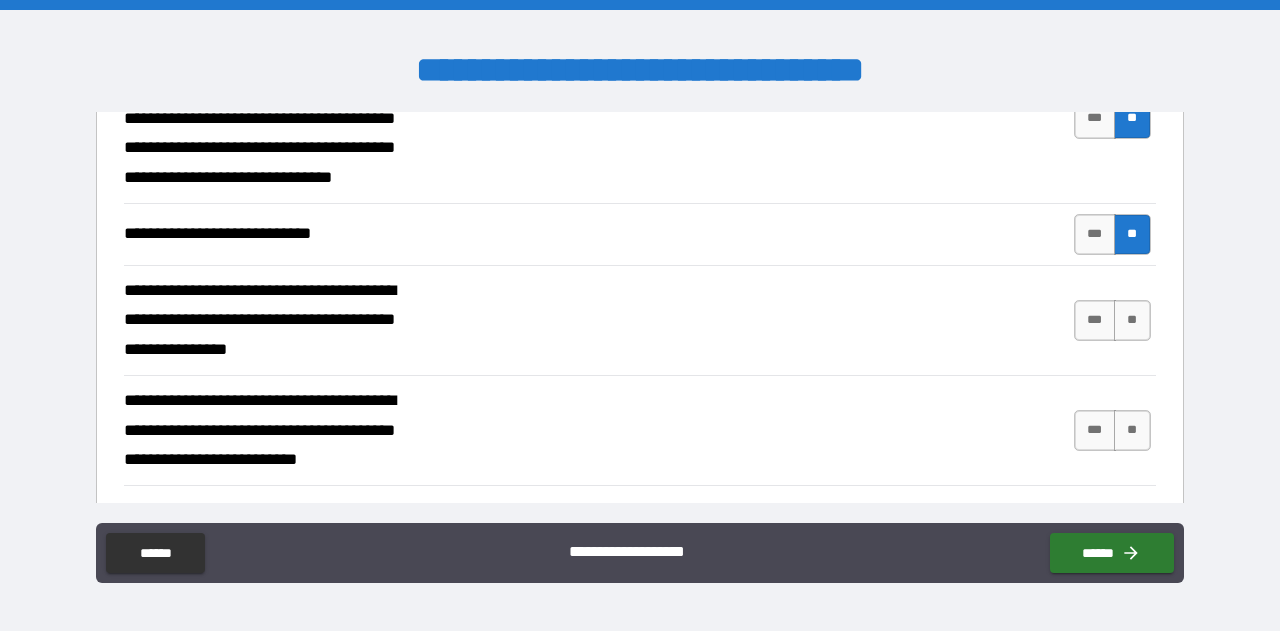 scroll, scrollTop: 639, scrollLeft: 0, axis: vertical 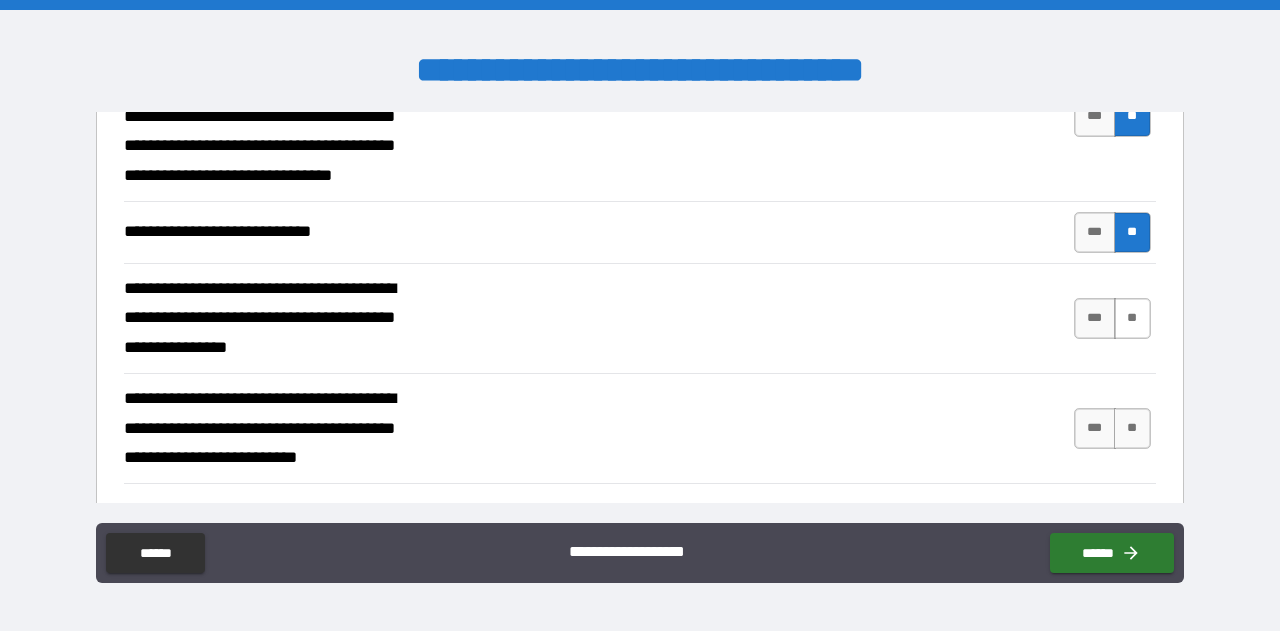 click on "**" at bounding box center (1132, 318) 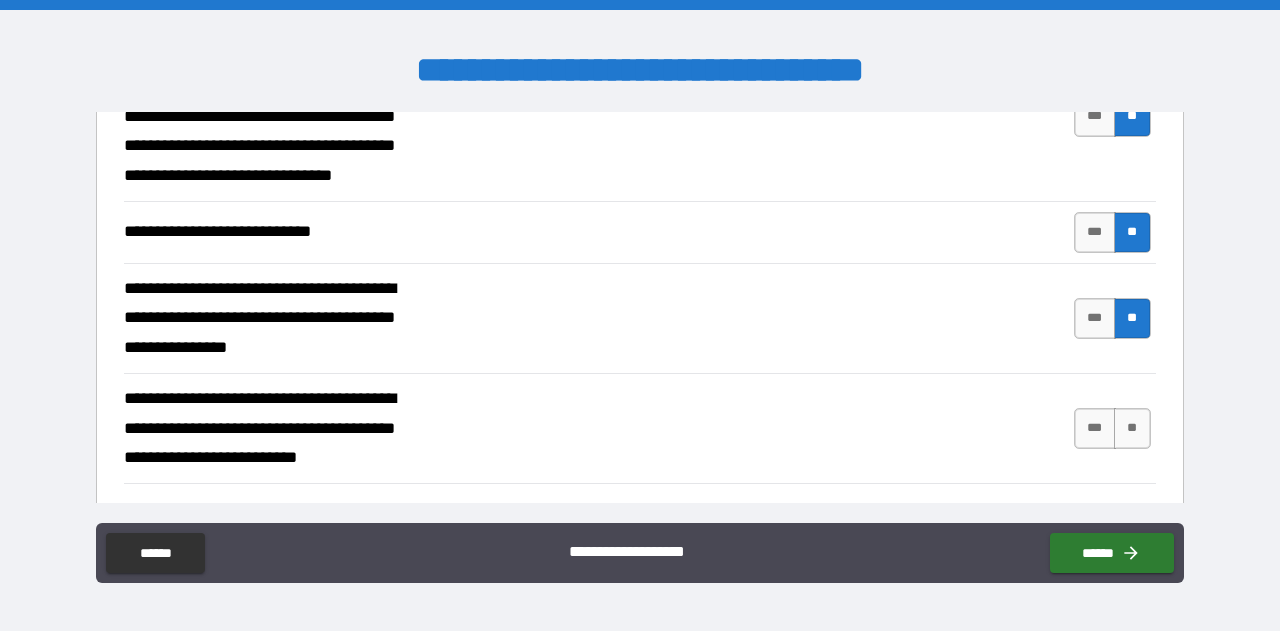 scroll, scrollTop: 714, scrollLeft: 0, axis: vertical 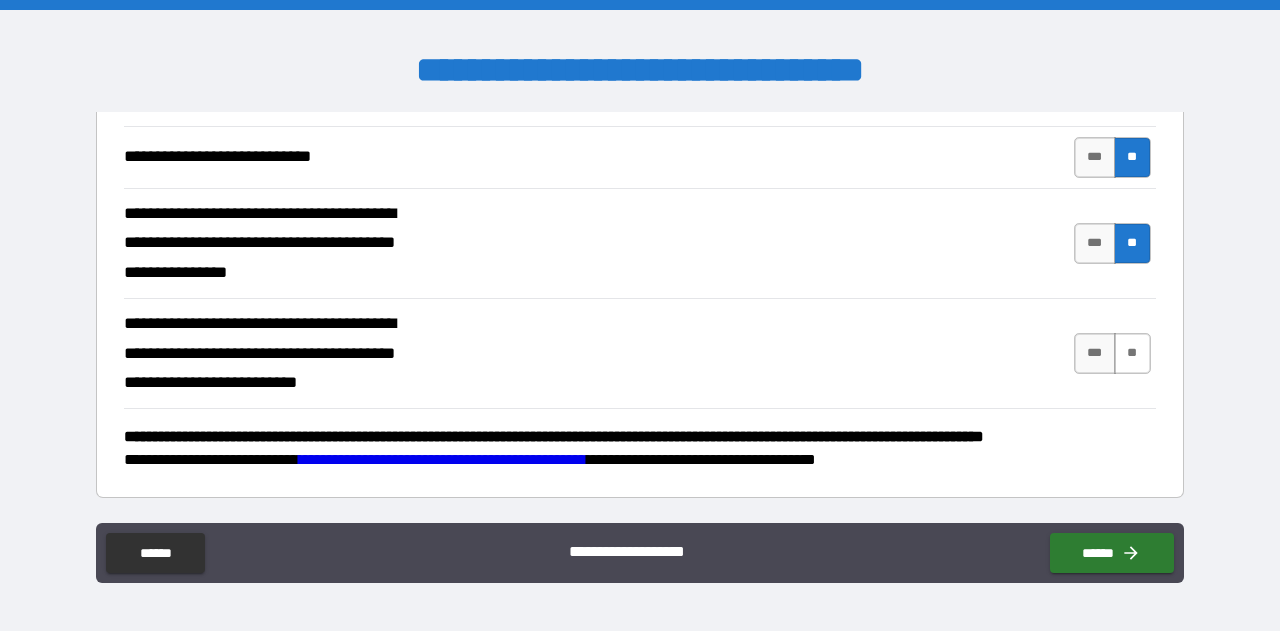 click on "**" at bounding box center [1132, 353] 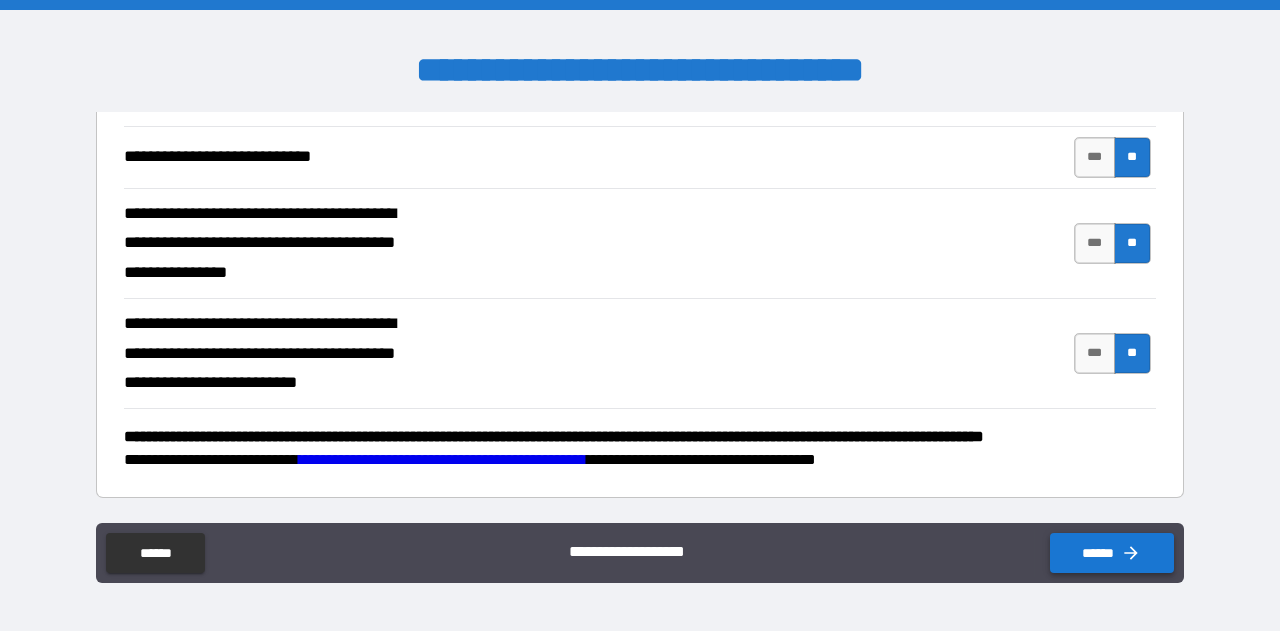 click 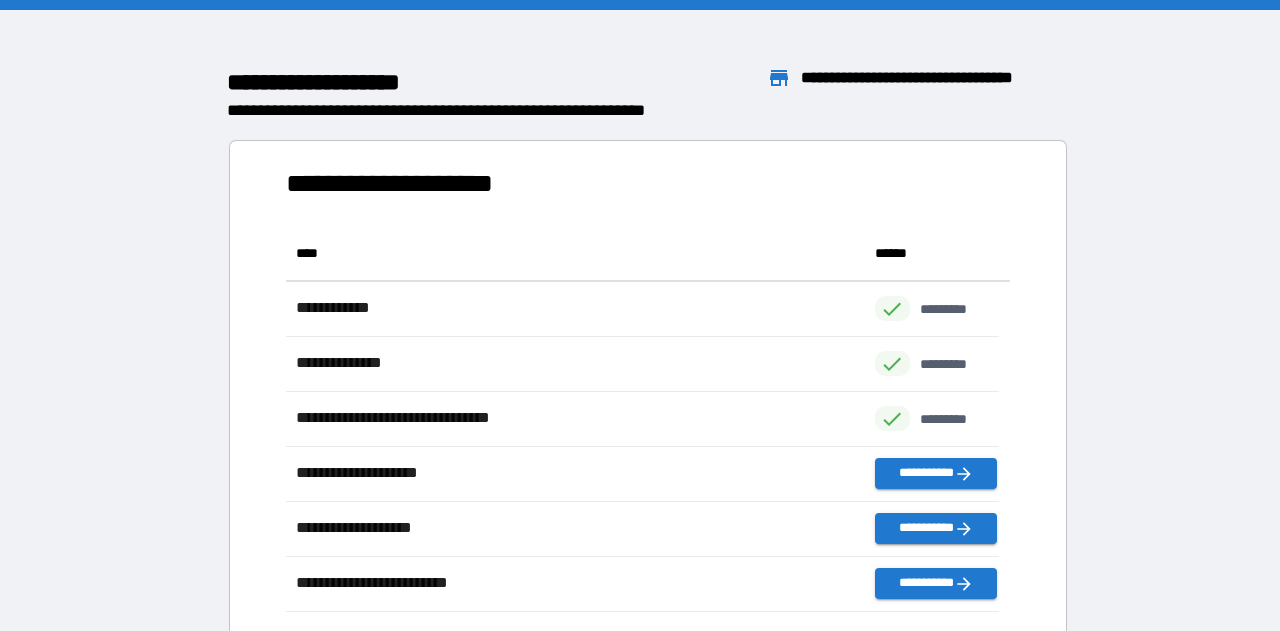 scroll, scrollTop: 371, scrollLeft: 698, axis: both 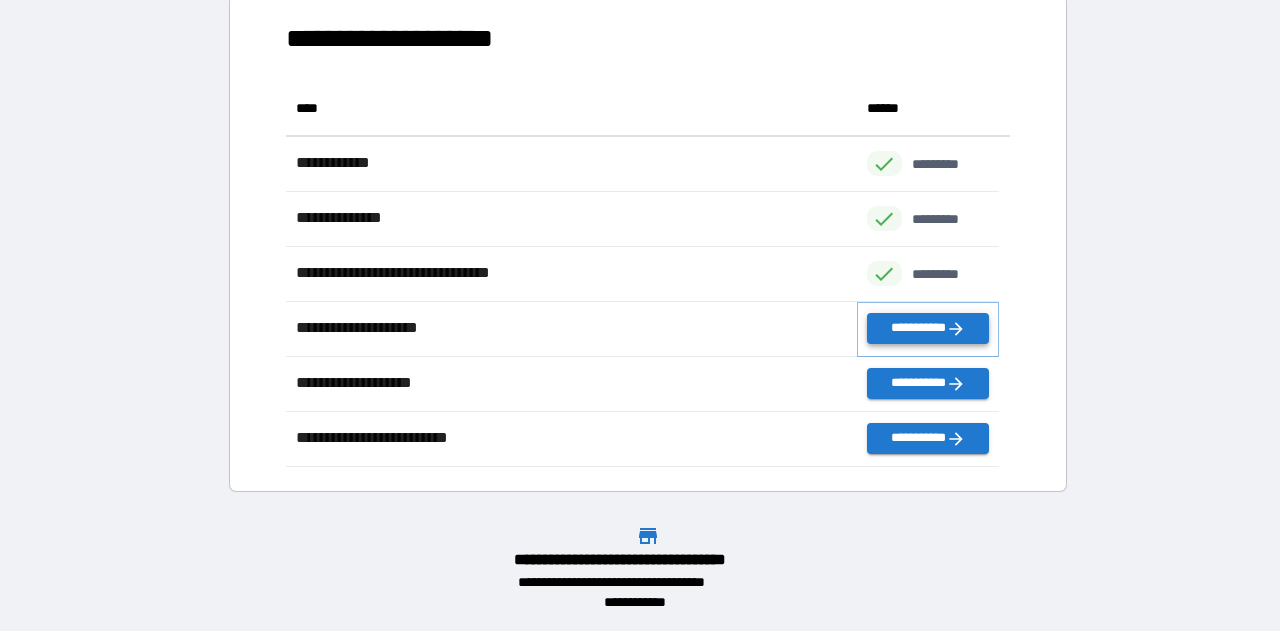 click 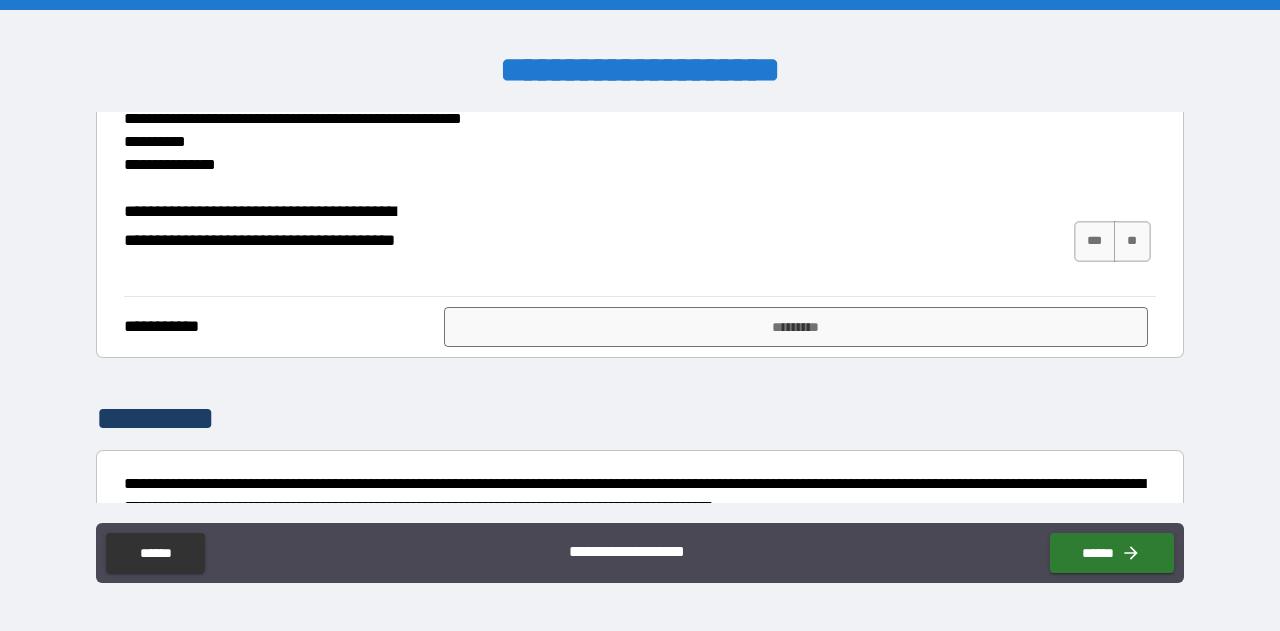 scroll, scrollTop: 508, scrollLeft: 0, axis: vertical 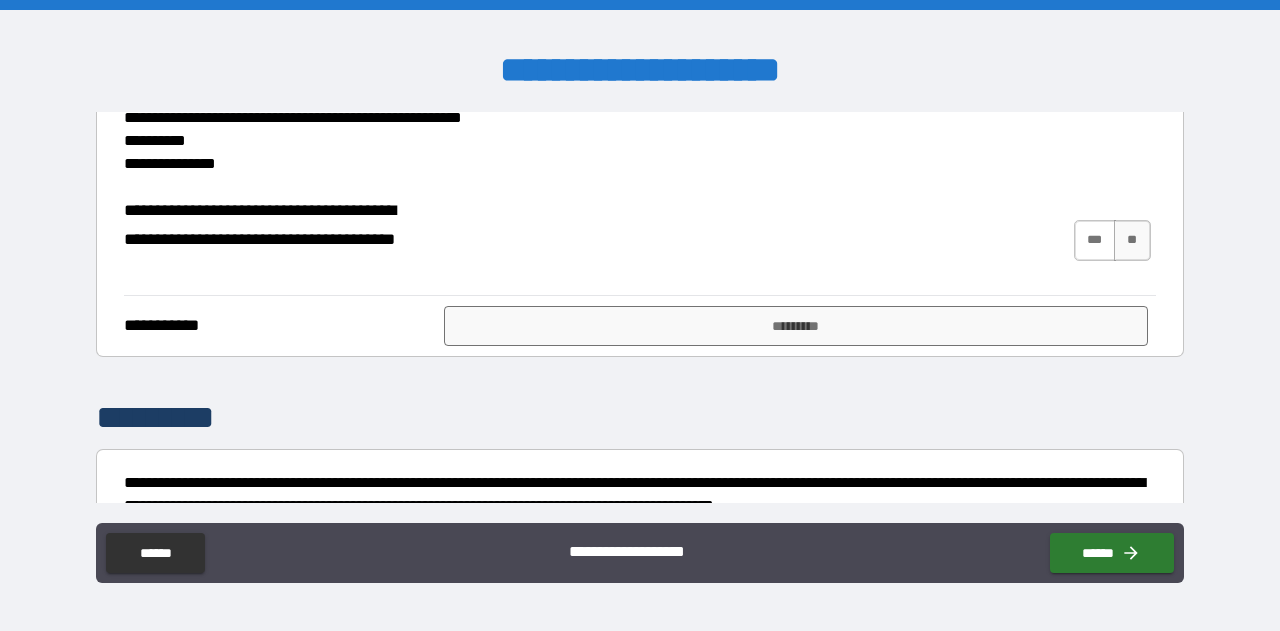 click on "***" at bounding box center (1095, 240) 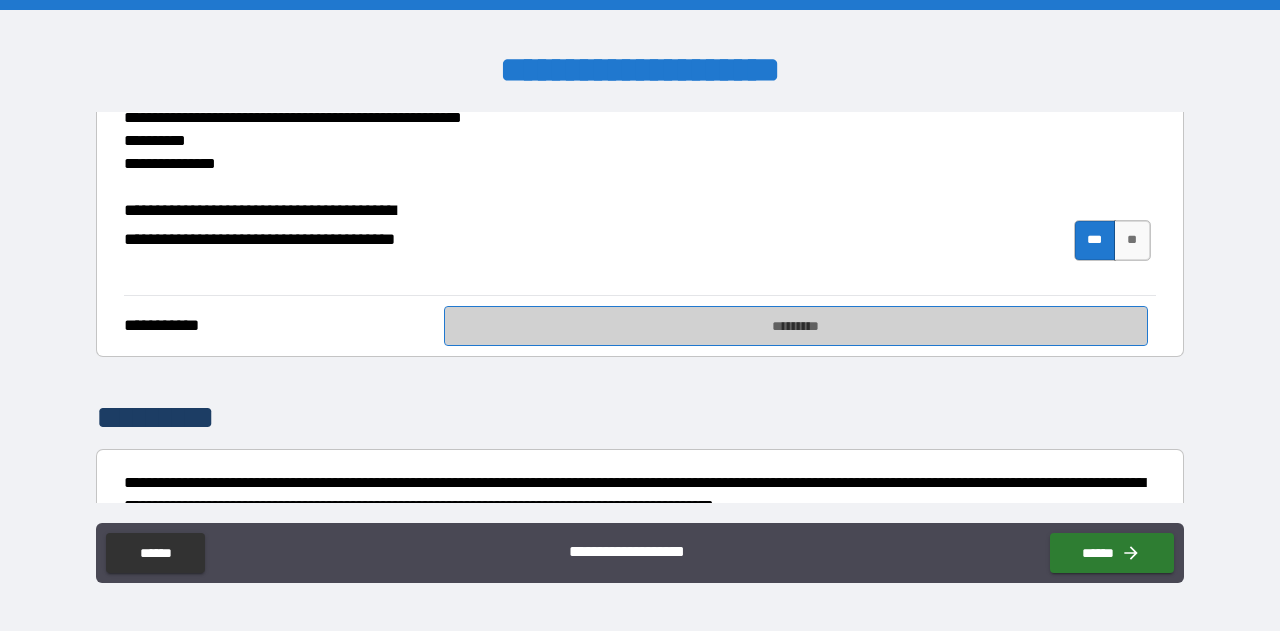 click on "*********" at bounding box center [796, 326] 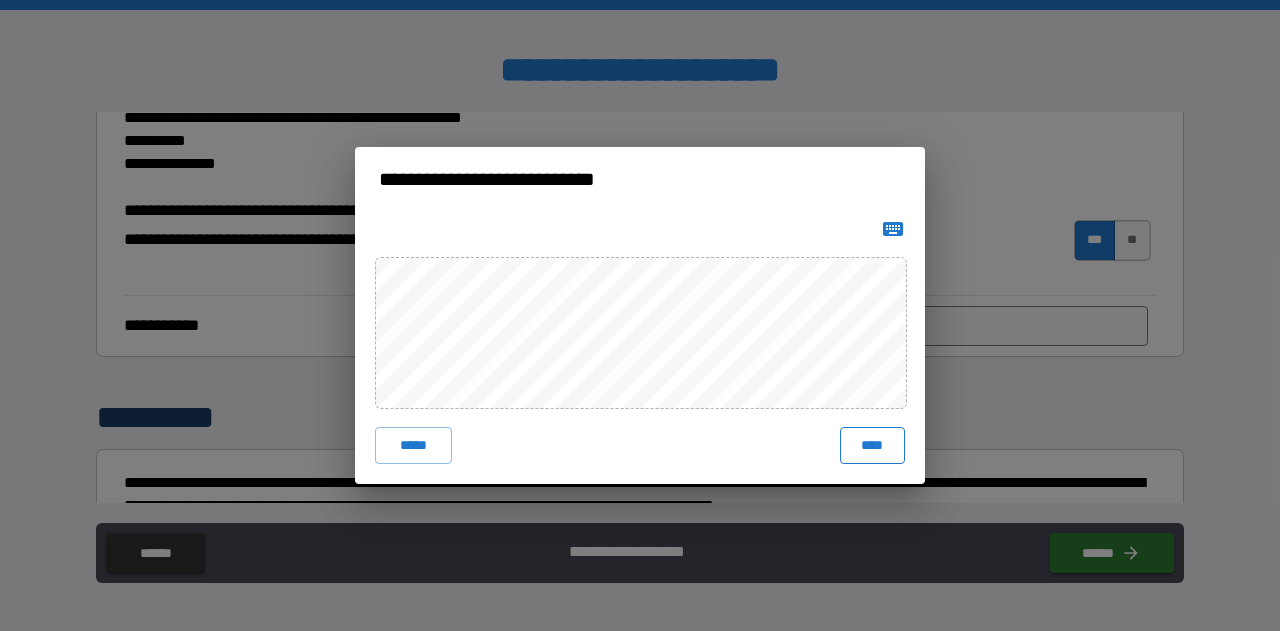 click on "****" at bounding box center [873, 445] 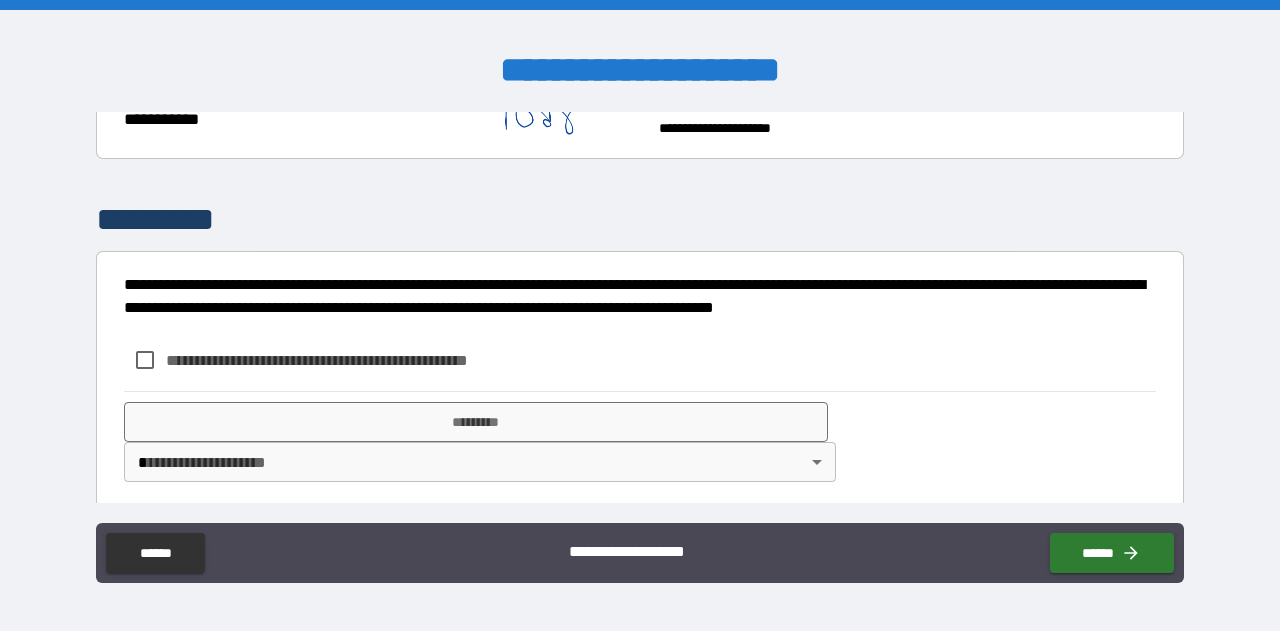 scroll, scrollTop: 733, scrollLeft: 0, axis: vertical 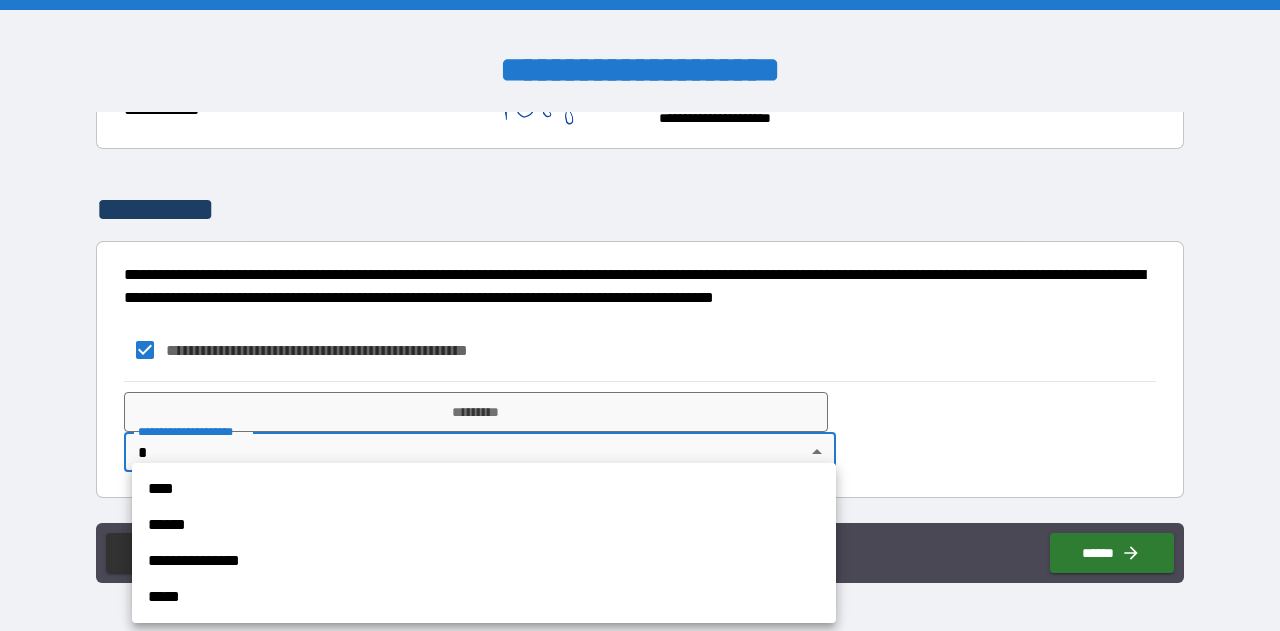 click on "**********" at bounding box center [640, 315] 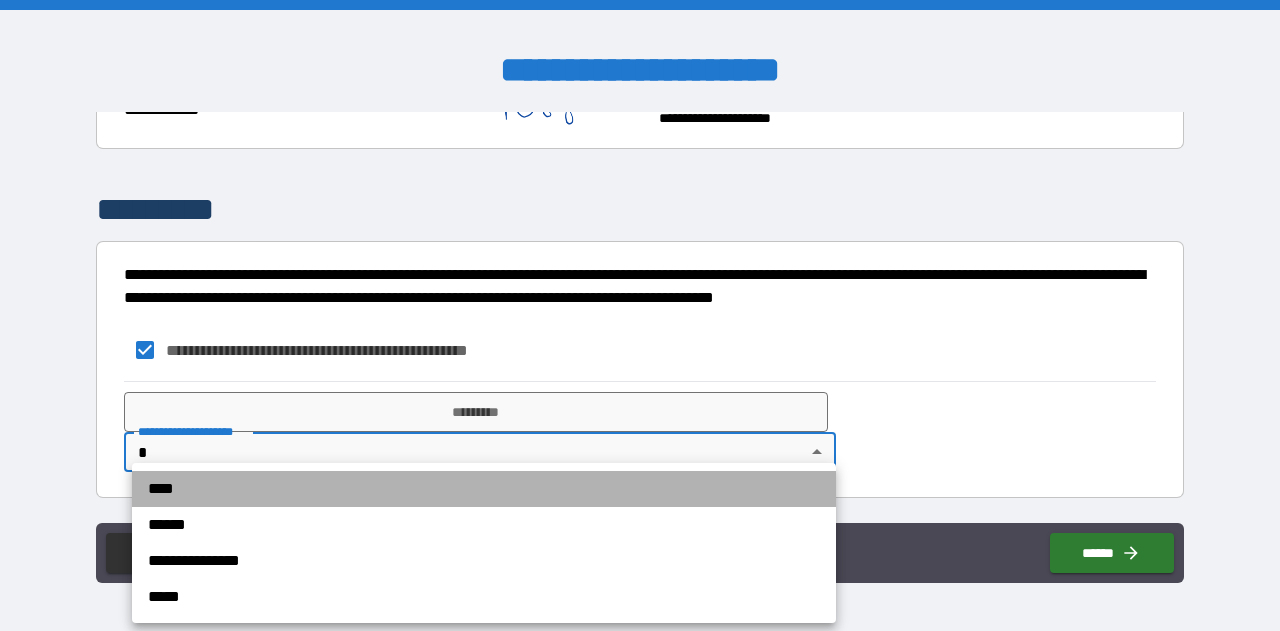 click on "****" at bounding box center [484, 489] 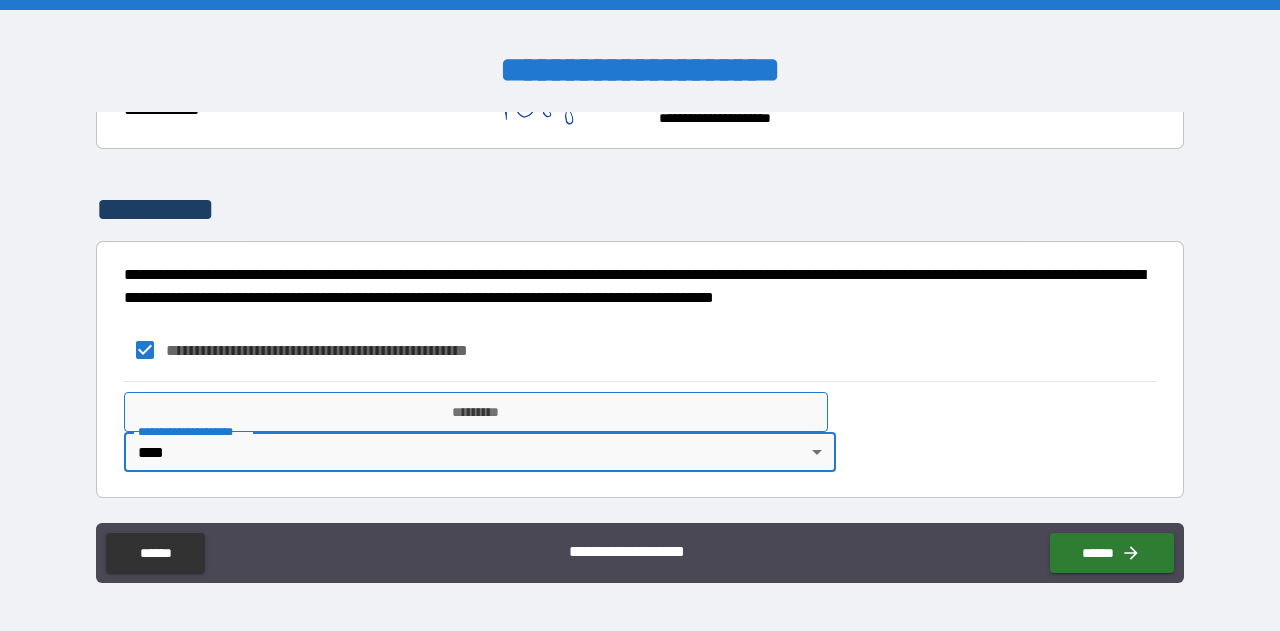 click on "*********" at bounding box center (476, 412) 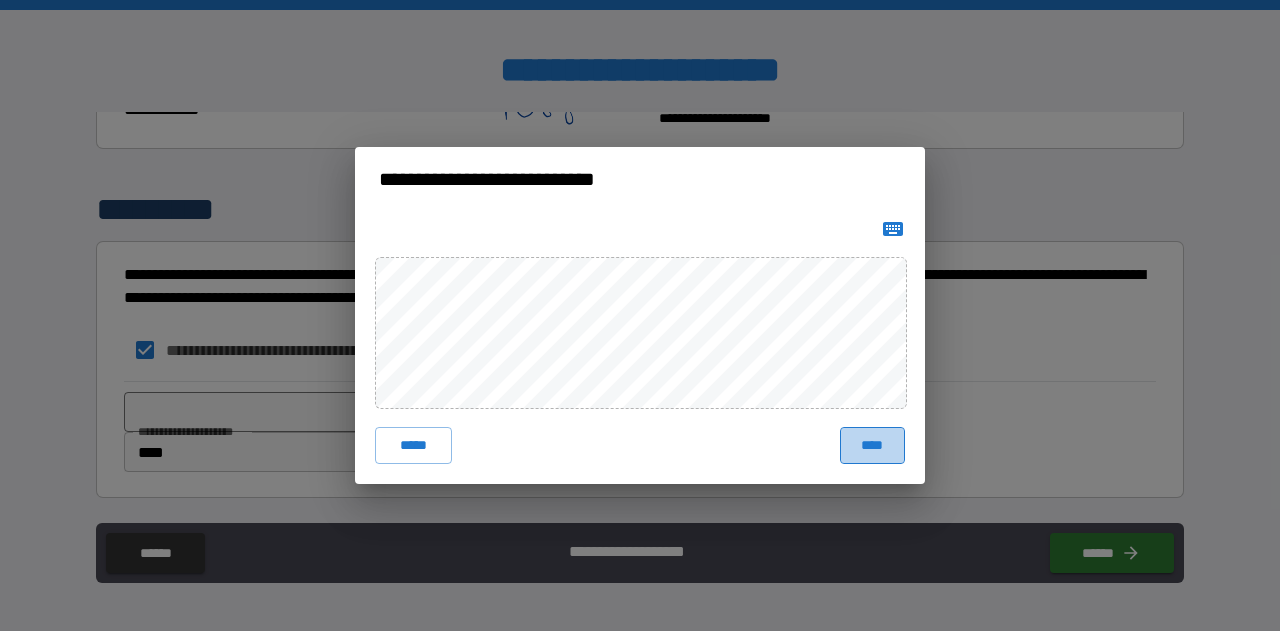 click on "****" at bounding box center [873, 445] 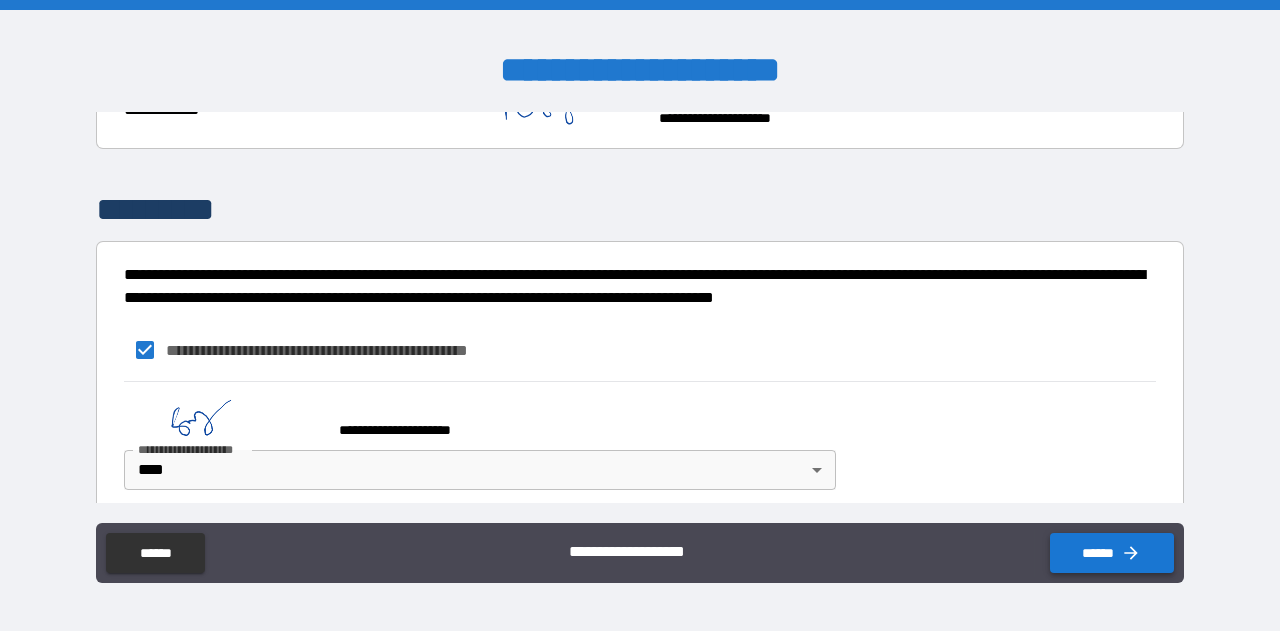 click on "******" at bounding box center (1112, 553) 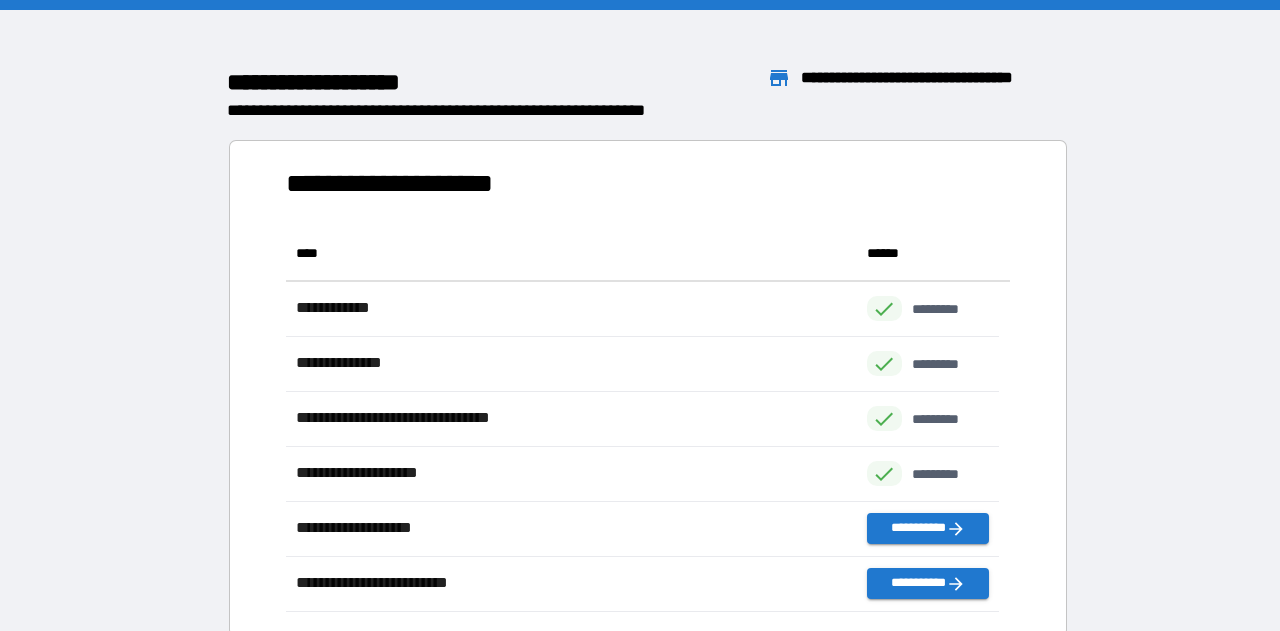 scroll, scrollTop: 16, scrollLeft: 15, axis: both 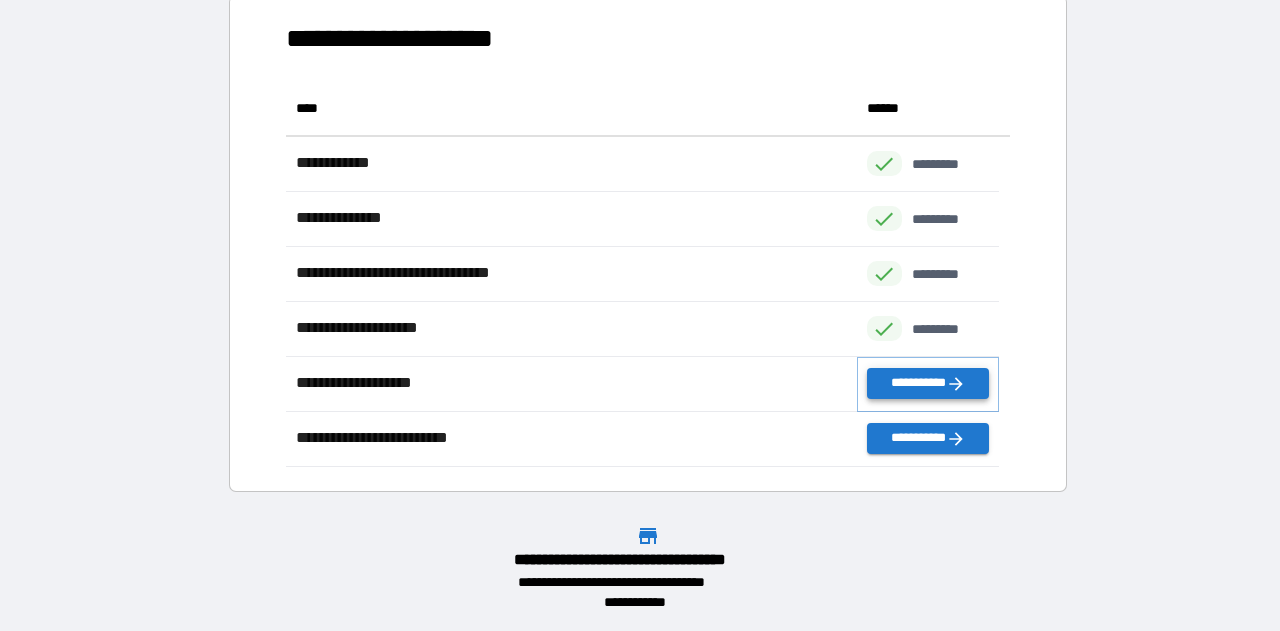 click on "**********" at bounding box center [928, 383] 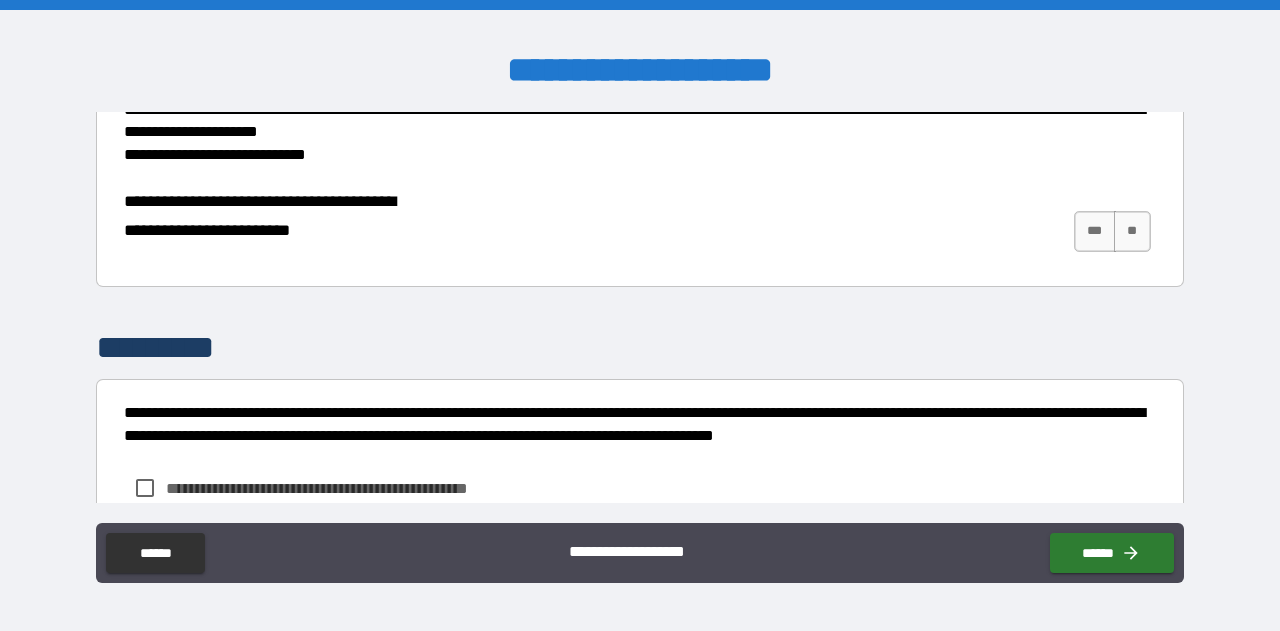 scroll, scrollTop: 270, scrollLeft: 0, axis: vertical 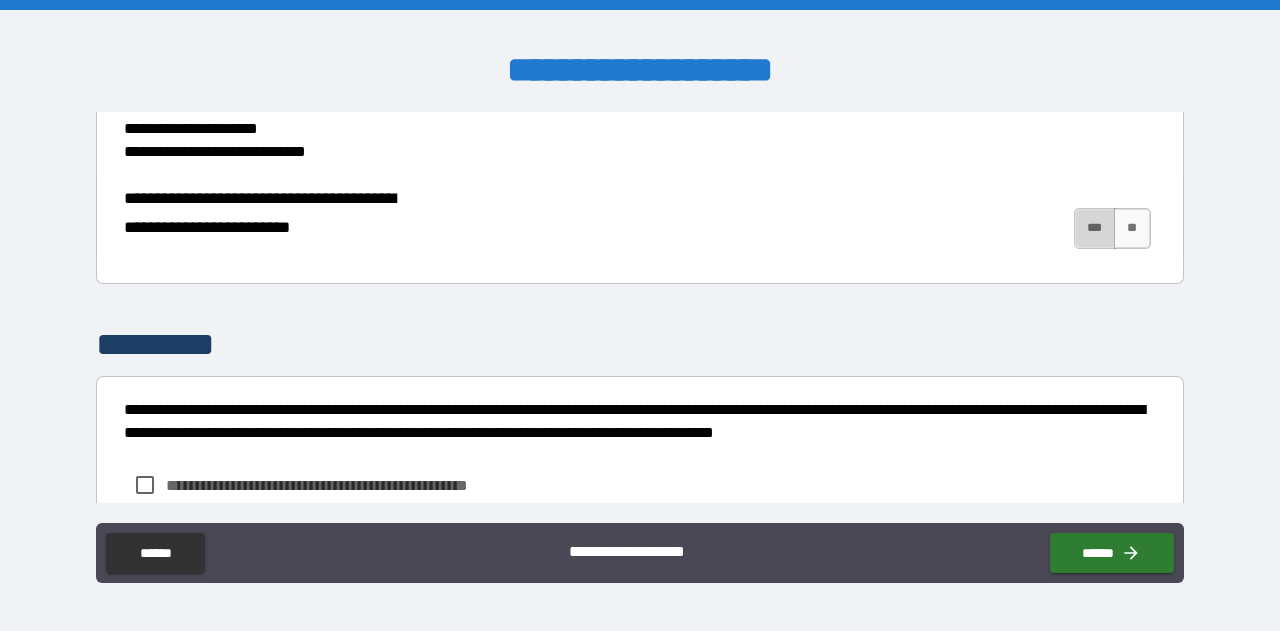 click on "***" at bounding box center [1095, 228] 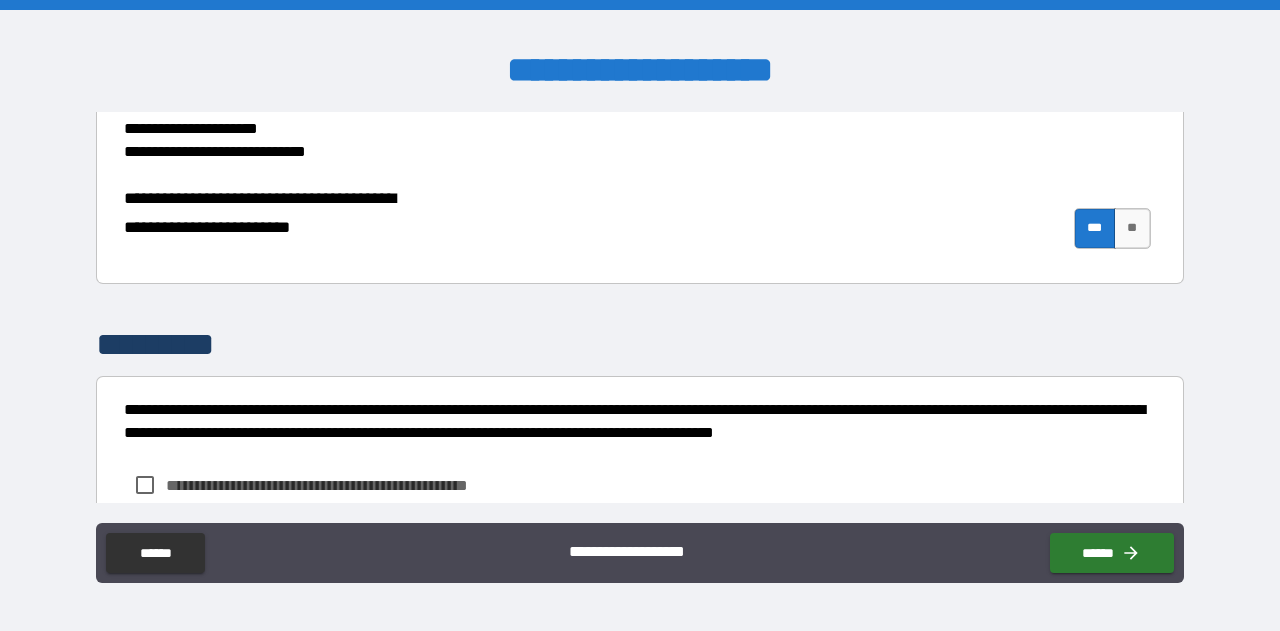 scroll, scrollTop: 405, scrollLeft: 0, axis: vertical 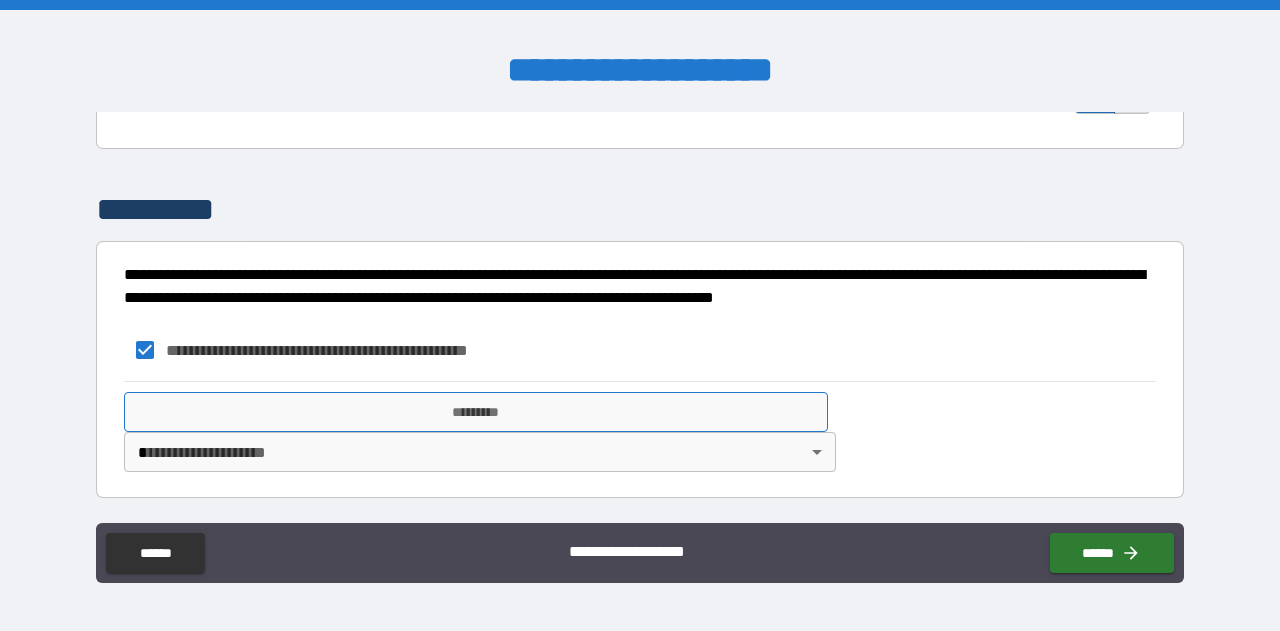 click on "*********" at bounding box center (476, 412) 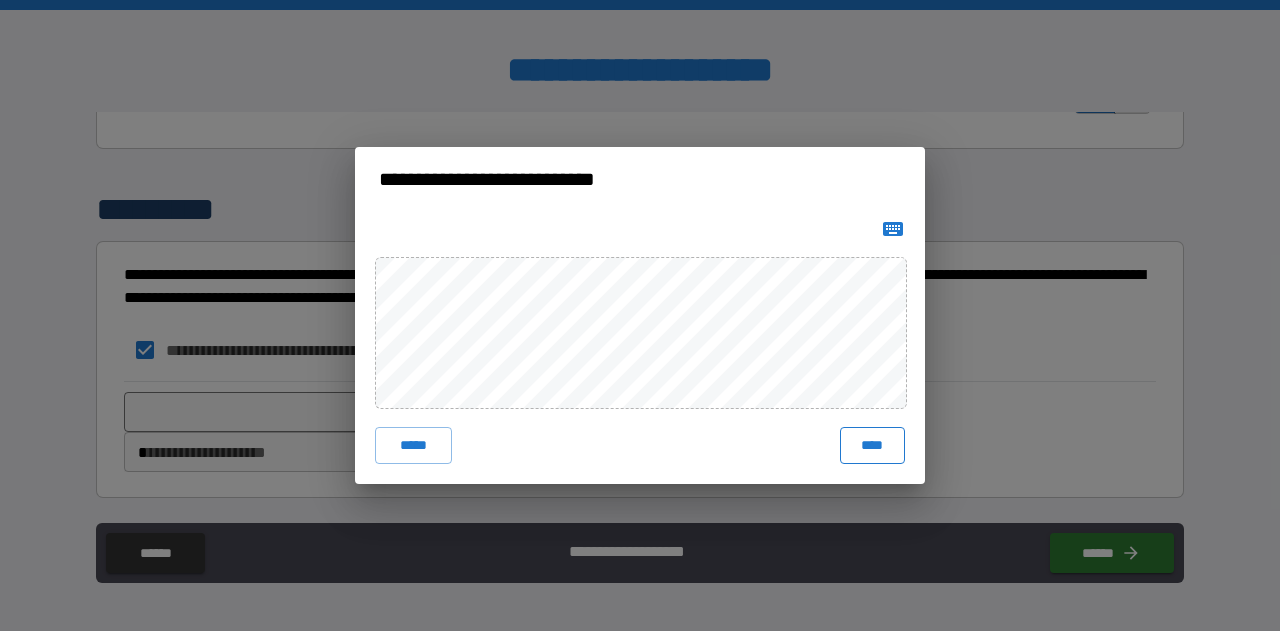 click on "****" at bounding box center [873, 445] 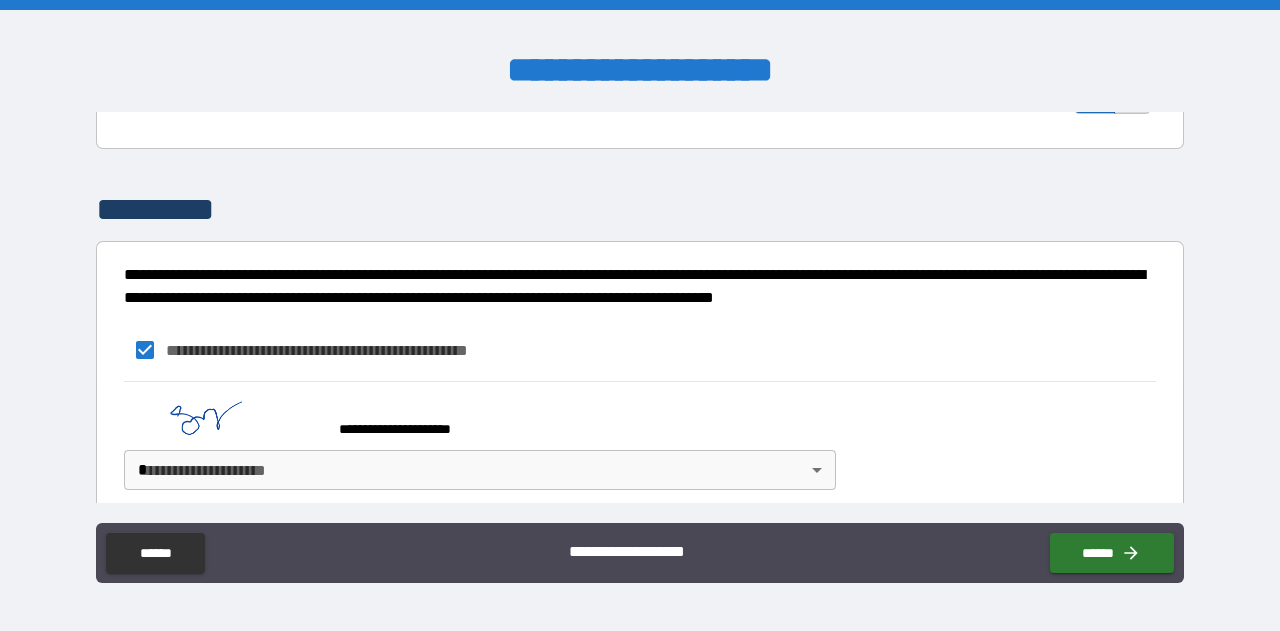 click on "**********" at bounding box center [640, 315] 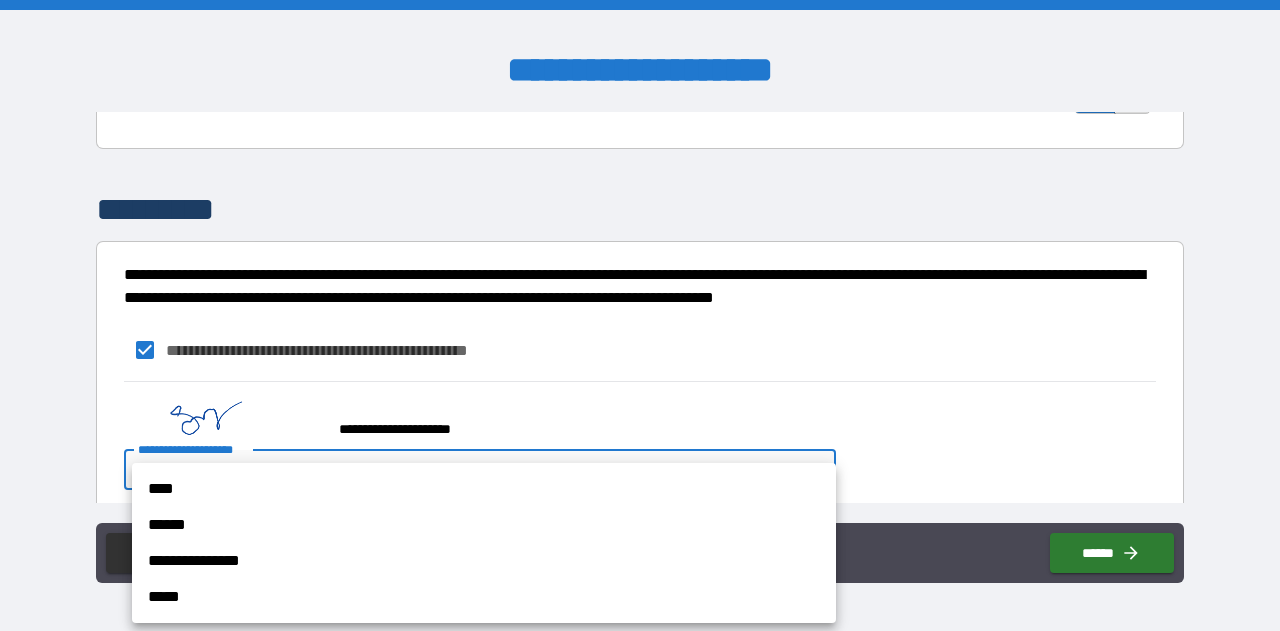 click on "****" at bounding box center [484, 489] 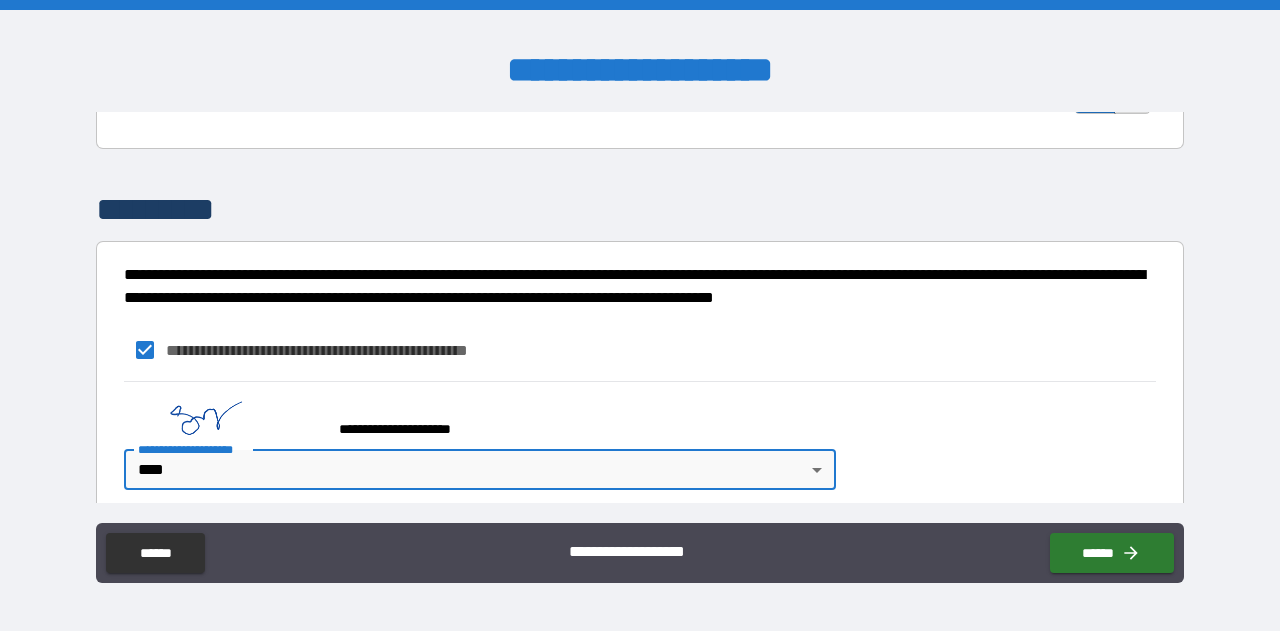 scroll, scrollTop: 423, scrollLeft: 0, axis: vertical 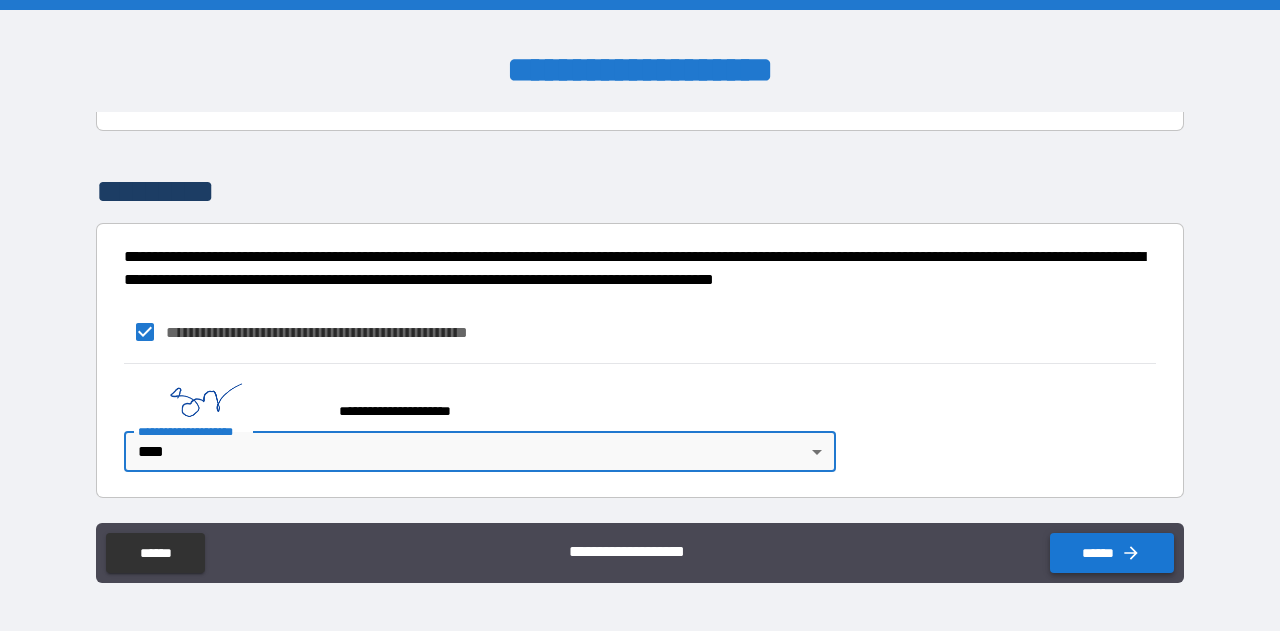 click on "******" at bounding box center [1112, 553] 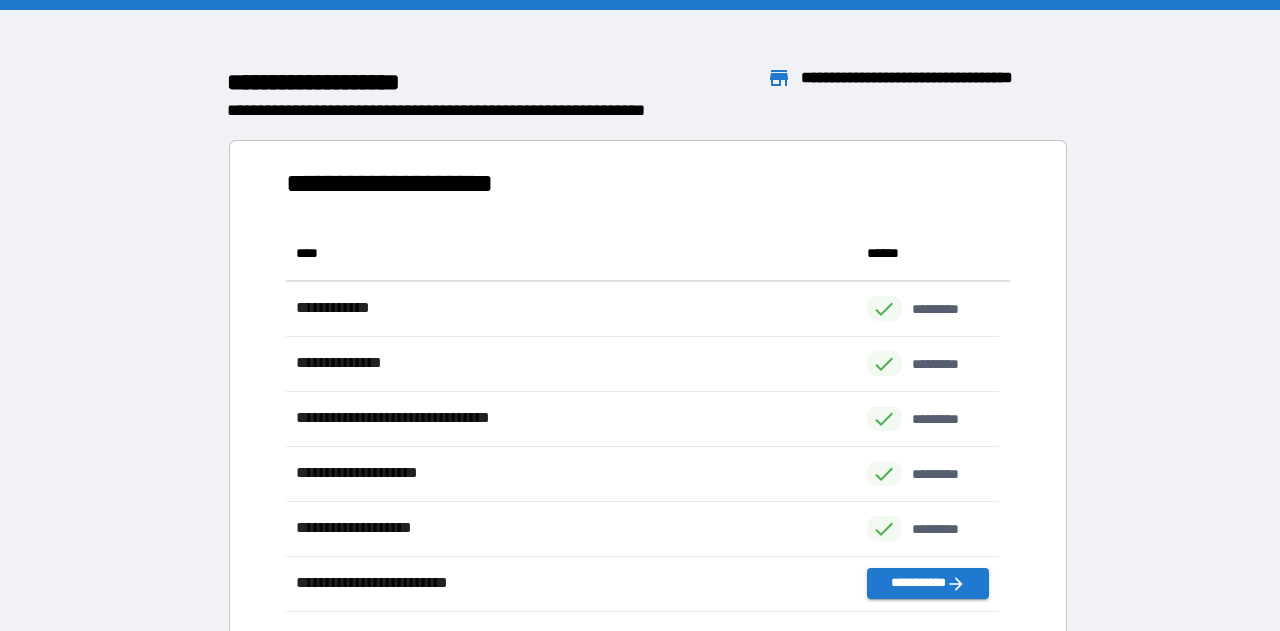 scroll, scrollTop: 16, scrollLeft: 15, axis: both 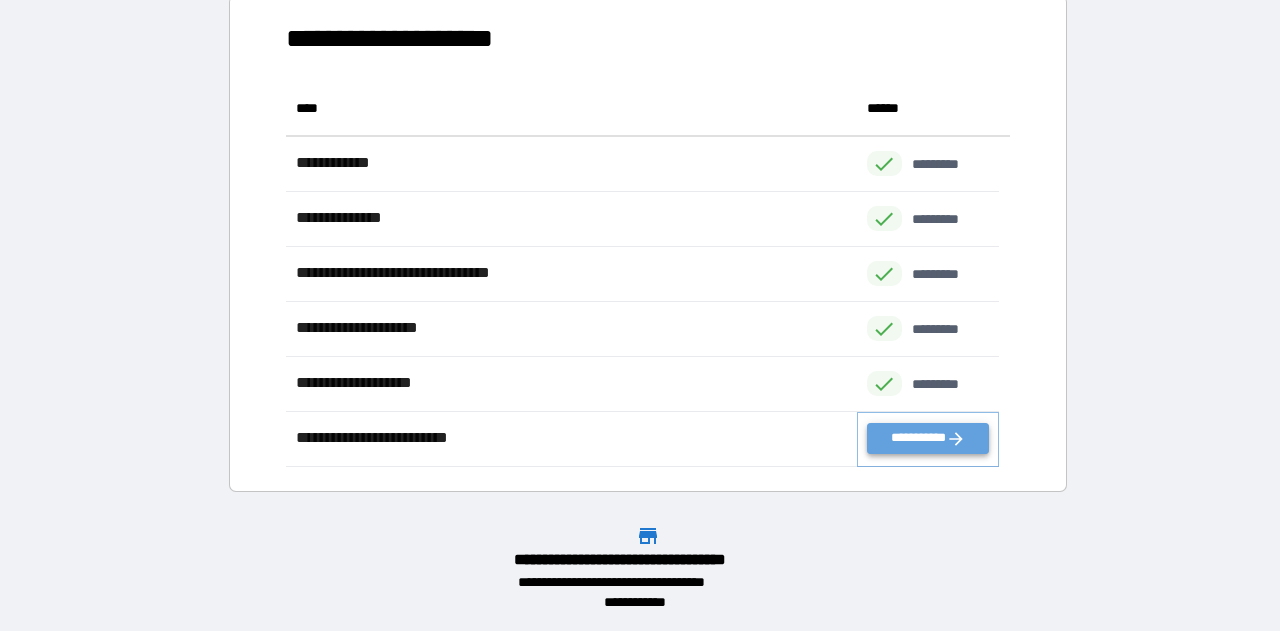 click on "**********" at bounding box center (928, 438) 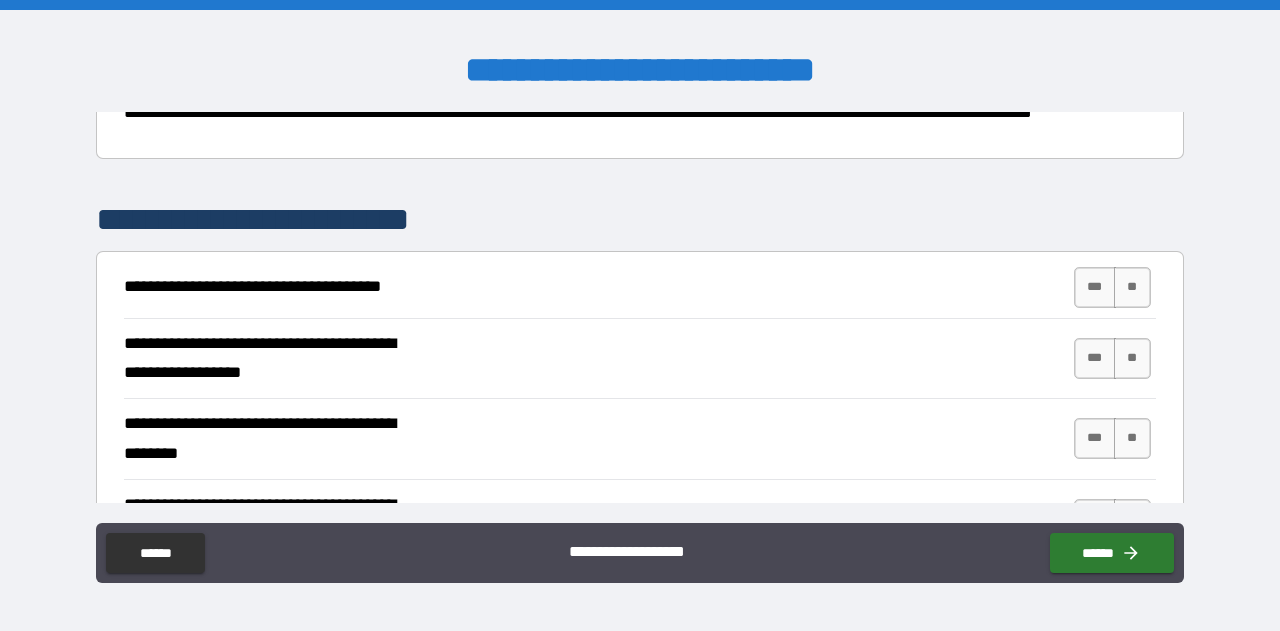 scroll, scrollTop: 344, scrollLeft: 0, axis: vertical 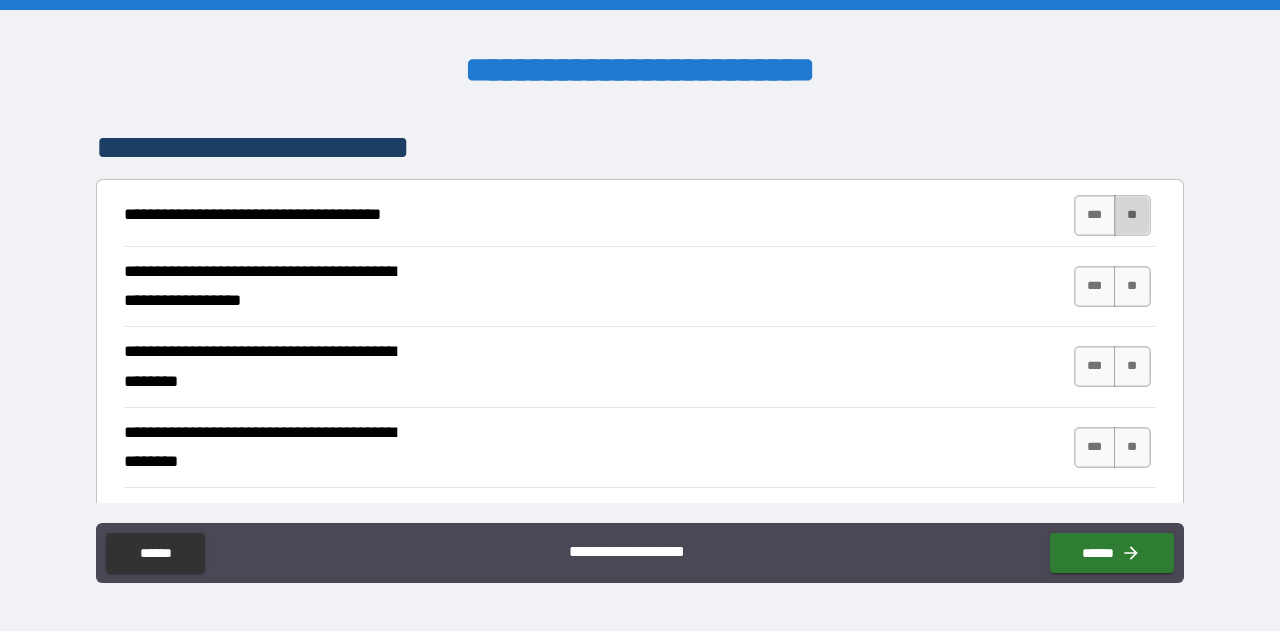 click on "**" at bounding box center [1132, 215] 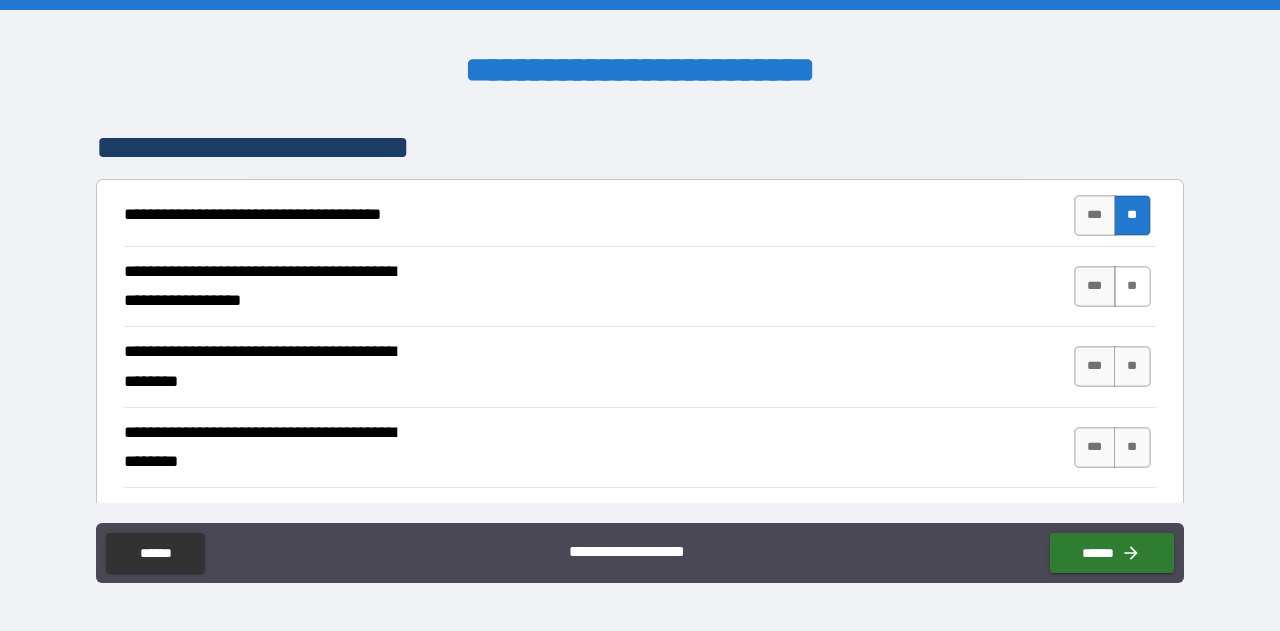 click on "**" at bounding box center [1132, 286] 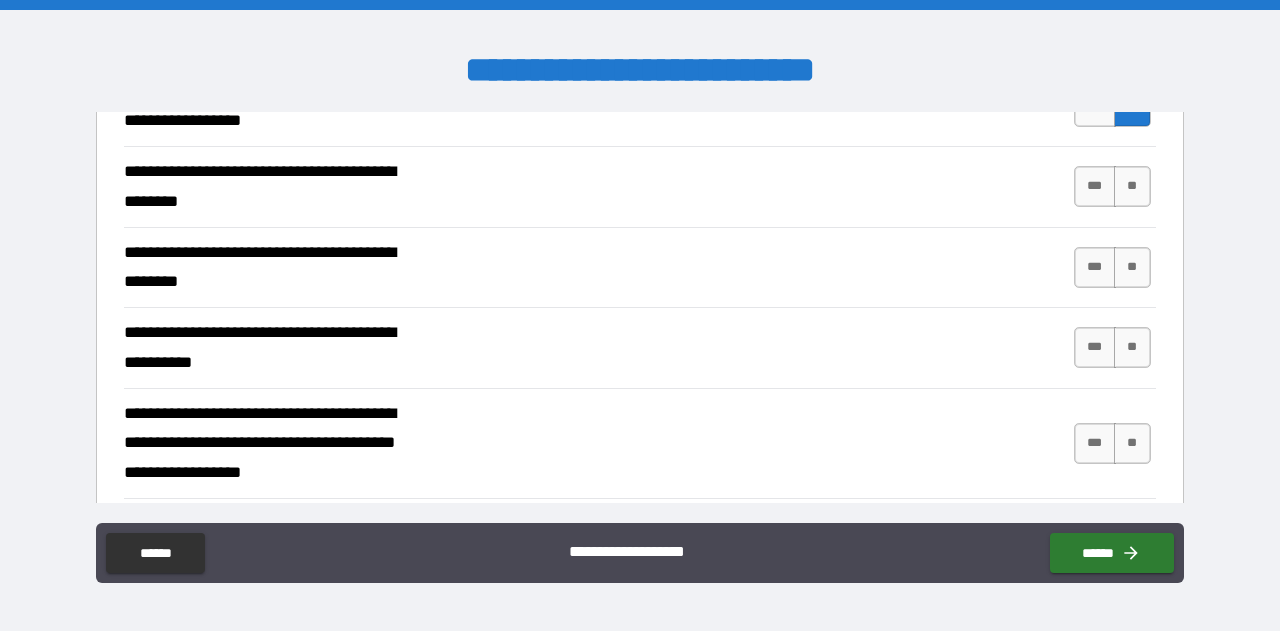 scroll, scrollTop: 525, scrollLeft: 0, axis: vertical 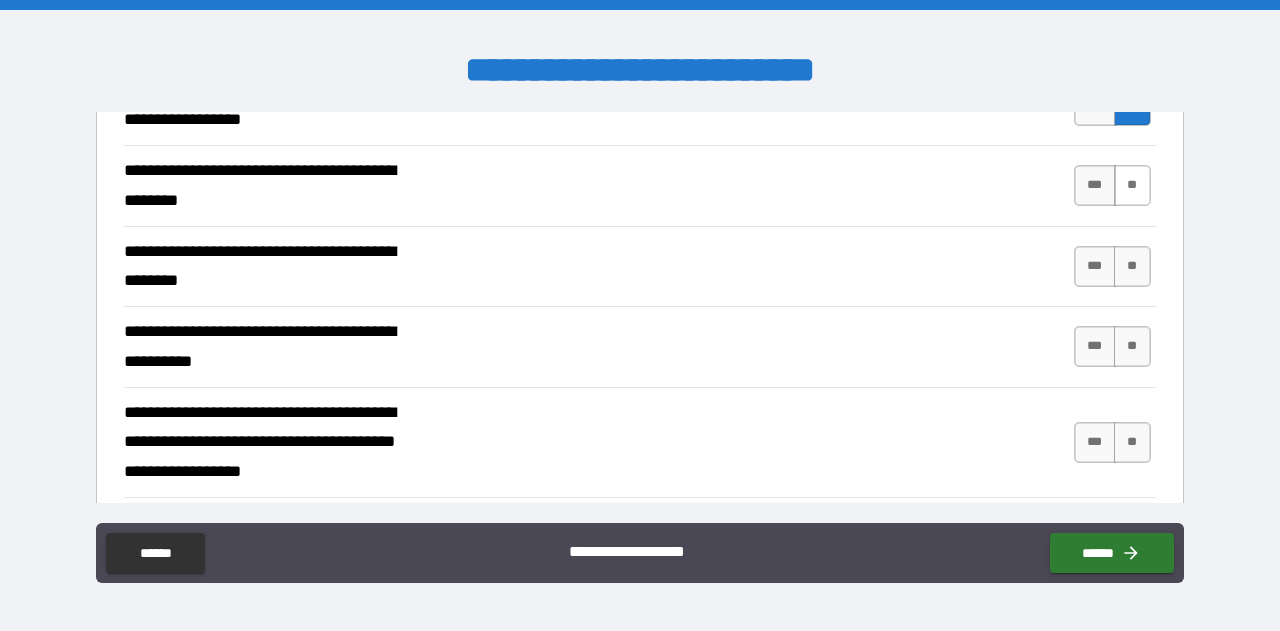 click on "**" at bounding box center (1132, 185) 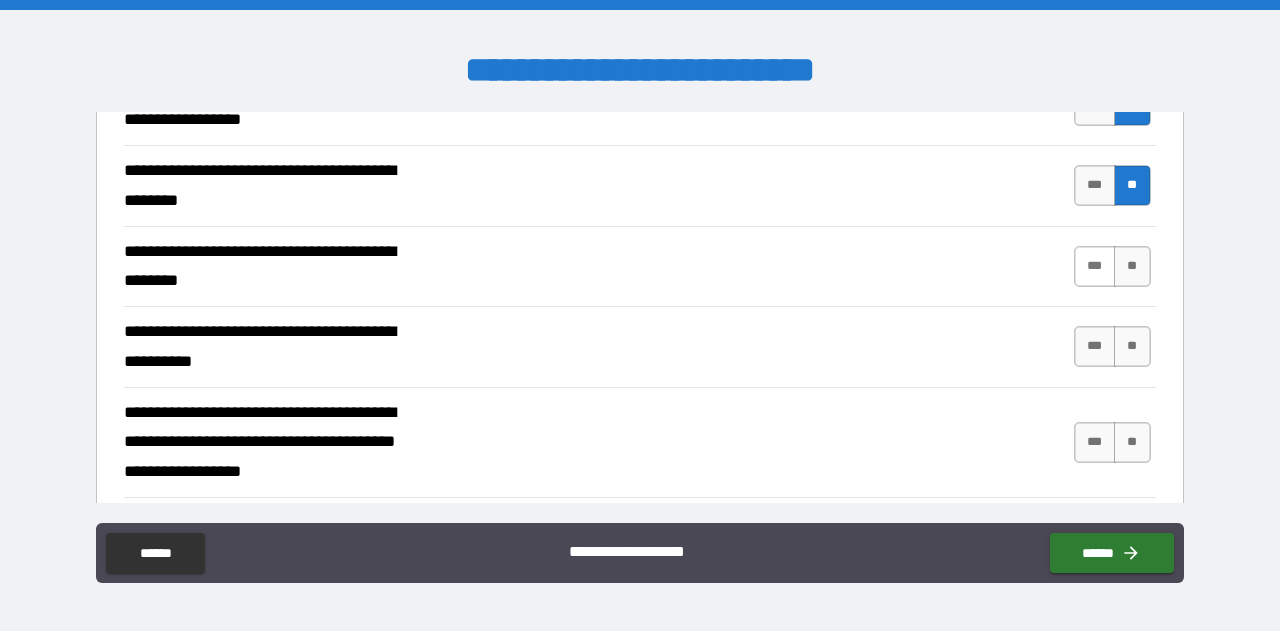 click on "***" at bounding box center [1095, 266] 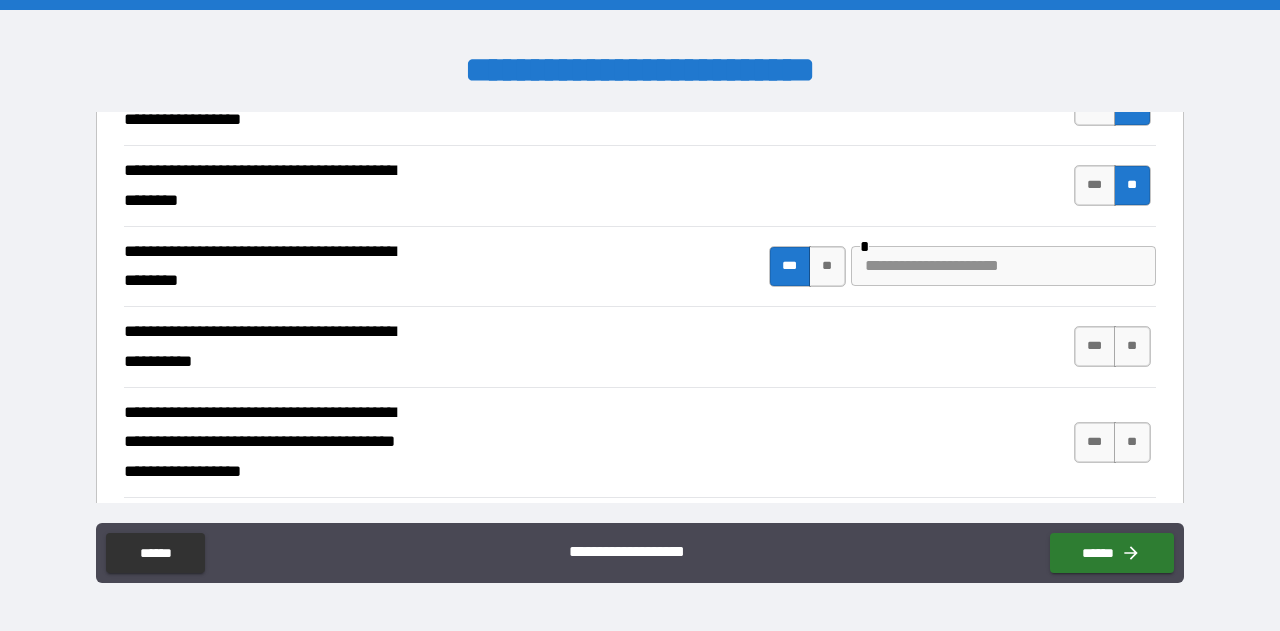click at bounding box center [1003, 266] 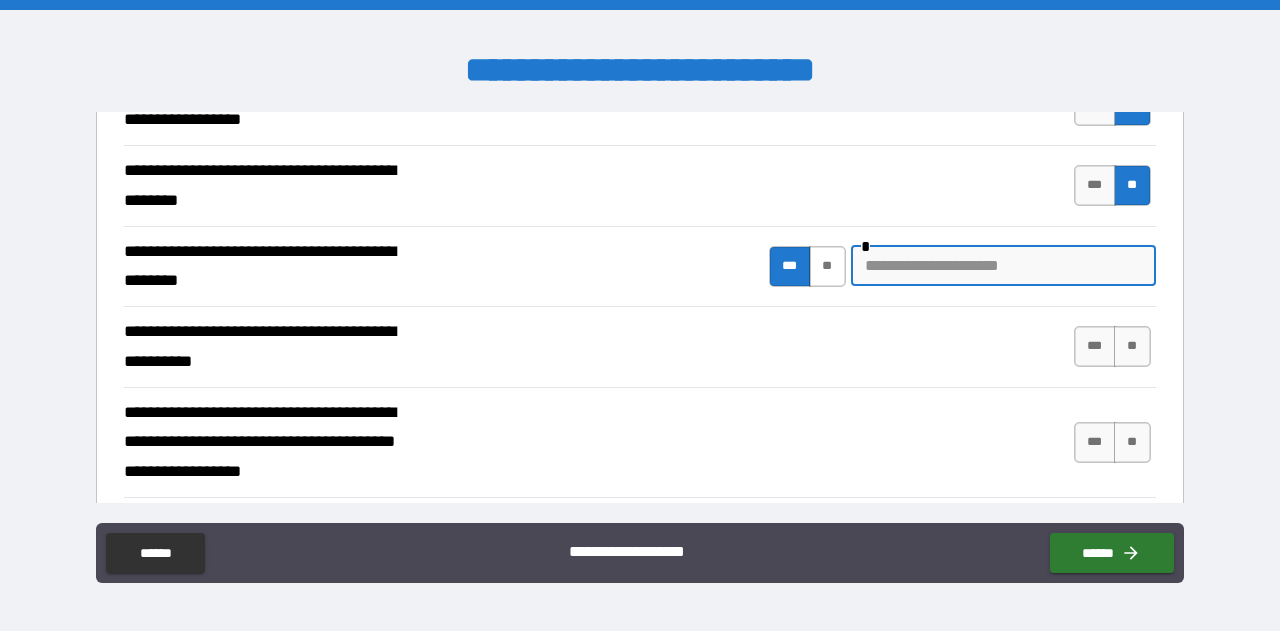 click on "**" at bounding box center (827, 266) 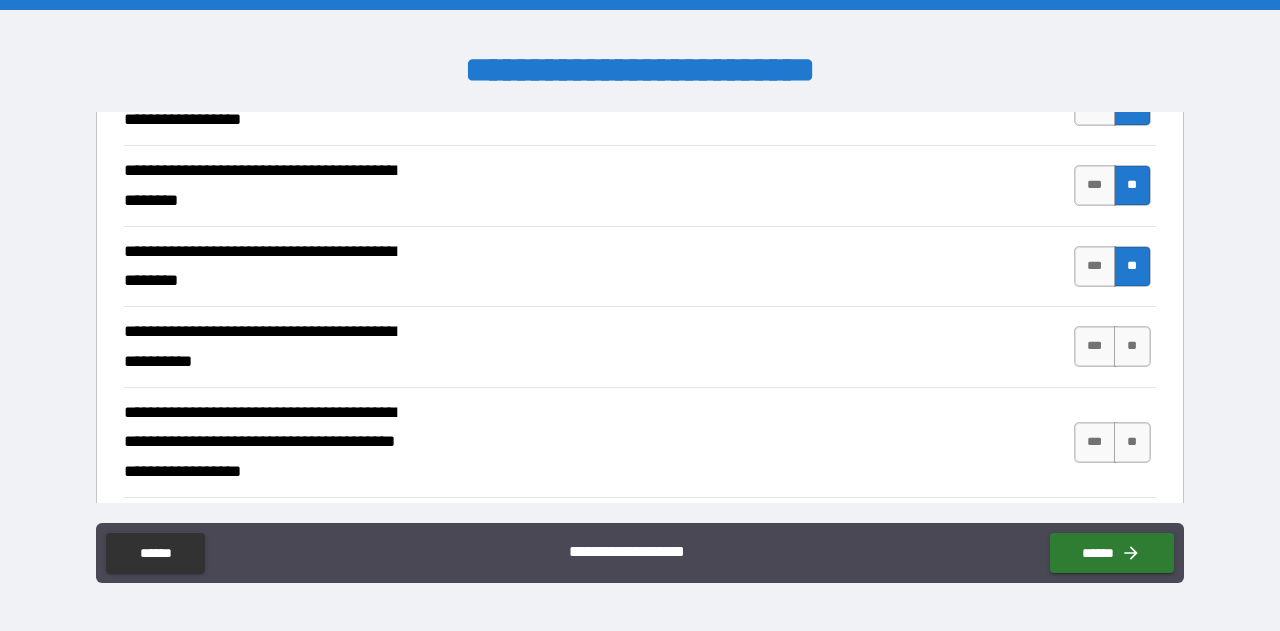 scroll, scrollTop: 580, scrollLeft: 0, axis: vertical 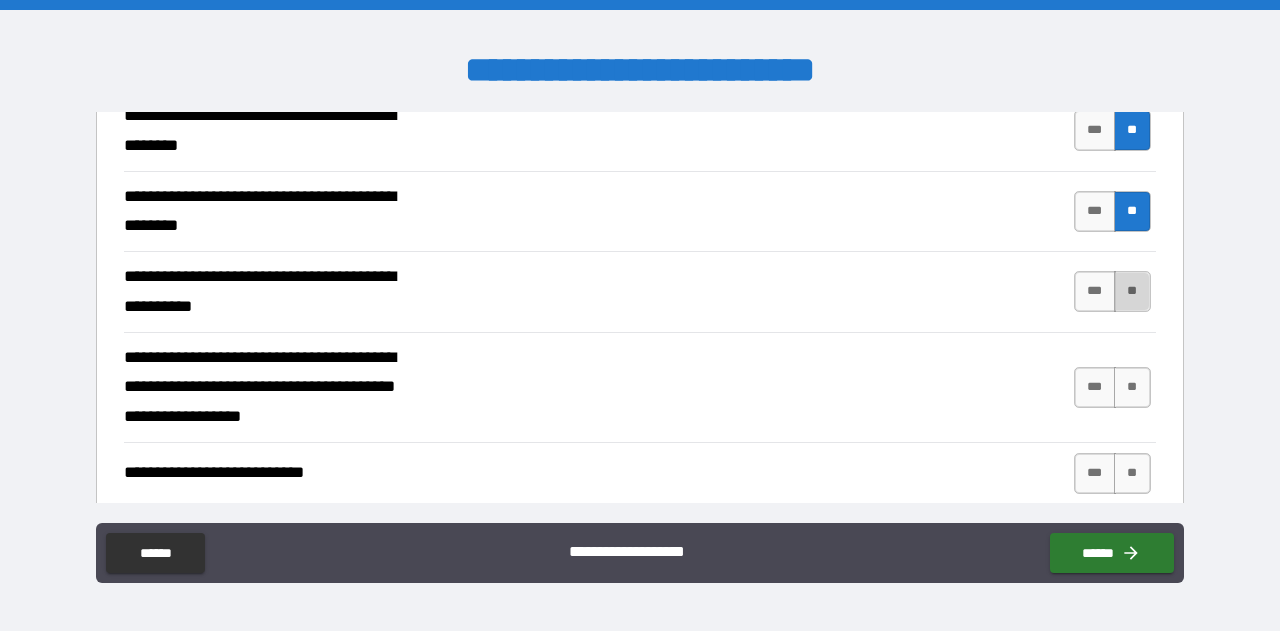 click on "**" at bounding box center (1132, 291) 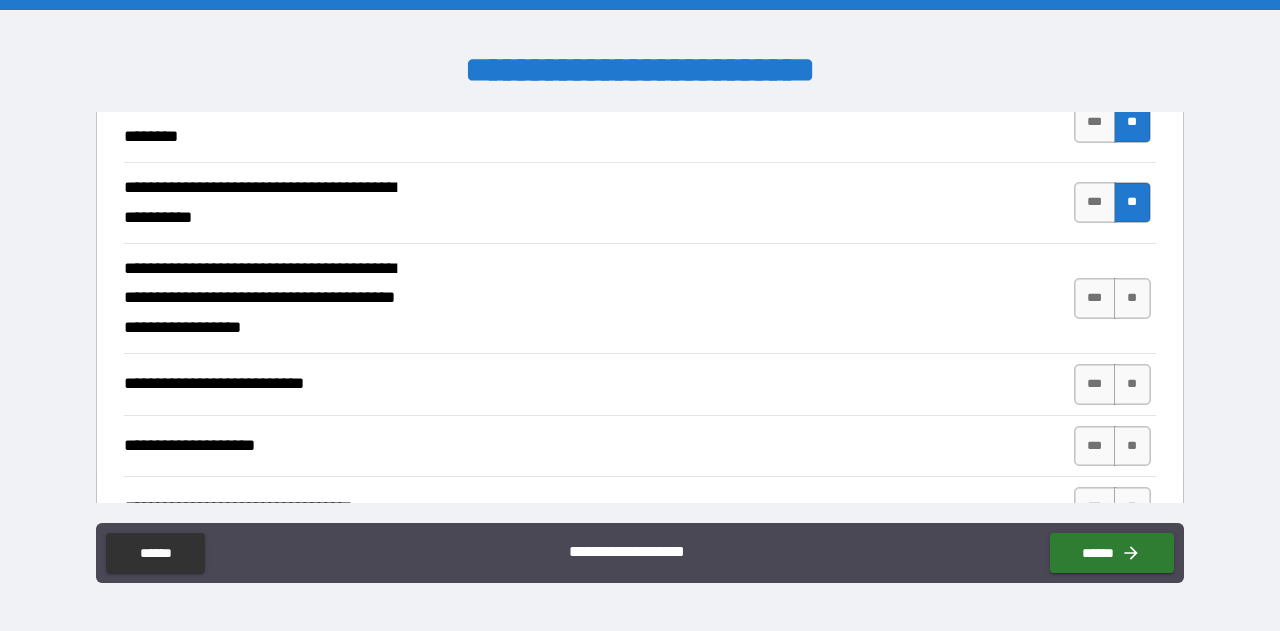 scroll, scrollTop: 670, scrollLeft: 0, axis: vertical 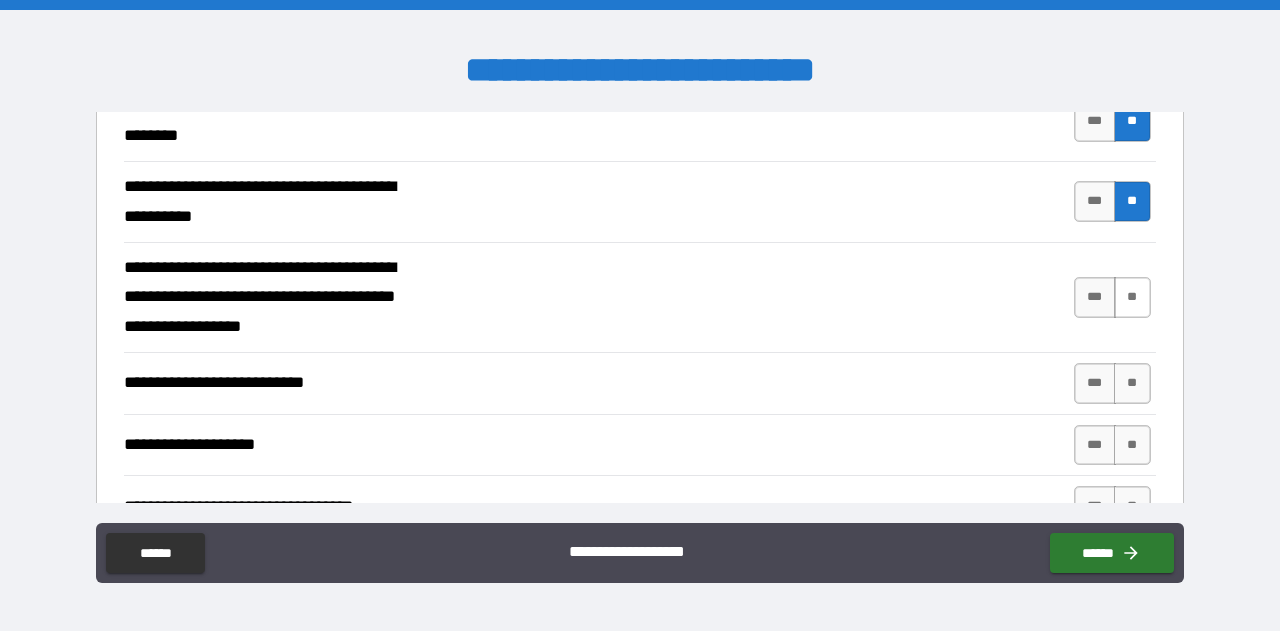 click on "**" at bounding box center (1132, 297) 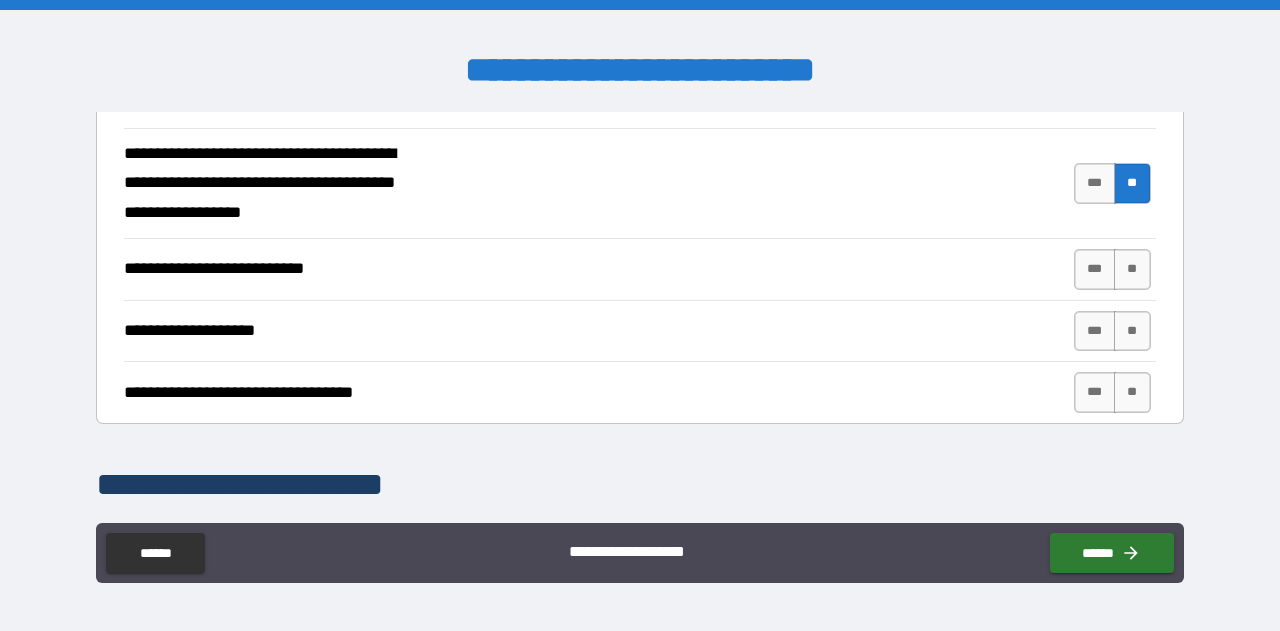 scroll, scrollTop: 785, scrollLeft: 0, axis: vertical 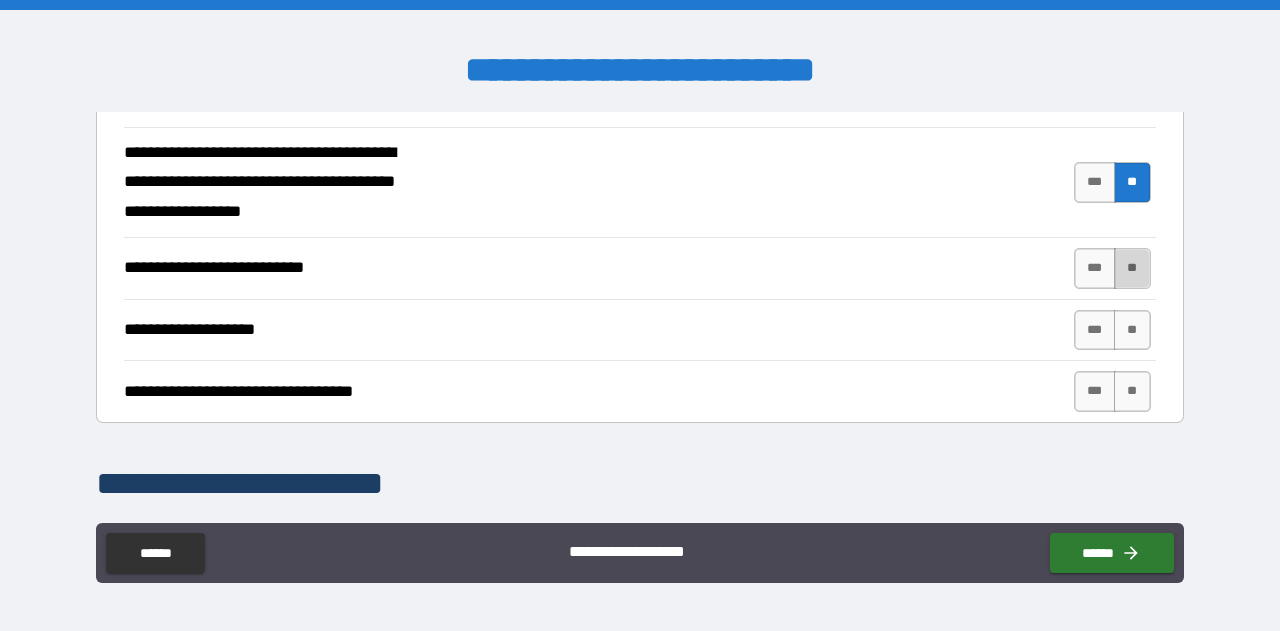 click on "**" at bounding box center [1132, 268] 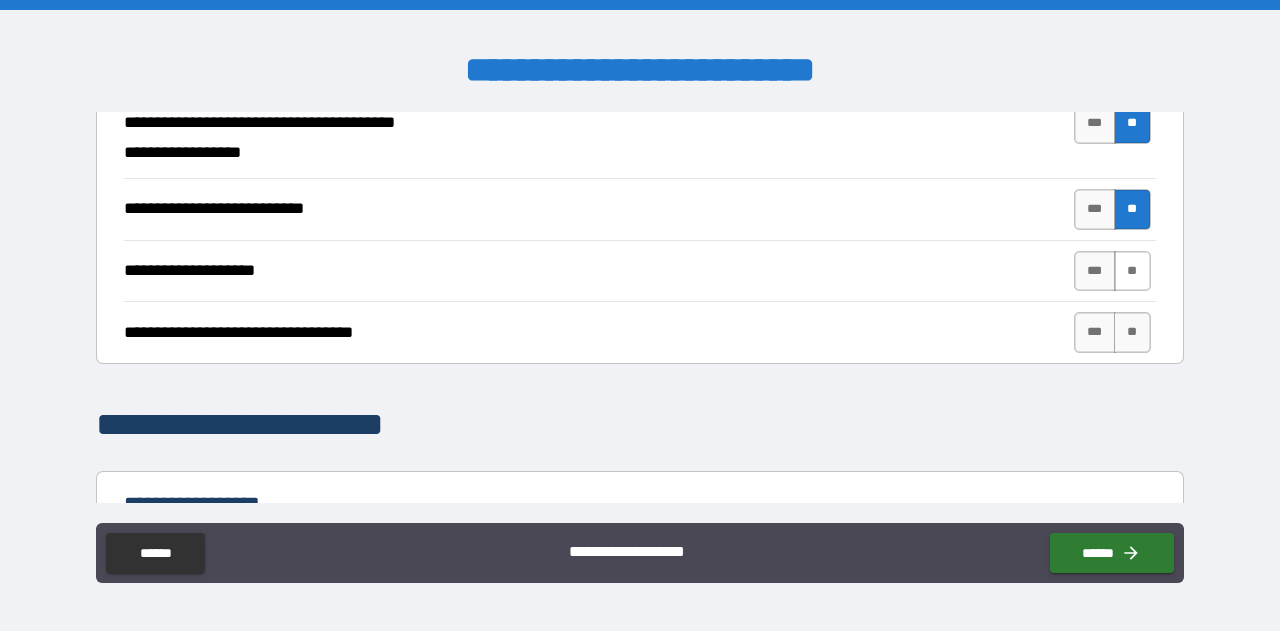 scroll, scrollTop: 845, scrollLeft: 0, axis: vertical 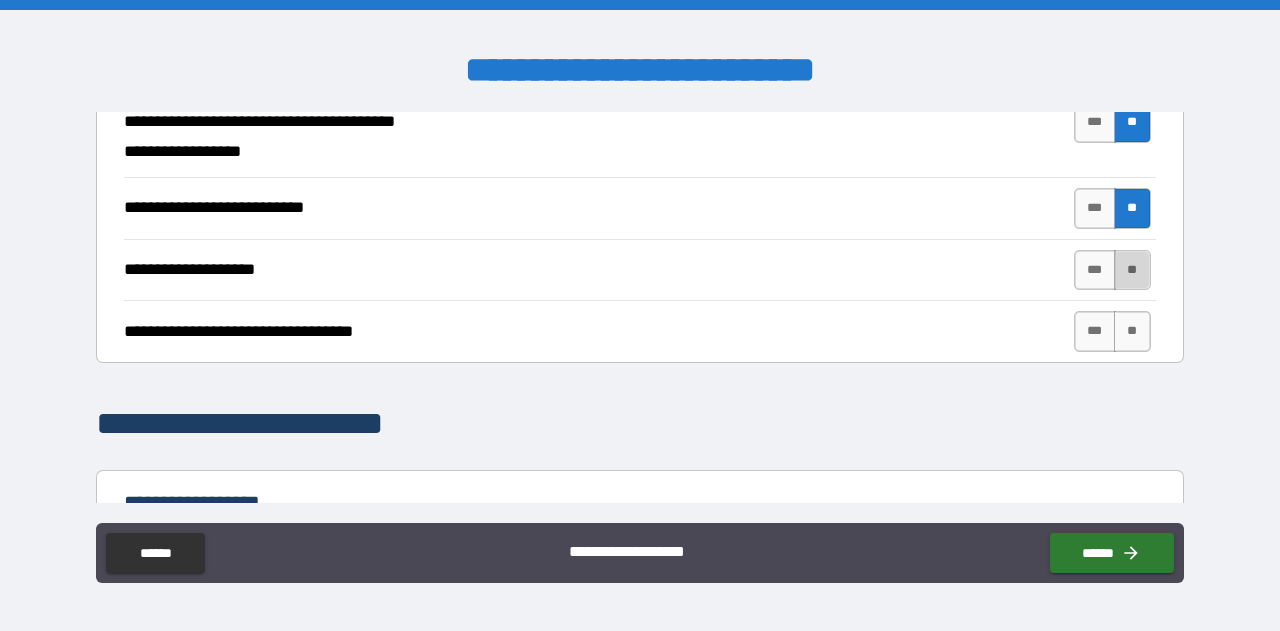 click on "**" at bounding box center (1132, 270) 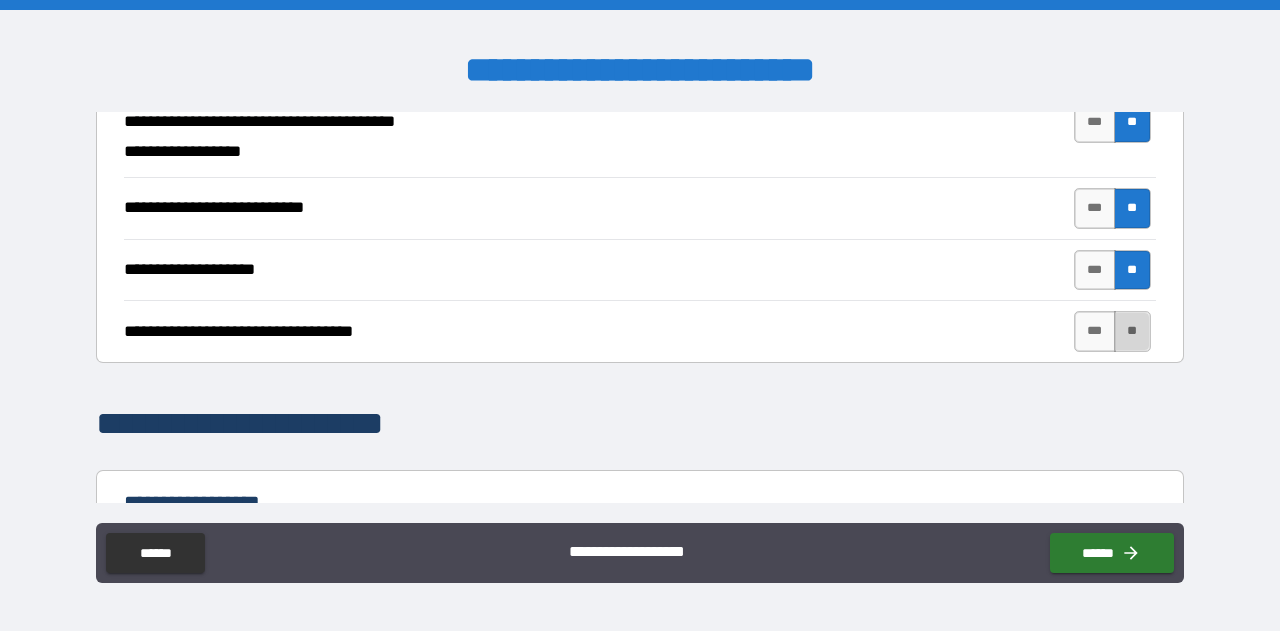 click on "**" at bounding box center [1132, 331] 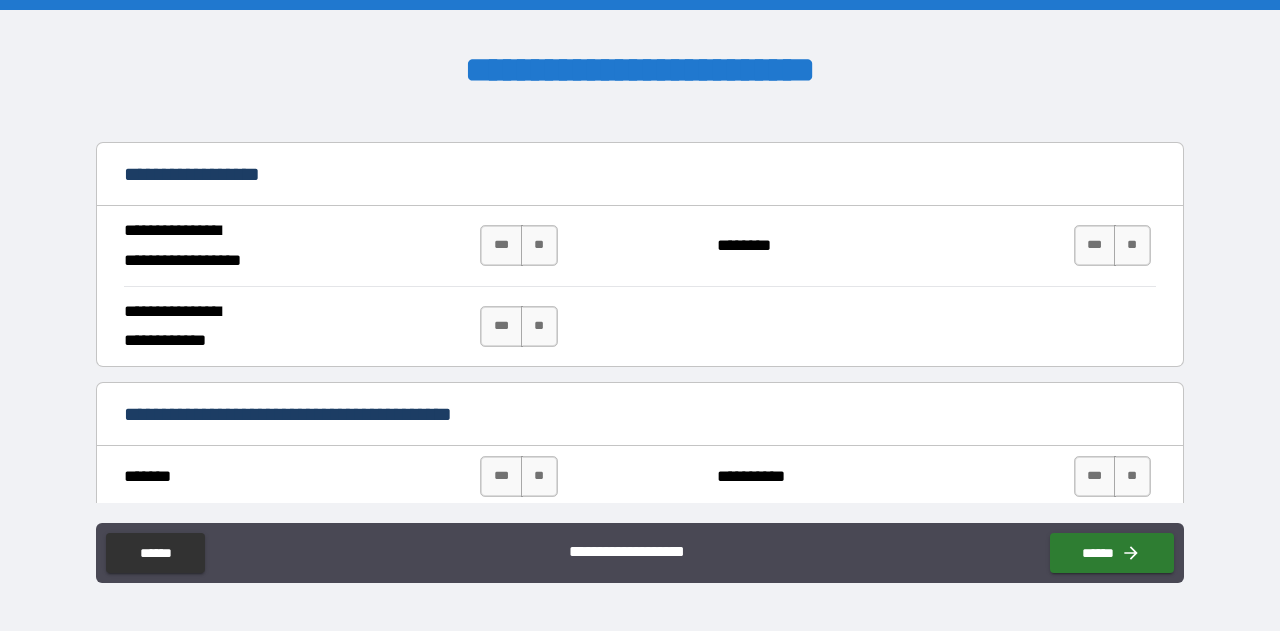 scroll, scrollTop: 1174, scrollLeft: 0, axis: vertical 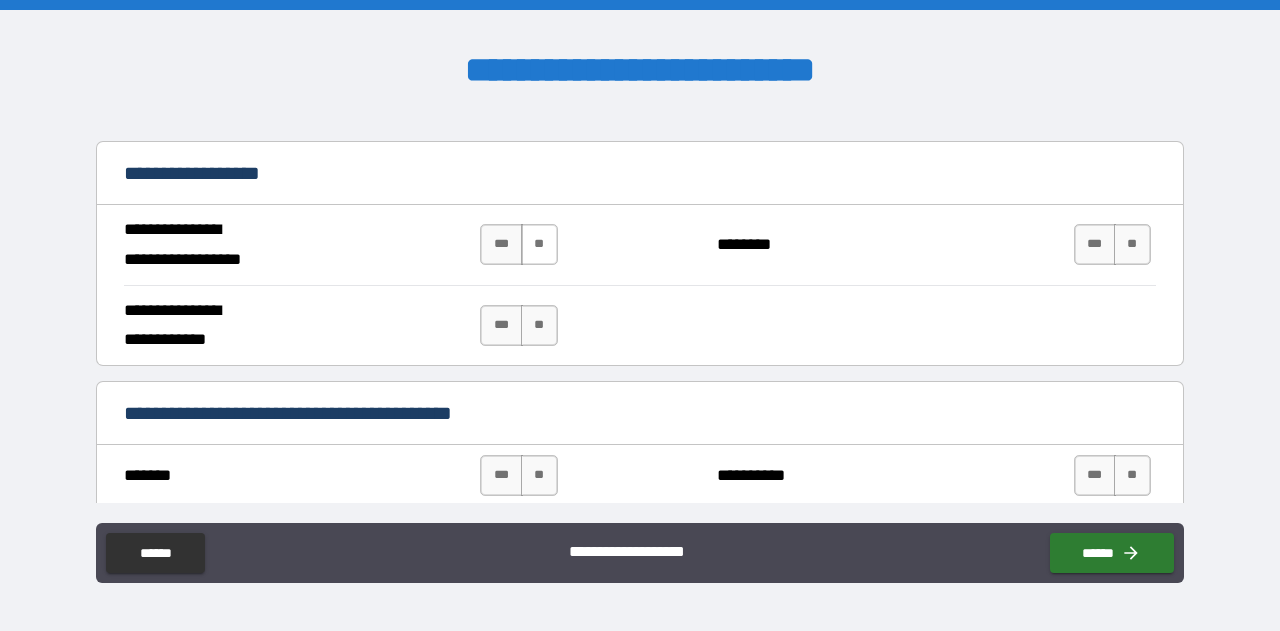 click on "**" at bounding box center [539, 244] 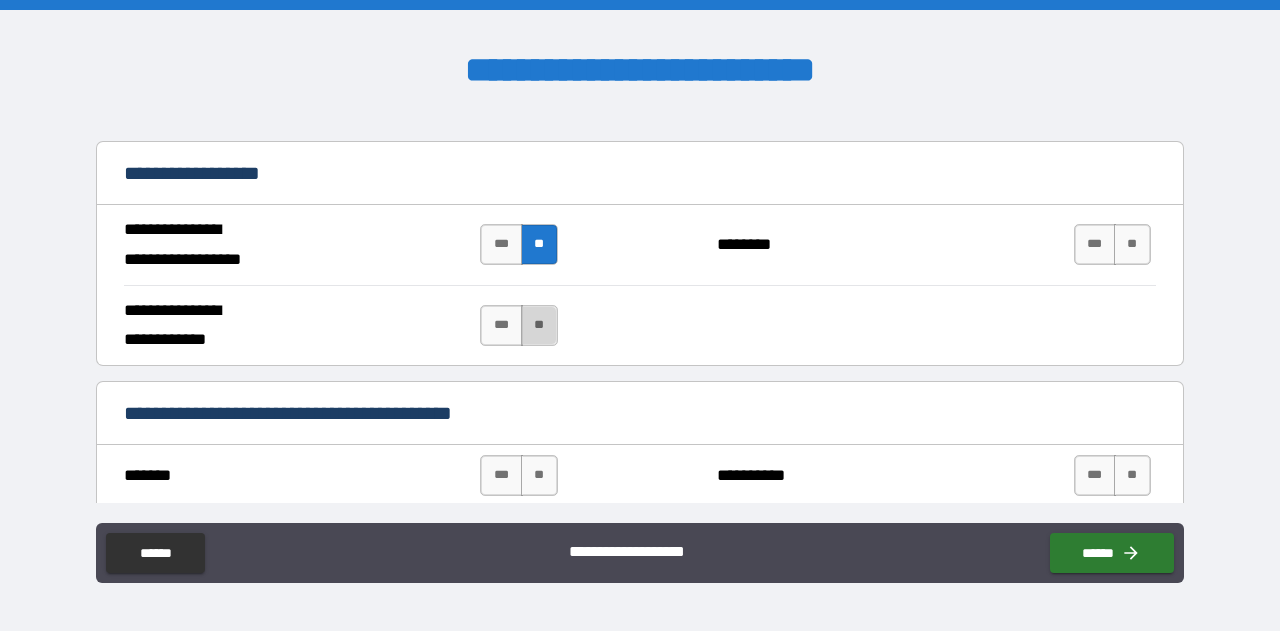 click on "**" at bounding box center [539, 325] 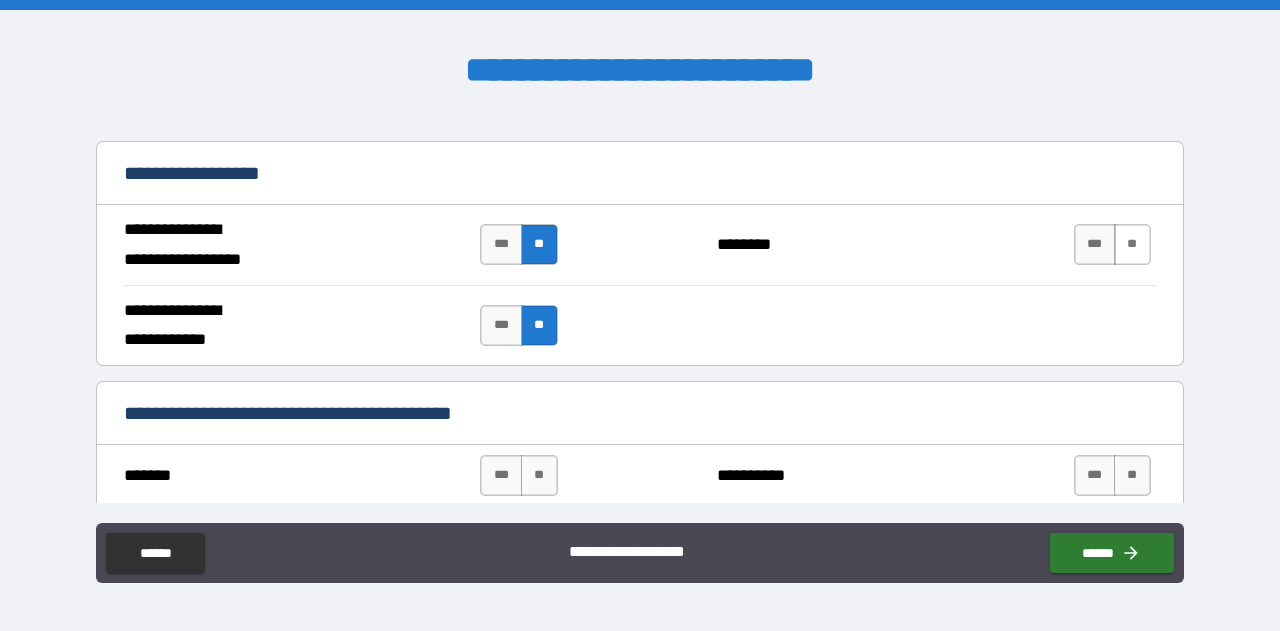 click on "**" at bounding box center (1132, 244) 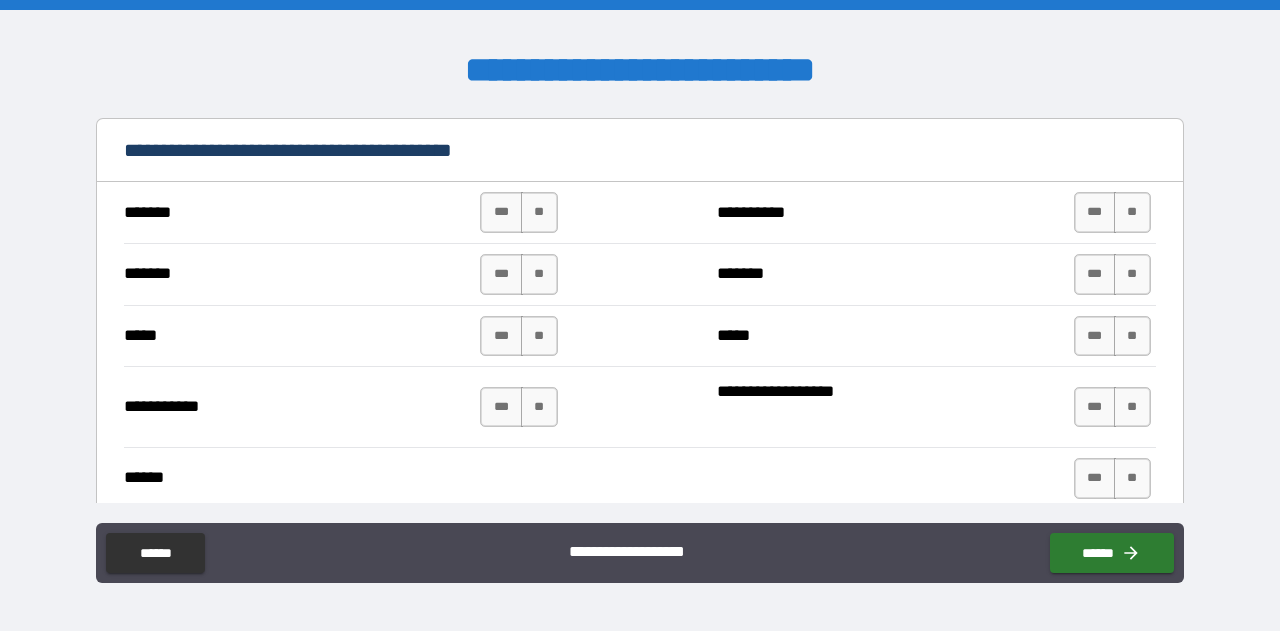 scroll, scrollTop: 1504, scrollLeft: 0, axis: vertical 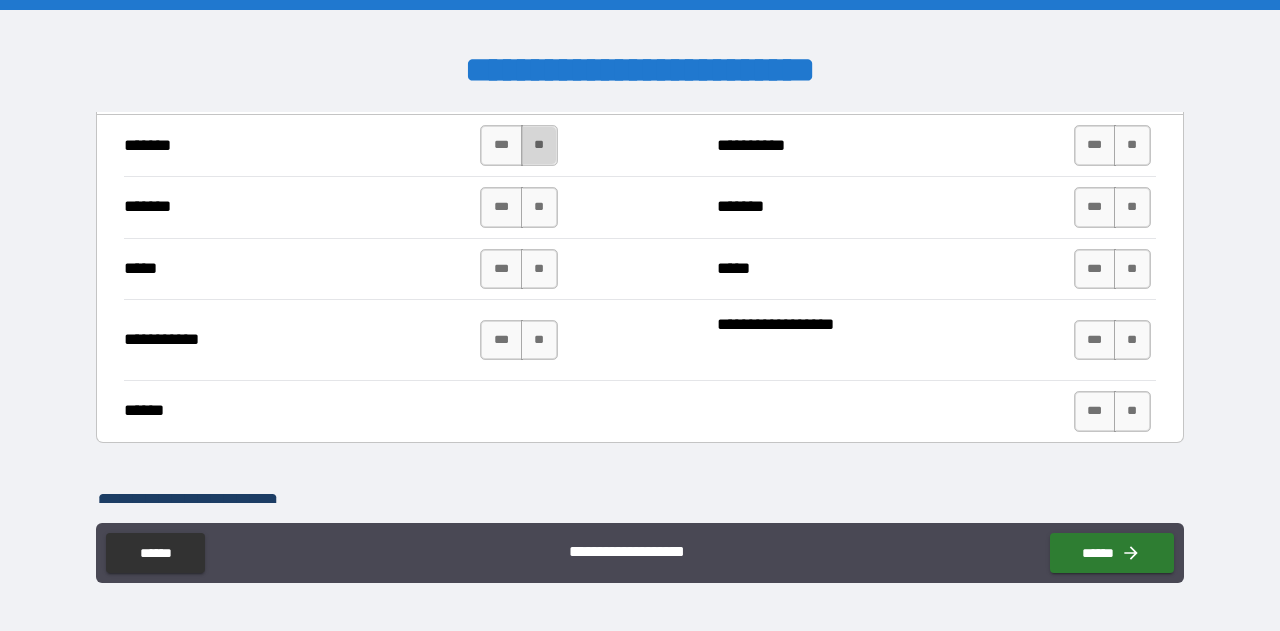 click on "**" at bounding box center [539, 145] 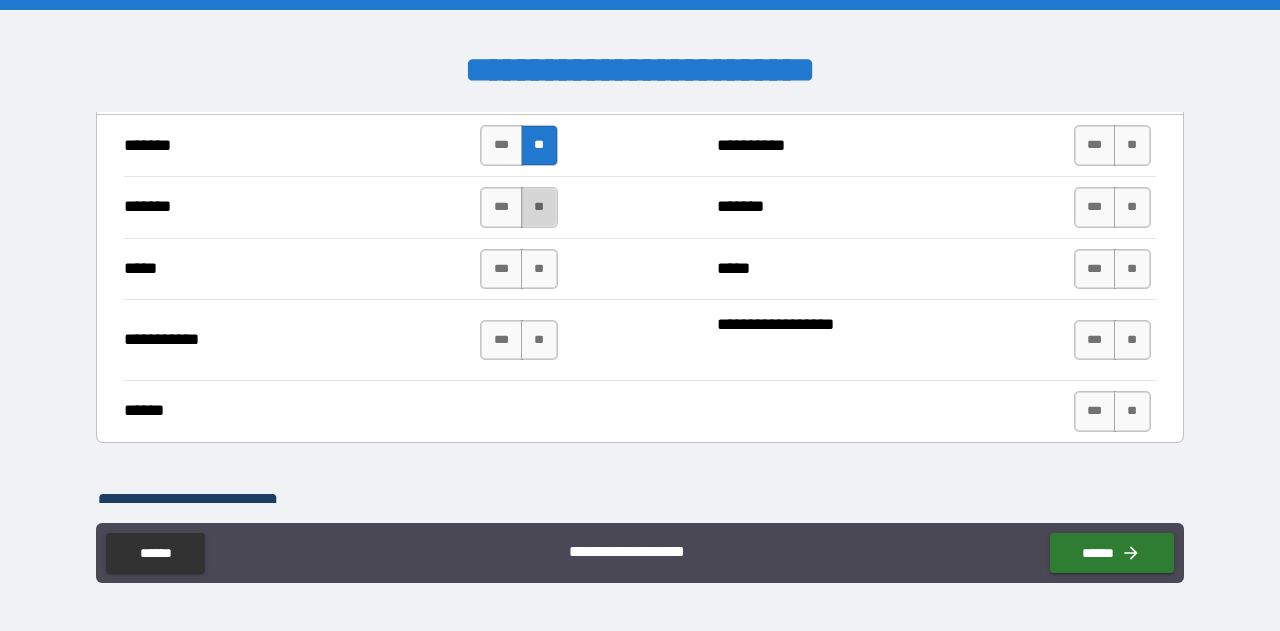 click on "**" at bounding box center [539, 207] 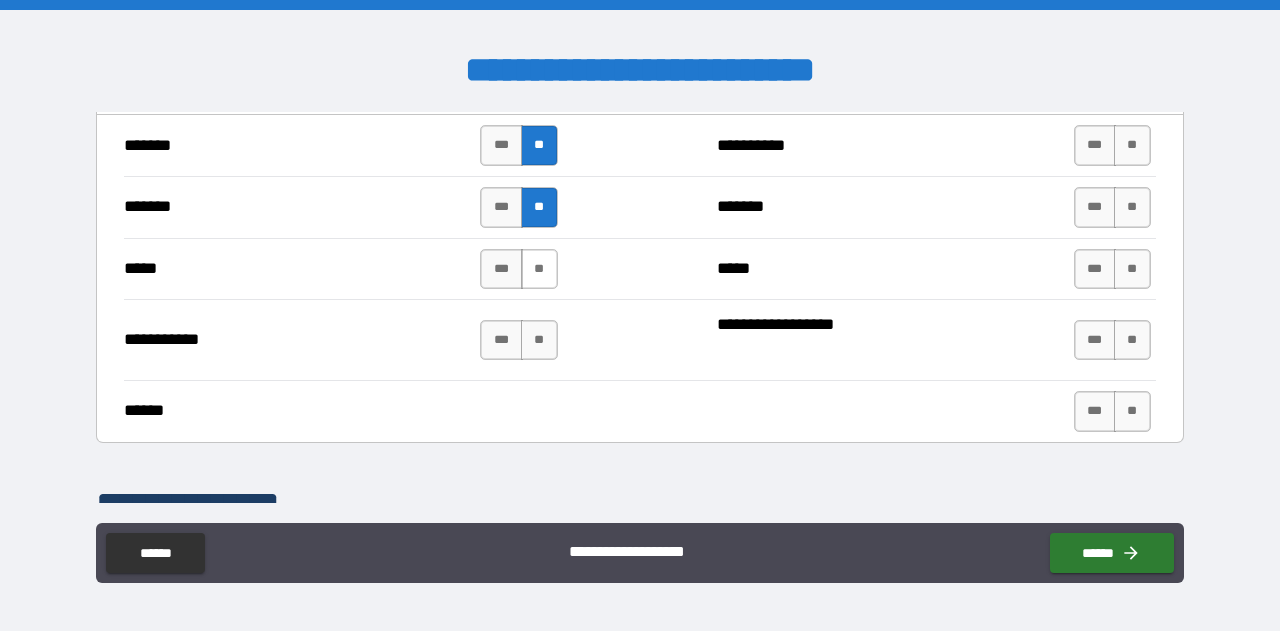 click on "**" at bounding box center [539, 269] 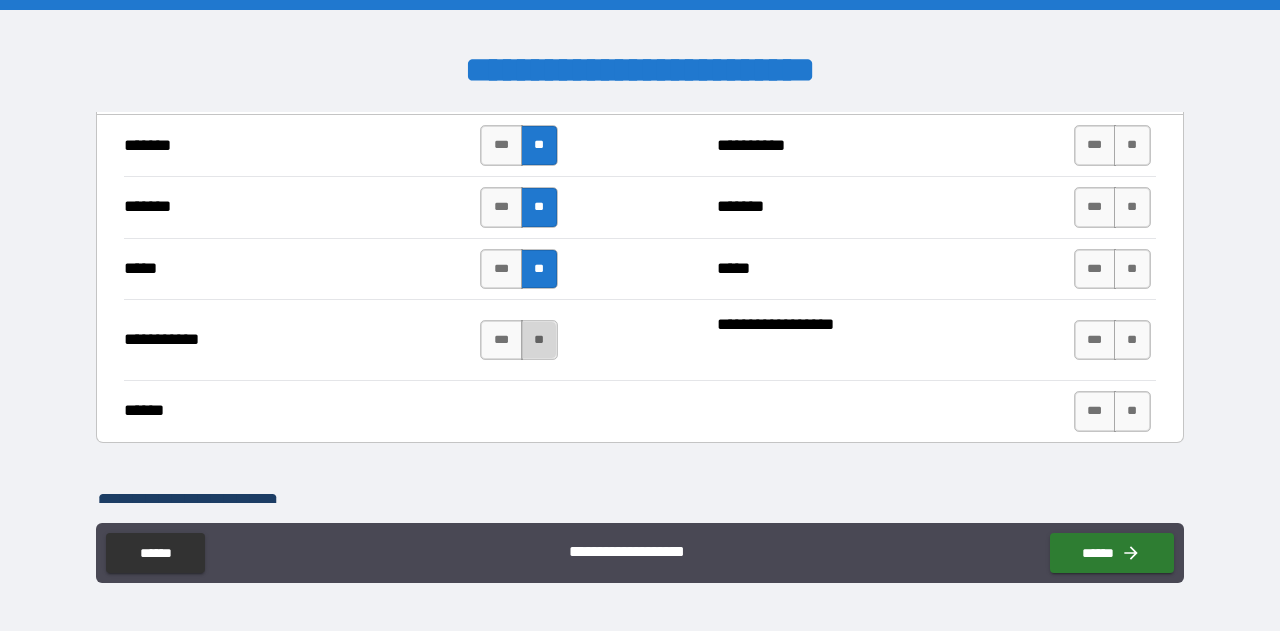 click on "**" at bounding box center [539, 340] 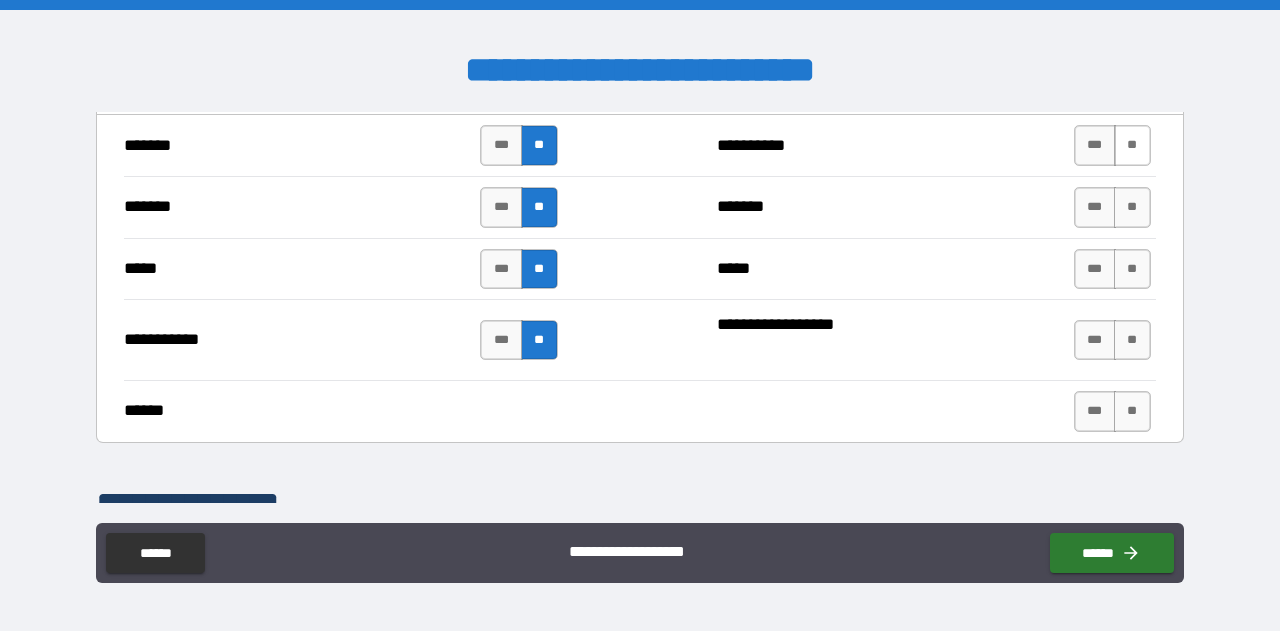 click on "**" at bounding box center [1132, 145] 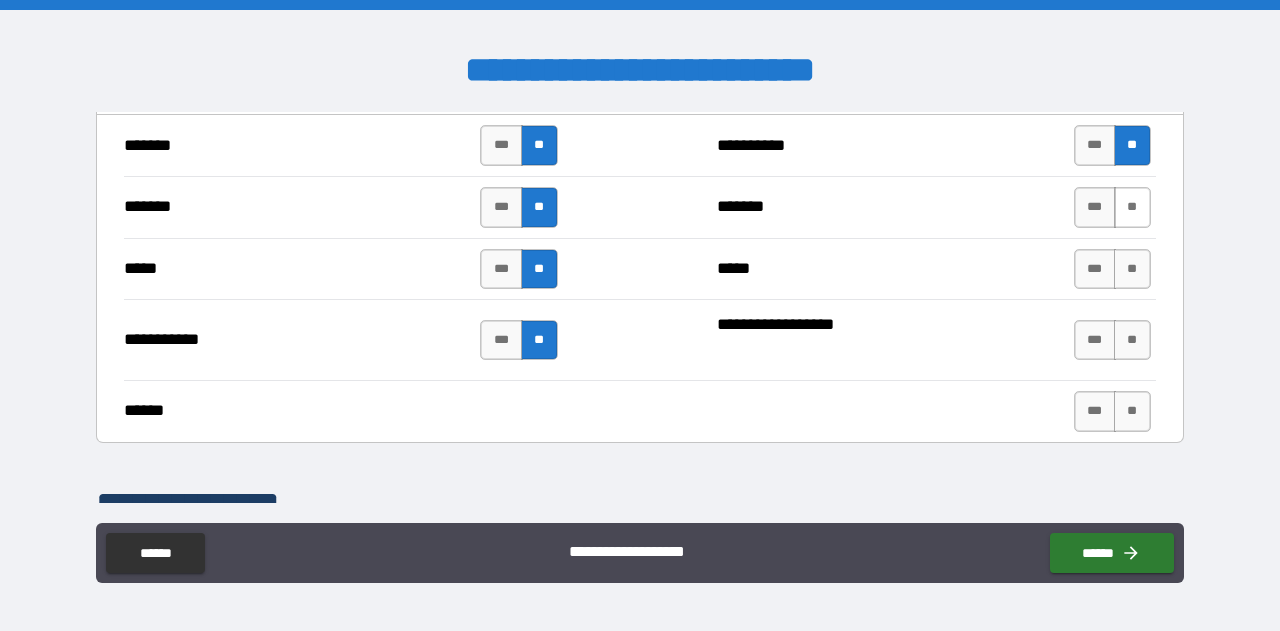 click on "**" at bounding box center [1132, 207] 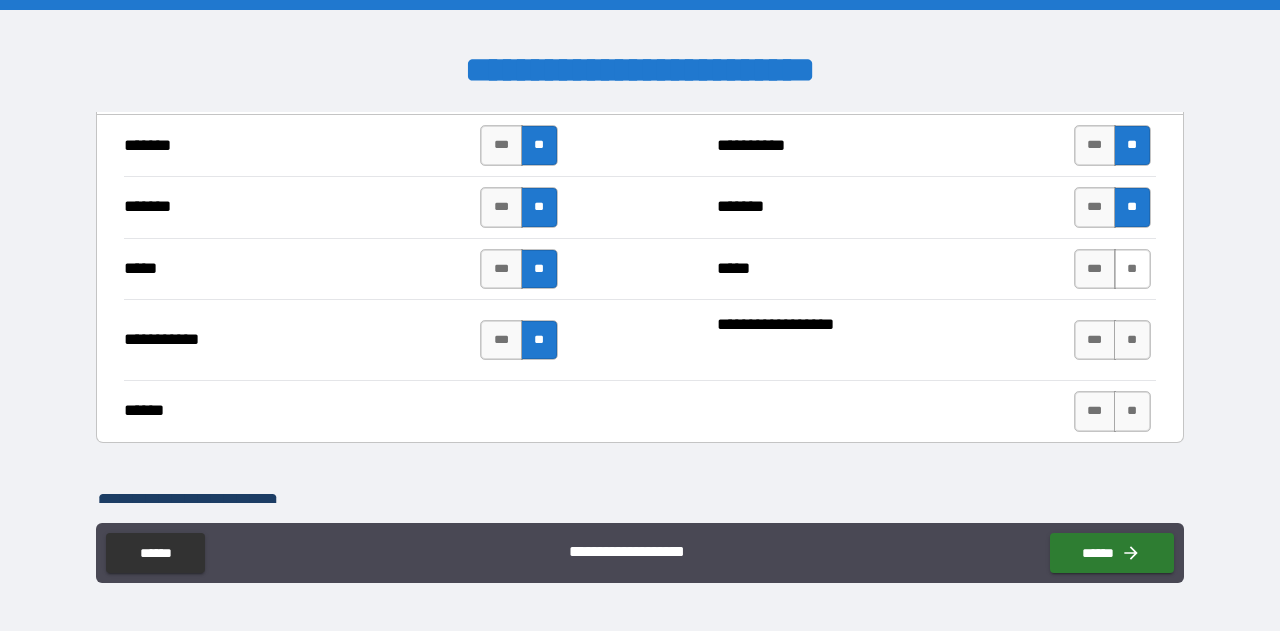 click on "**" at bounding box center [1132, 269] 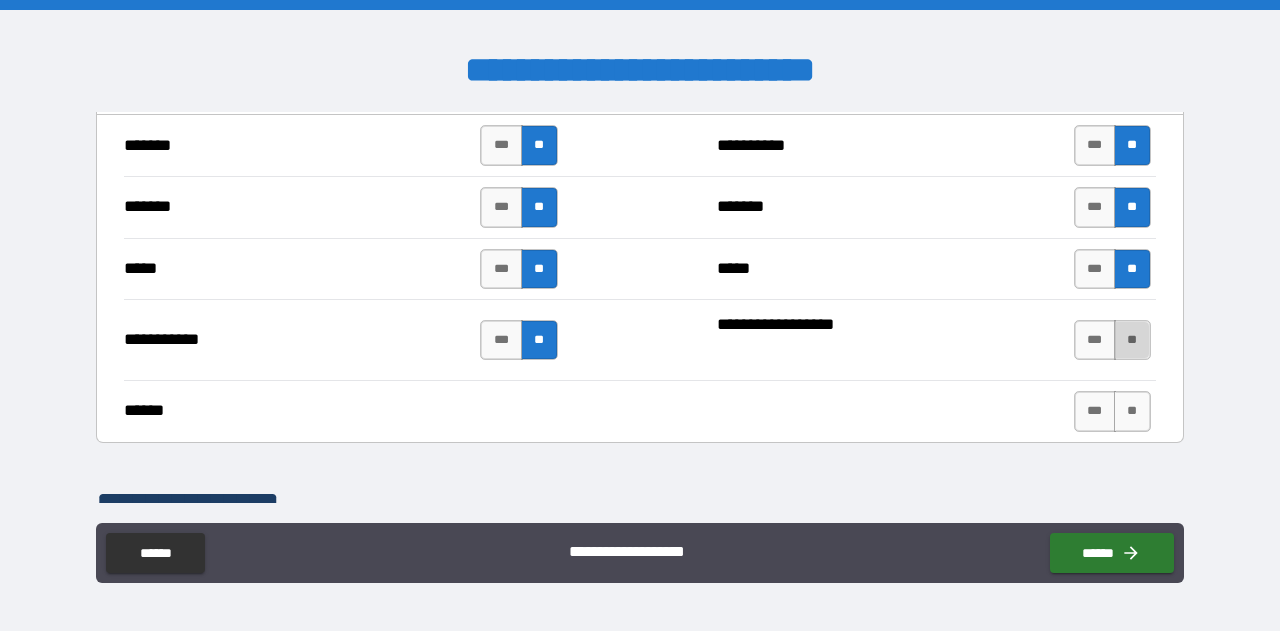 click on "**" at bounding box center (1132, 340) 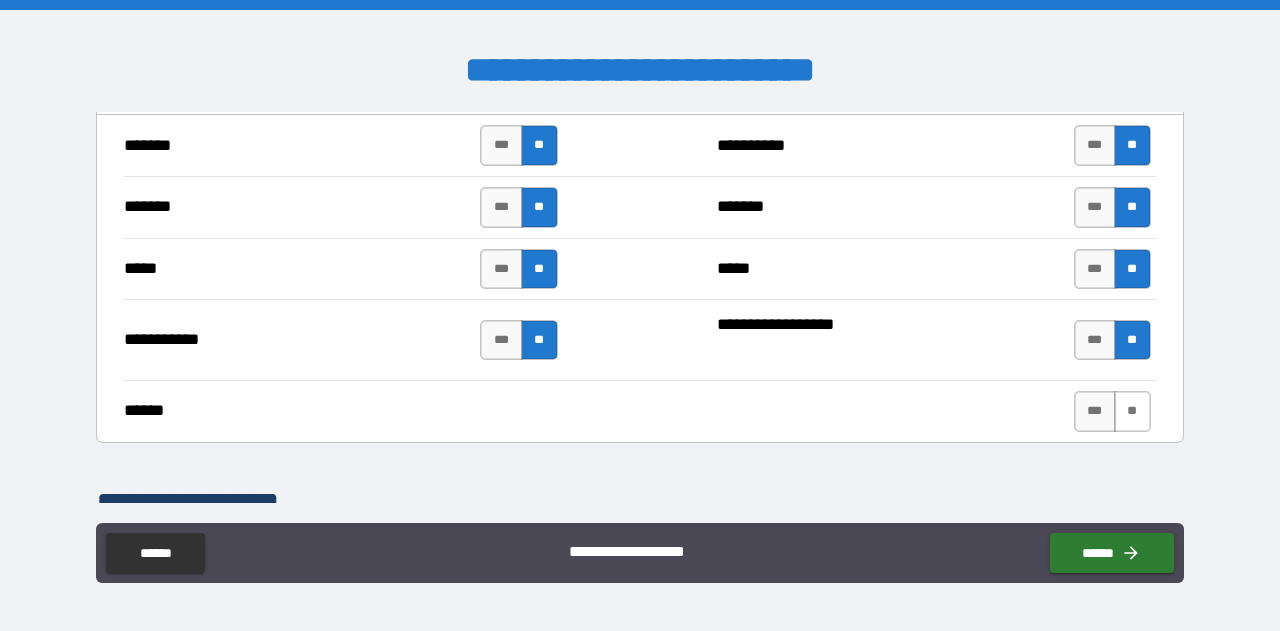 click on "**" at bounding box center [1132, 411] 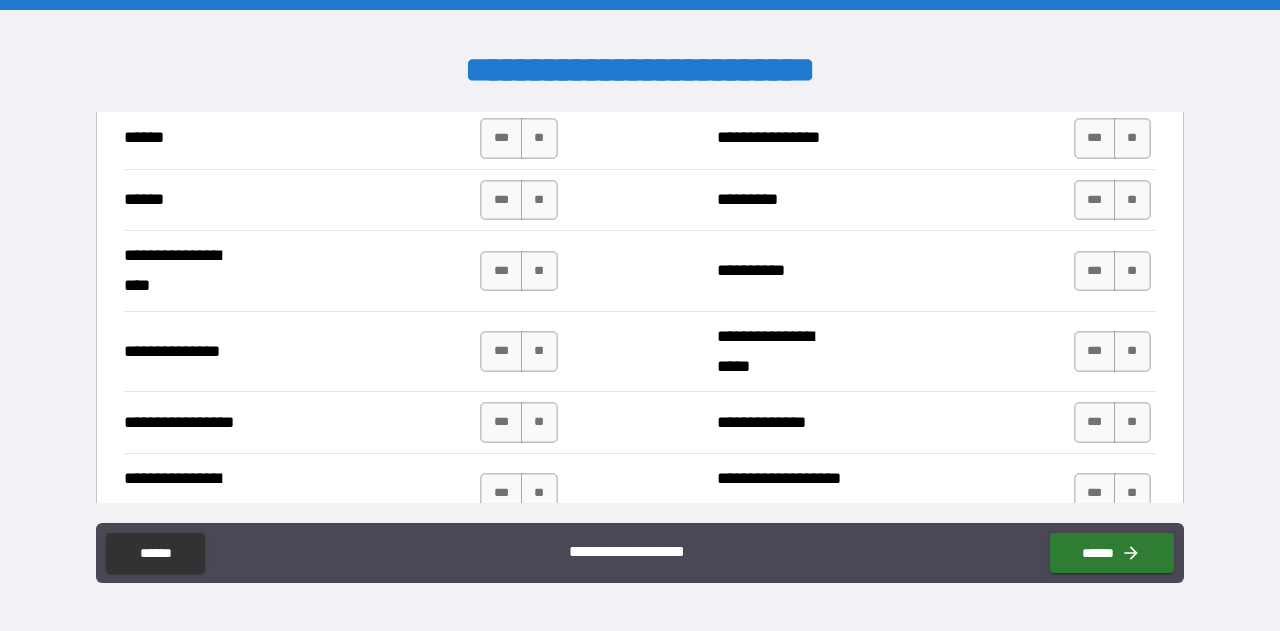 scroll, scrollTop: 2500, scrollLeft: 0, axis: vertical 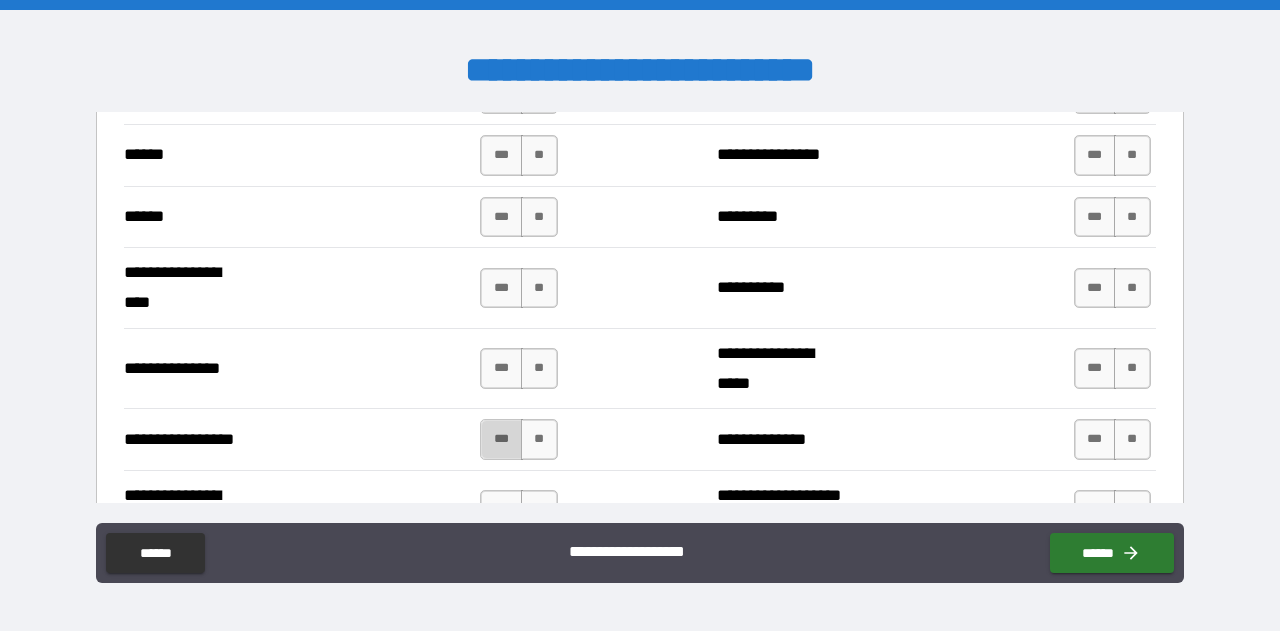 click on "***" at bounding box center [501, 439] 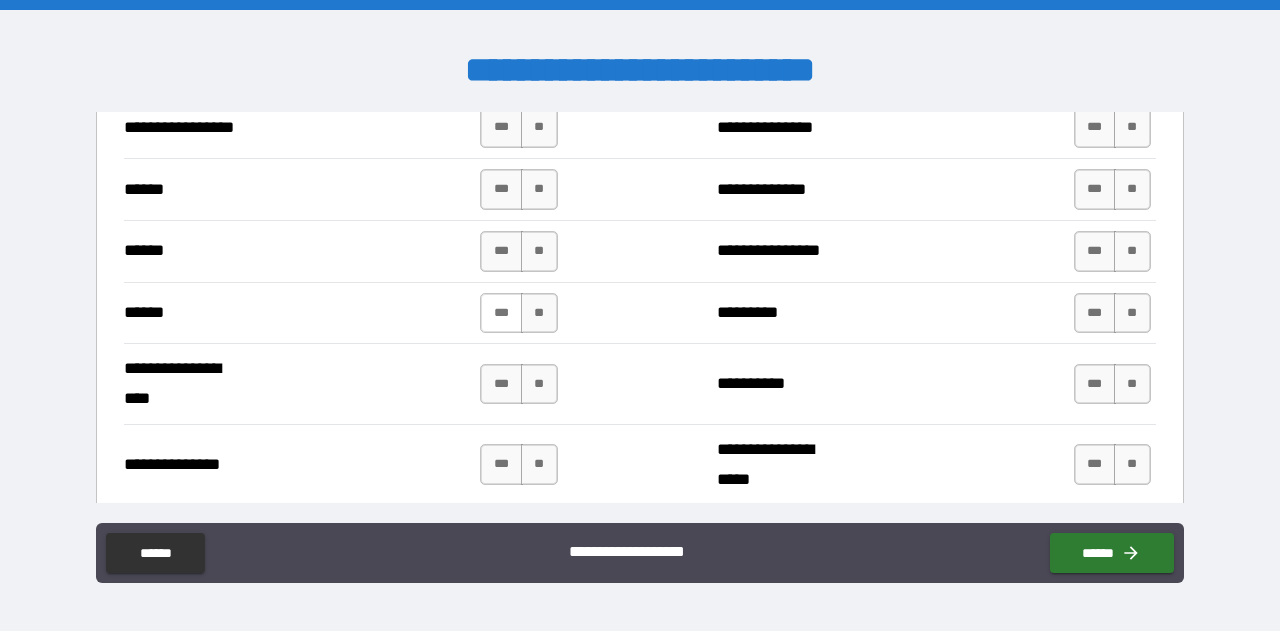 scroll, scrollTop: 2401, scrollLeft: 0, axis: vertical 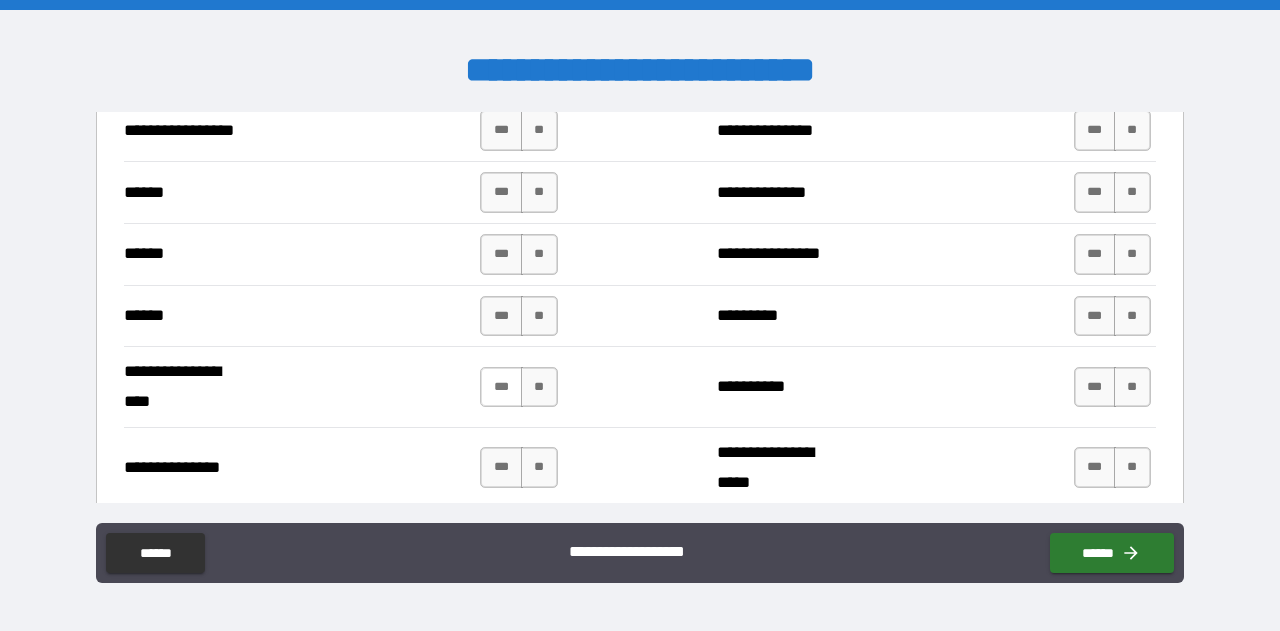click on "***" at bounding box center [501, 387] 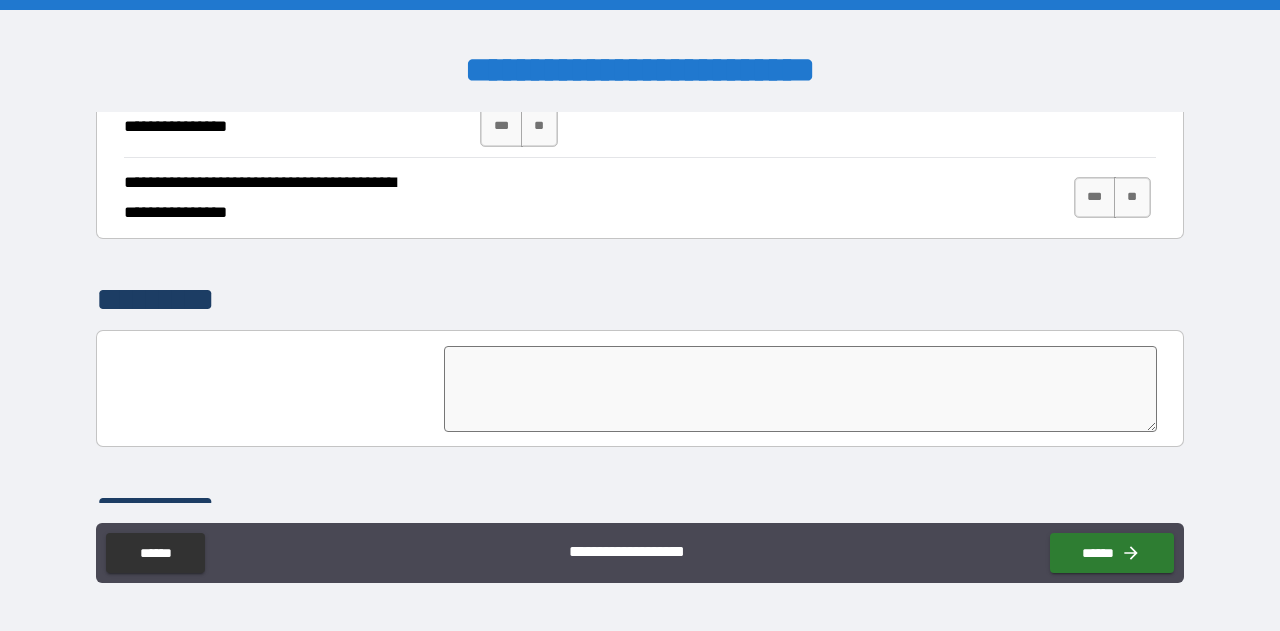 scroll, scrollTop: 4797, scrollLeft: 0, axis: vertical 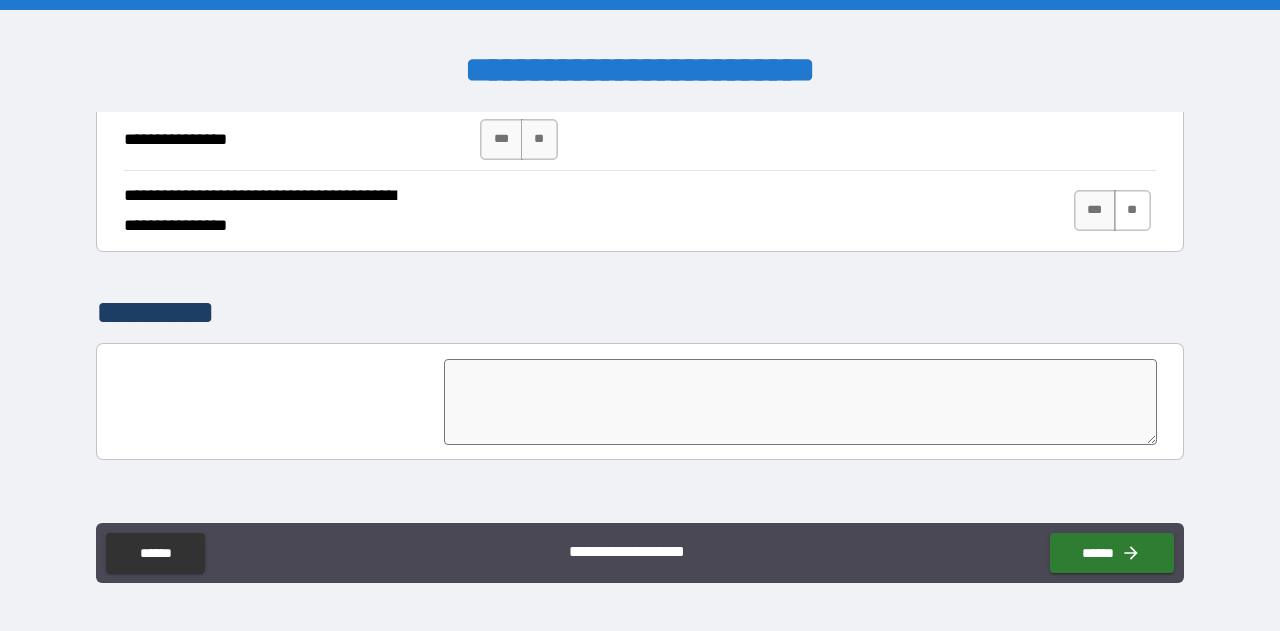 click on "**" at bounding box center (1132, 210) 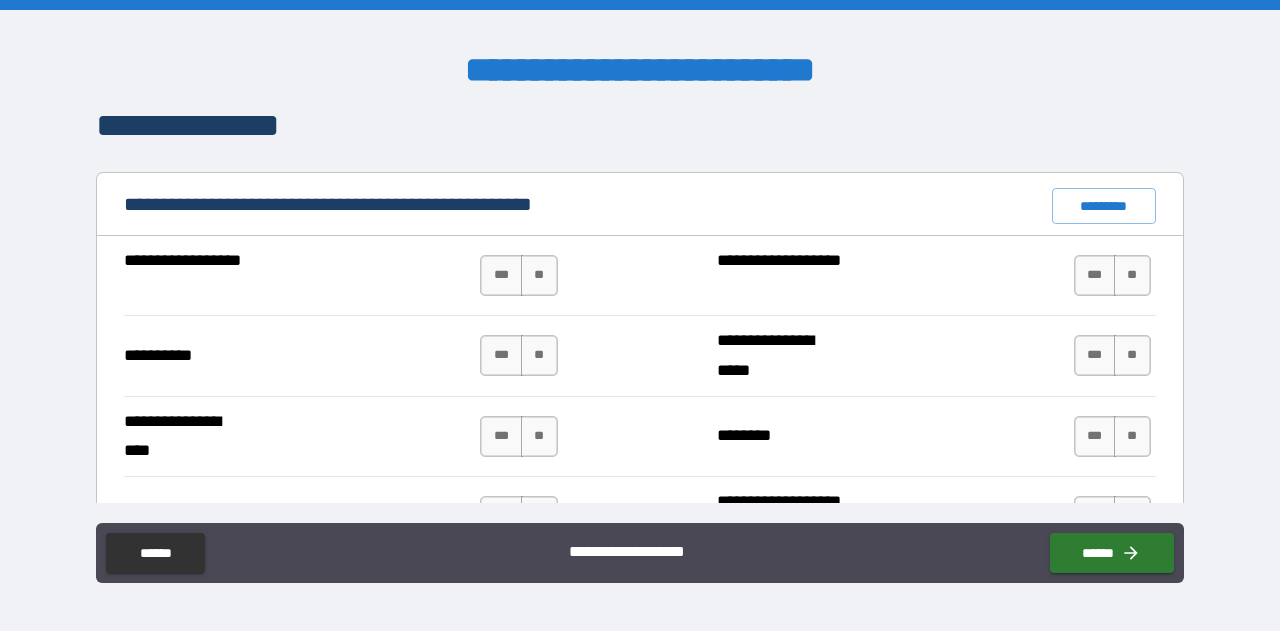 scroll, scrollTop: 1881, scrollLeft: 0, axis: vertical 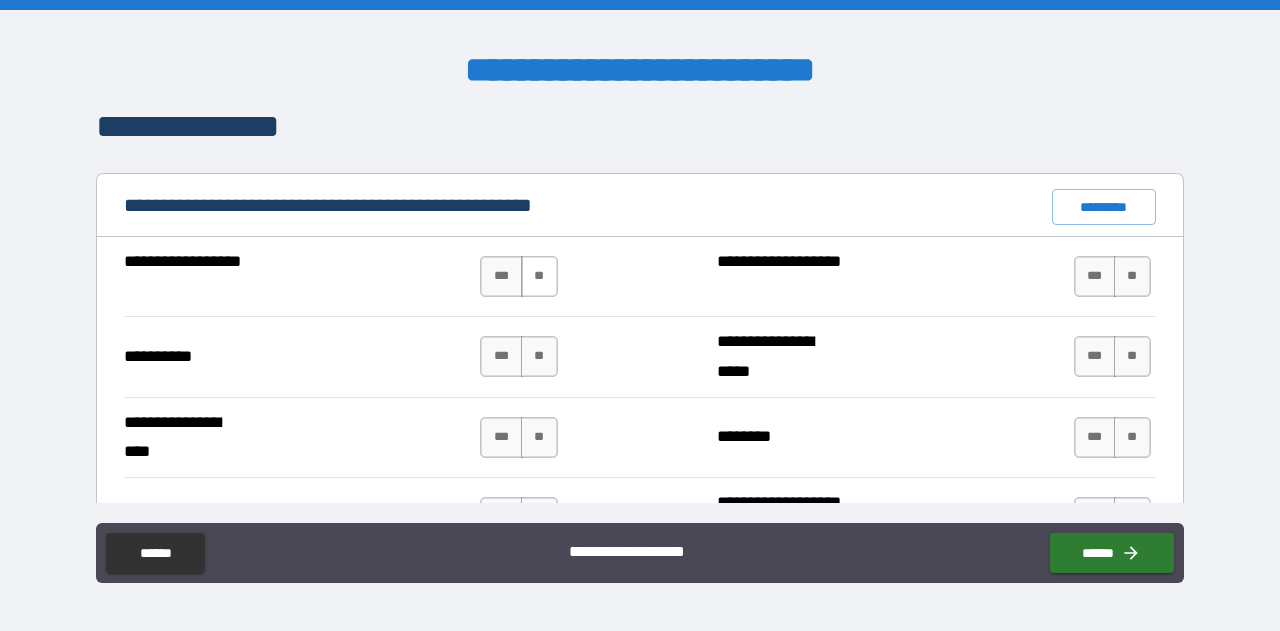 click on "**" at bounding box center (539, 276) 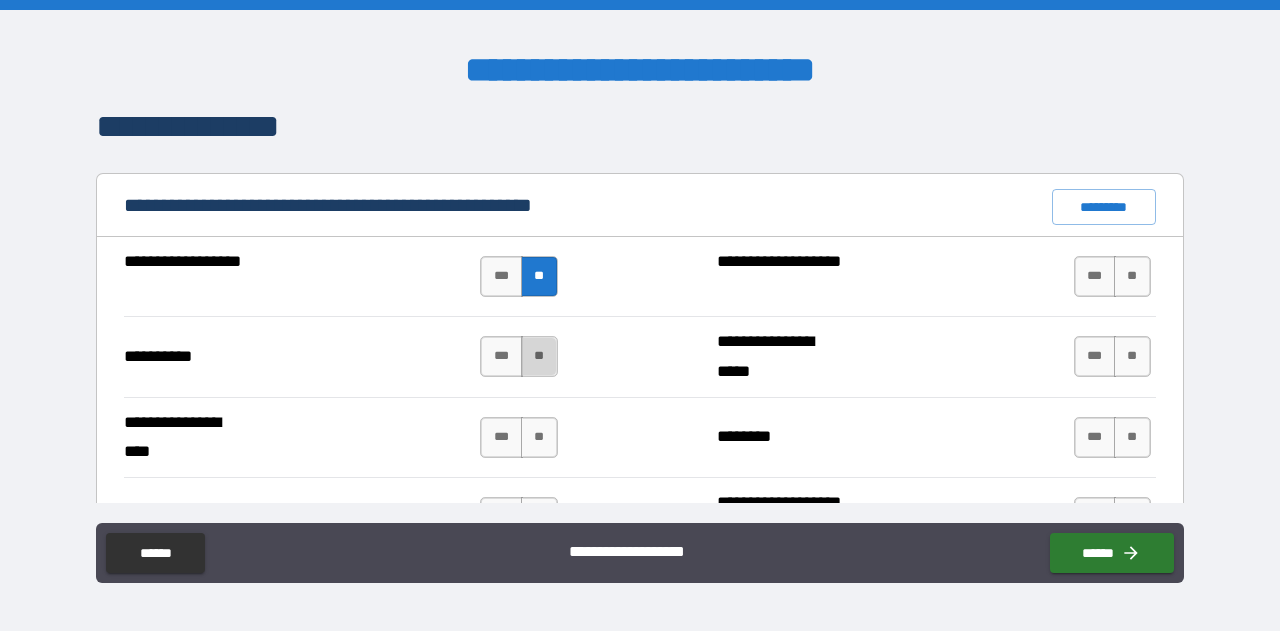 click on "**" at bounding box center [539, 356] 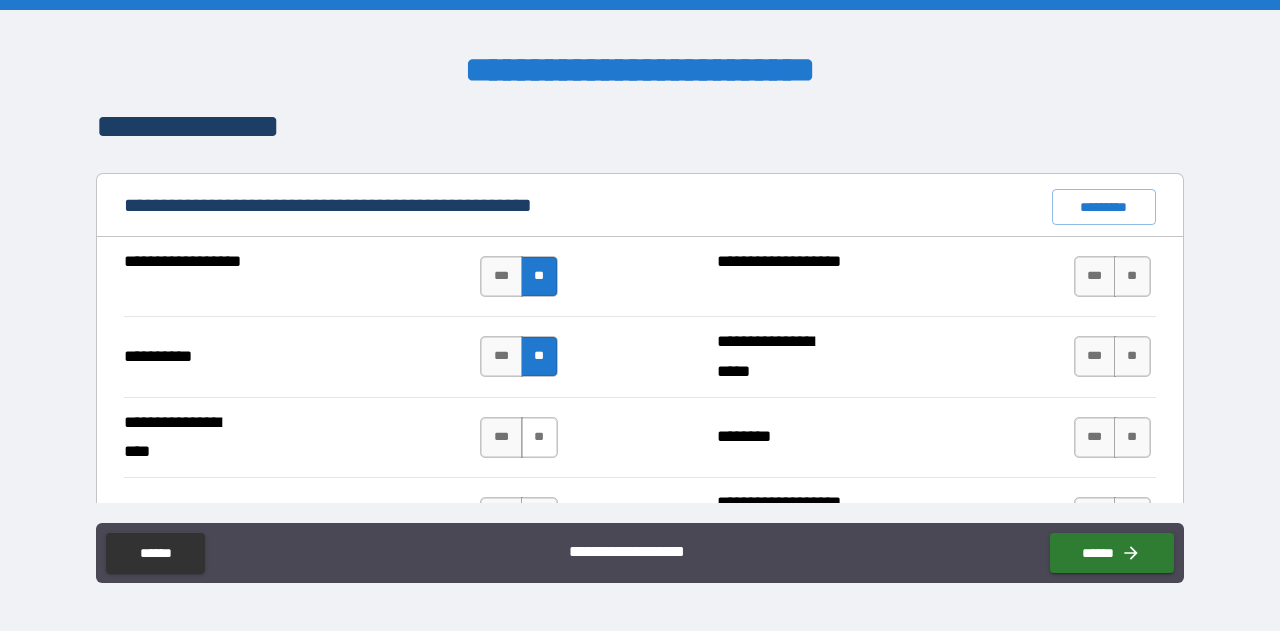 click on "**" at bounding box center [539, 437] 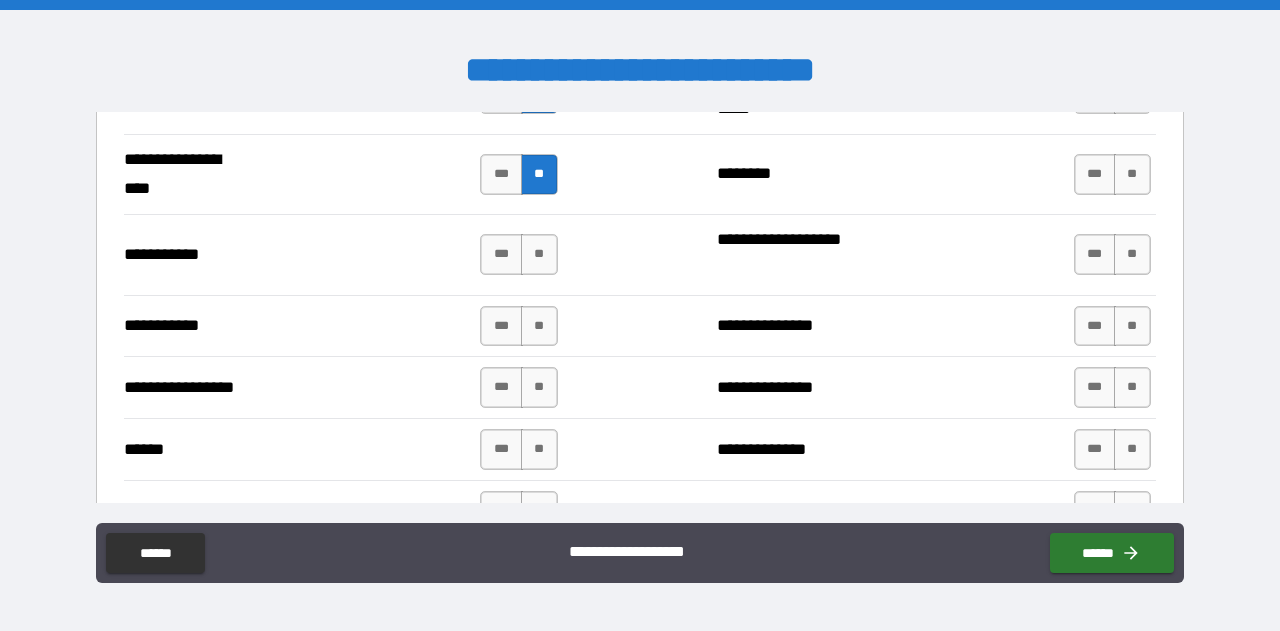 scroll, scrollTop: 2145, scrollLeft: 0, axis: vertical 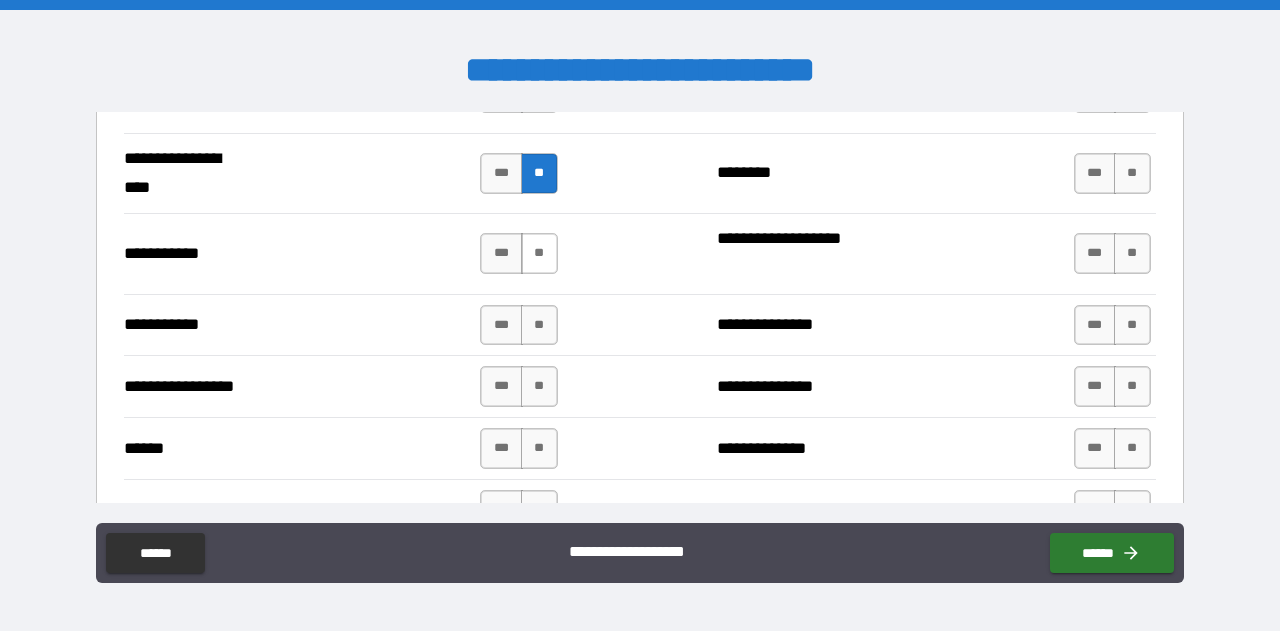 click on "**" at bounding box center [539, 253] 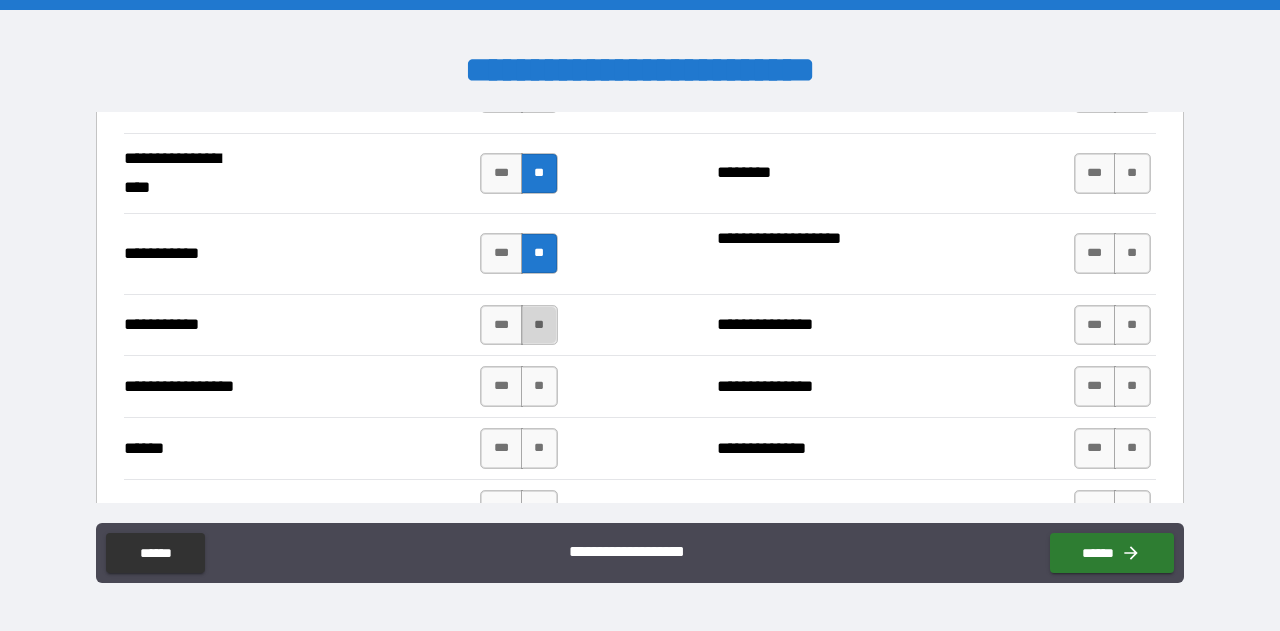 click on "**" at bounding box center [539, 325] 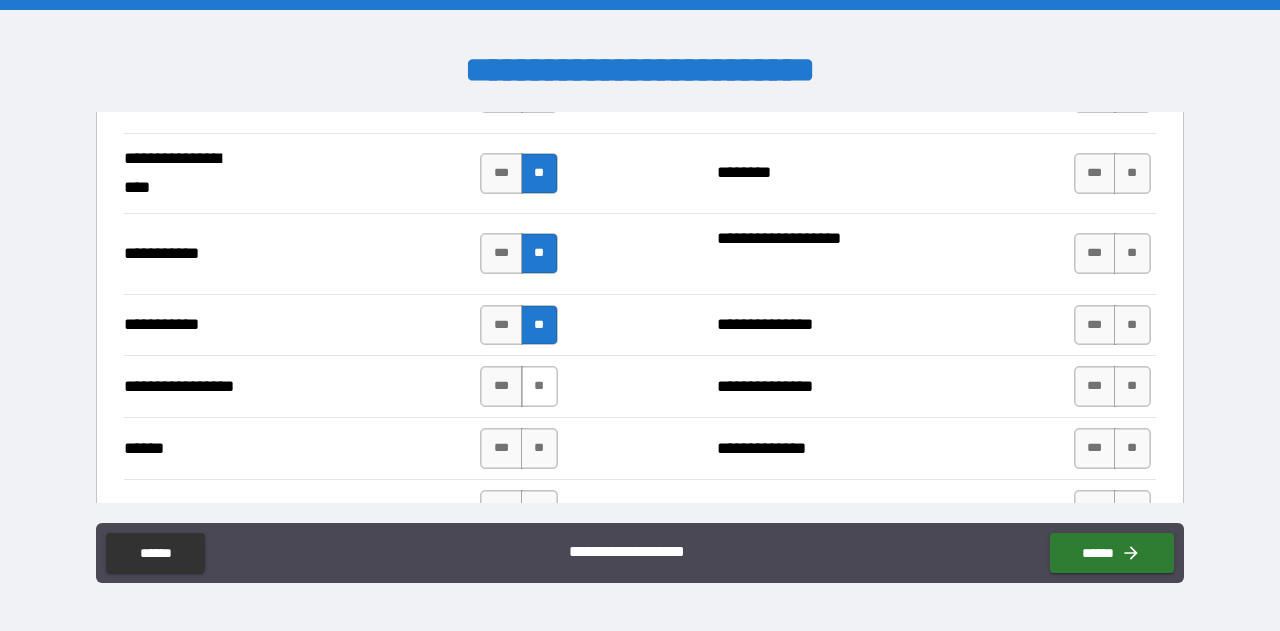click on "**" at bounding box center (539, 386) 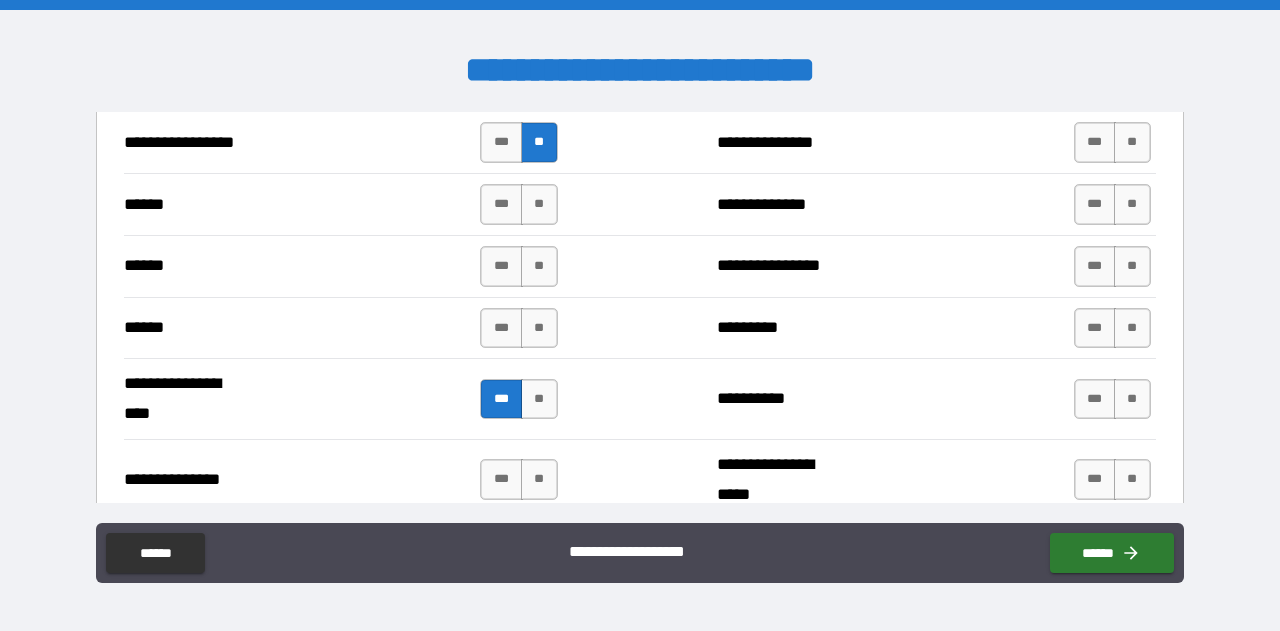 scroll, scrollTop: 2396, scrollLeft: 0, axis: vertical 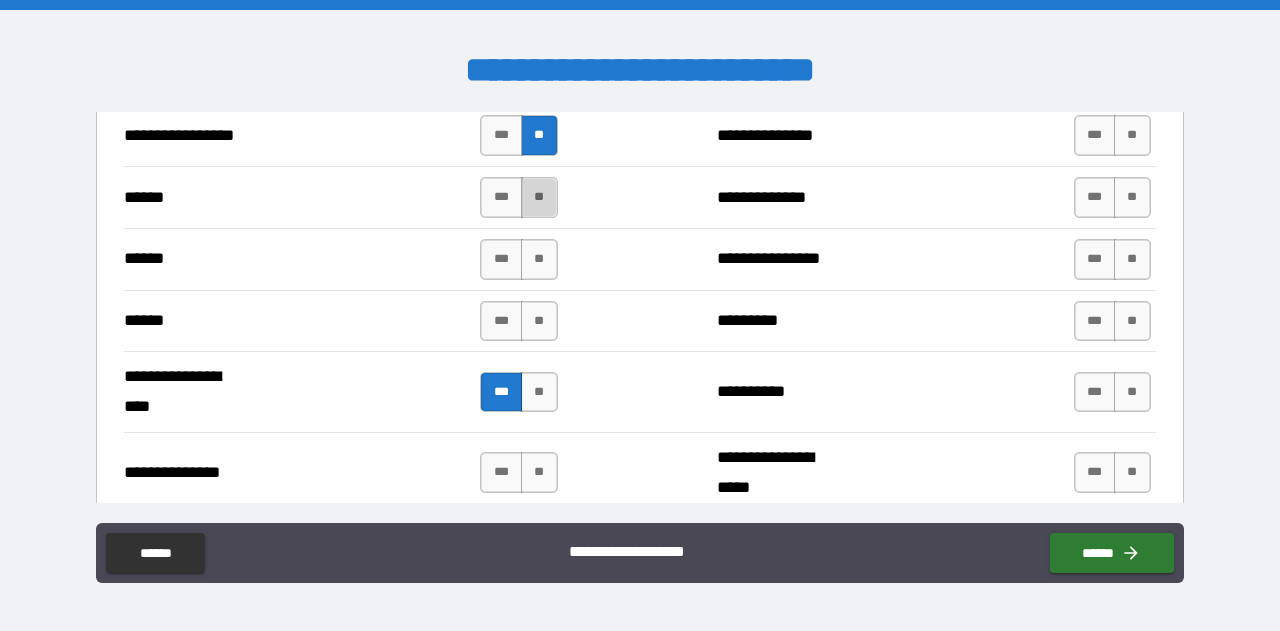click on "**" at bounding box center (539, 197) 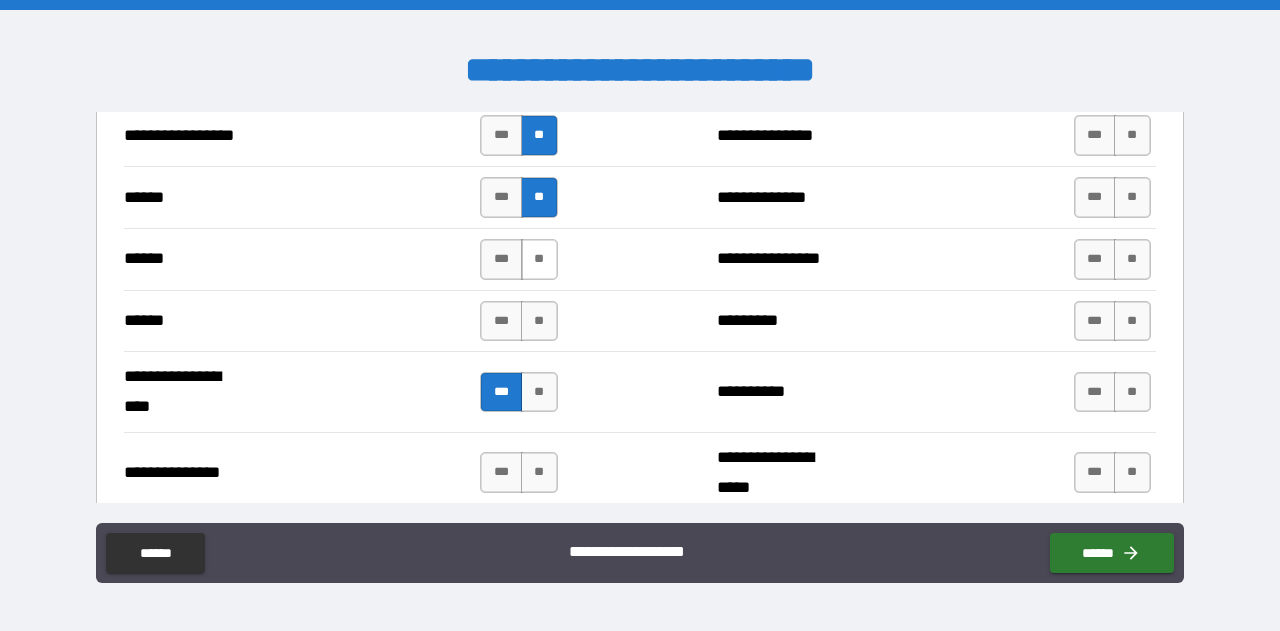 click on "**" at bounding box center (539, 259) 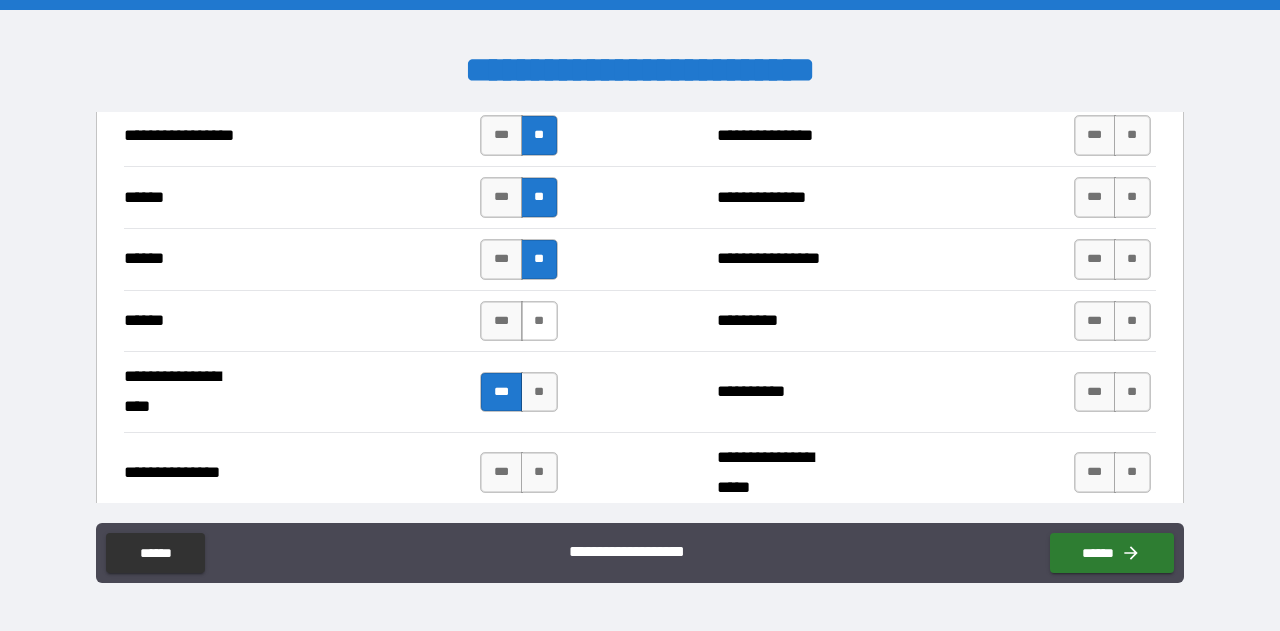 click on "**" at bounding box center (539, 321) 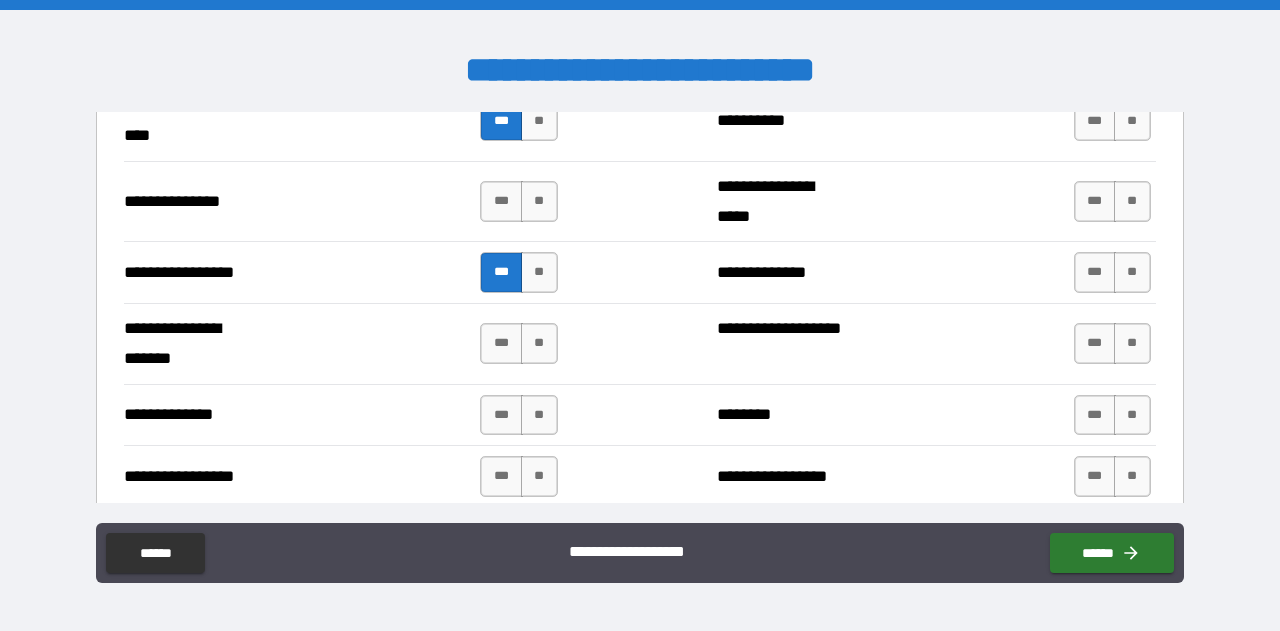 scroll, scrollTop: 2670, scrollLeft: 0, axis: vertical 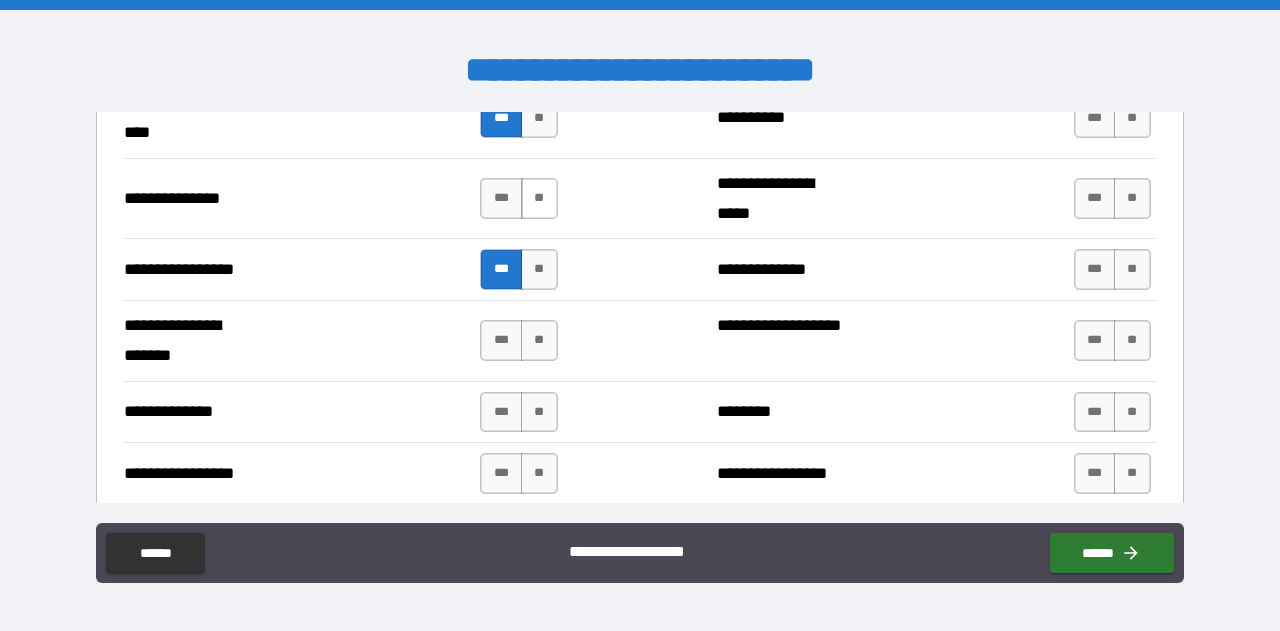 click on "**" at bounding box center [539, 198] 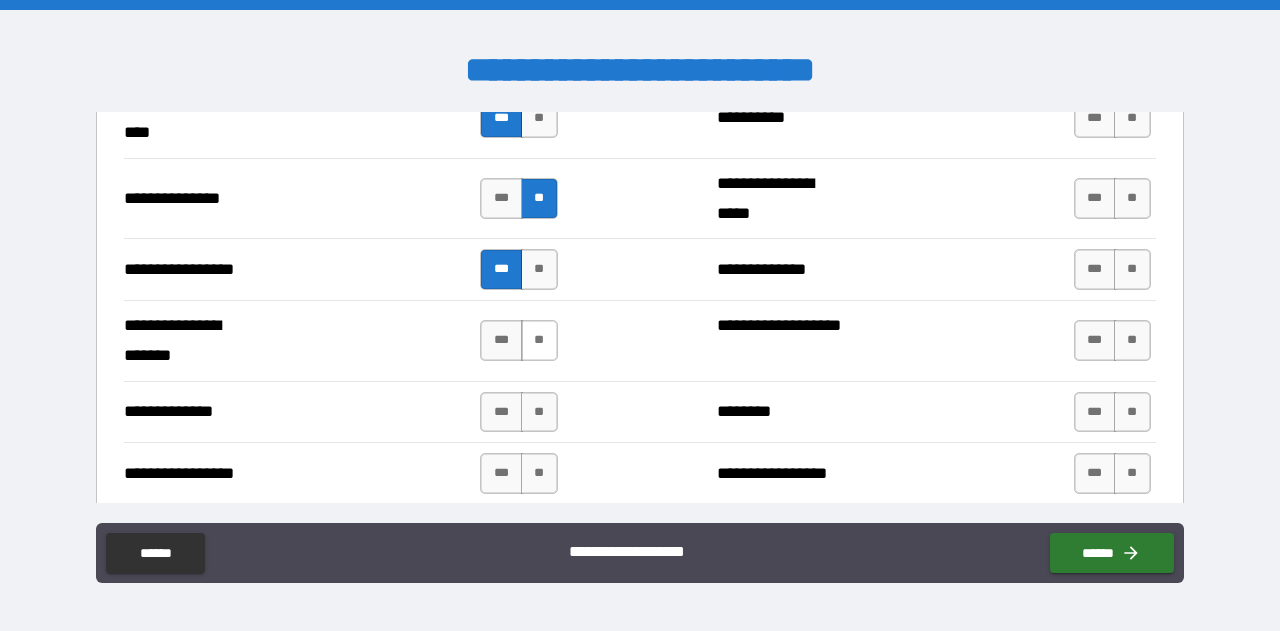 click on "**" at bounding box center (539, 340) 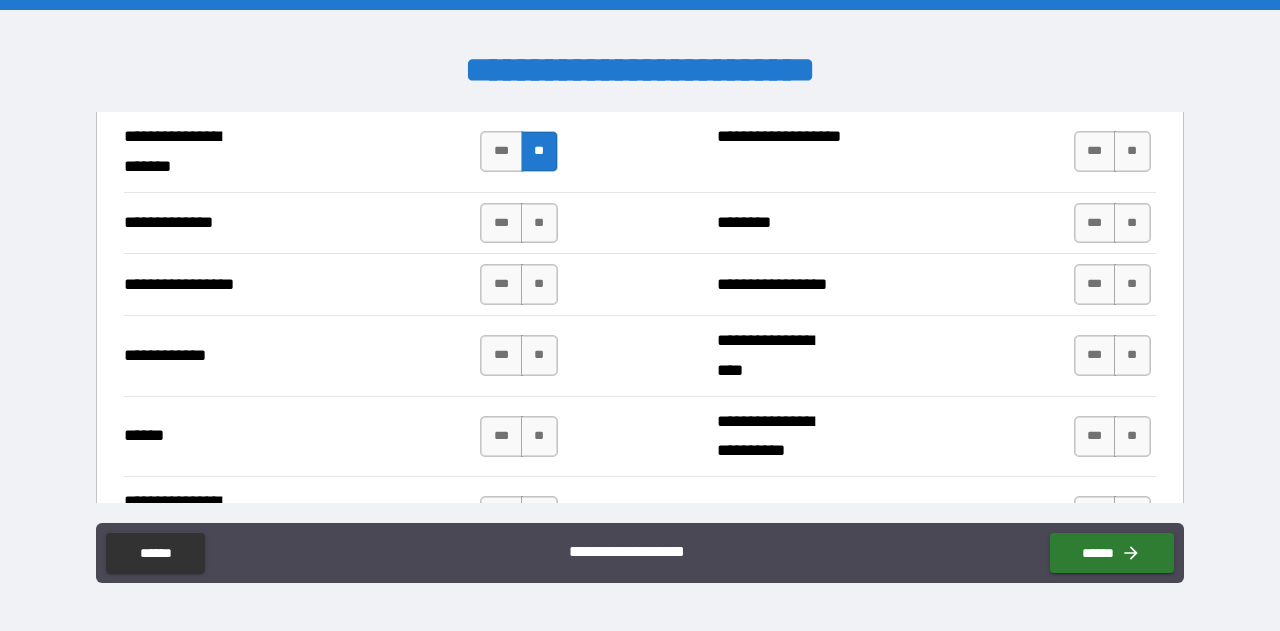 scroll, scrollTop: 2860, scrollLeft: 0, axis: vertical 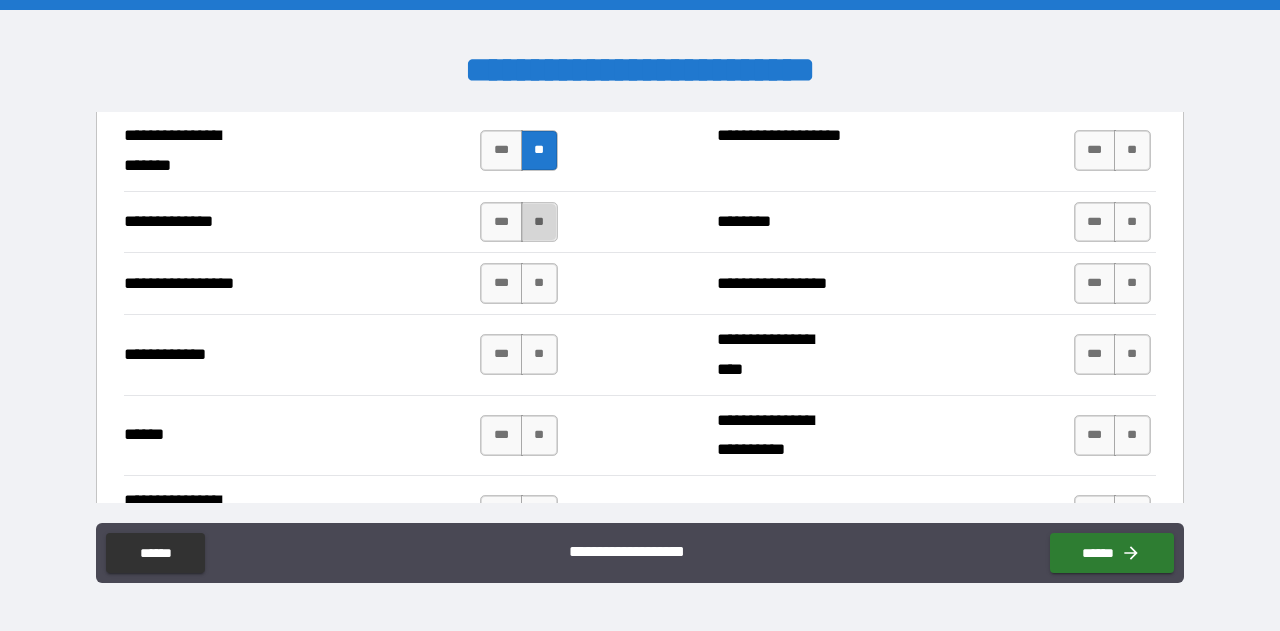 click on "**" at bounding box center (539, 222) 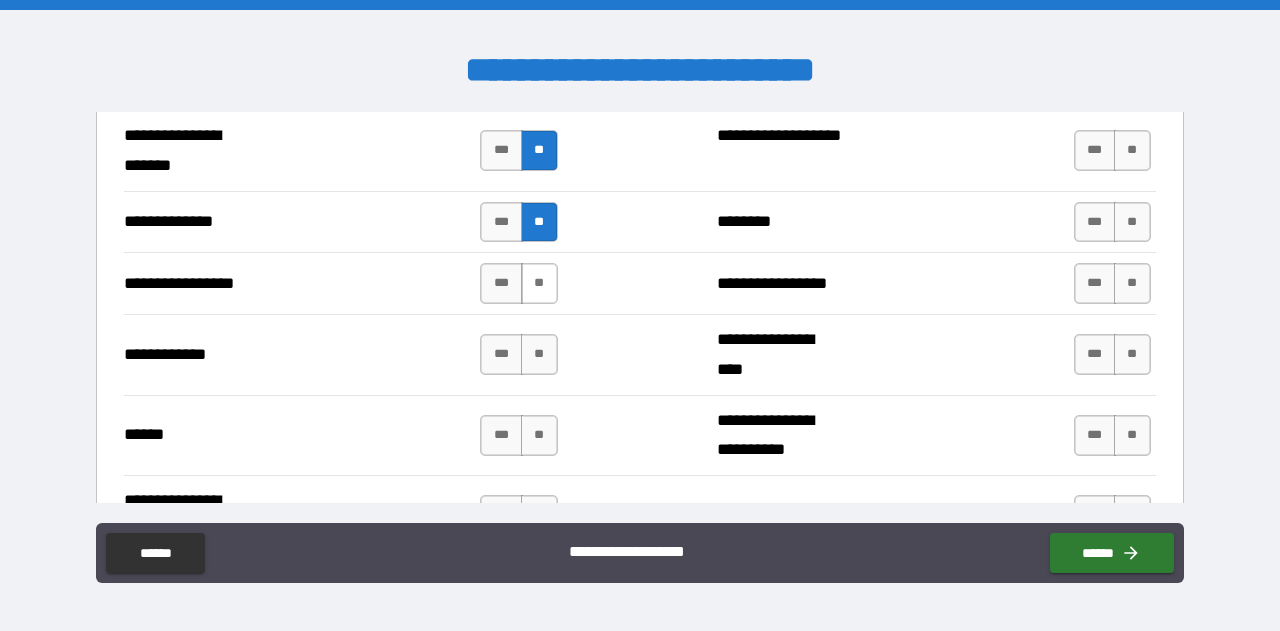 click on "**" at bounding box center [539, 283] 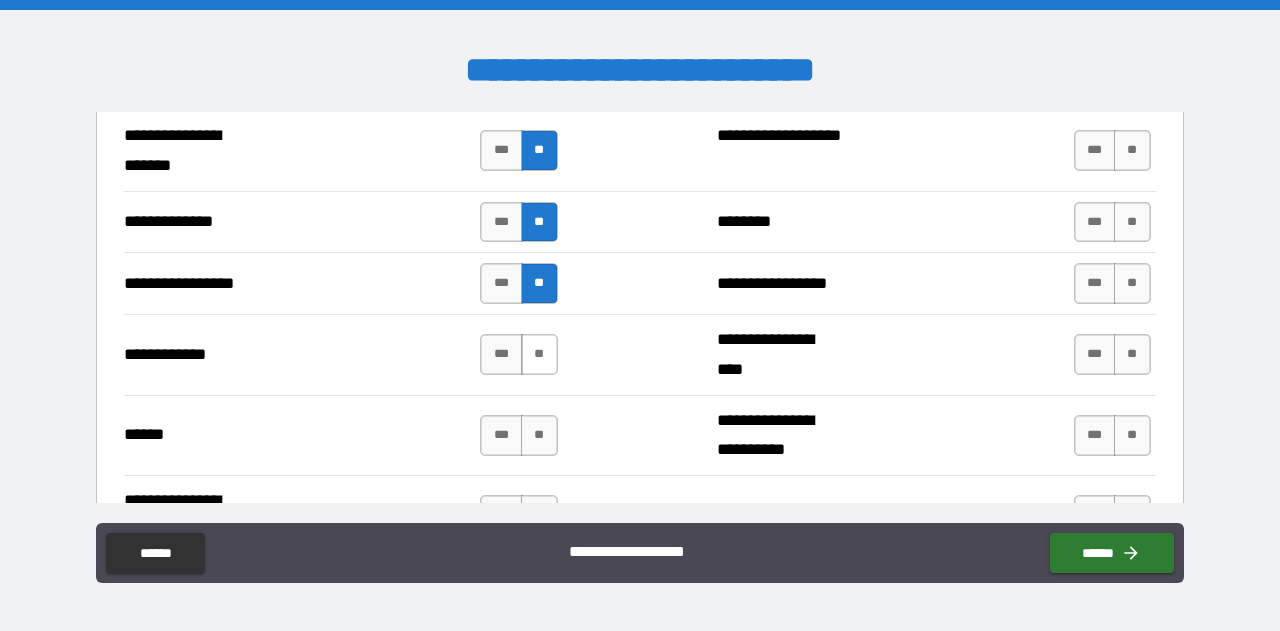 click on "**" at bounding box center [539, 354] 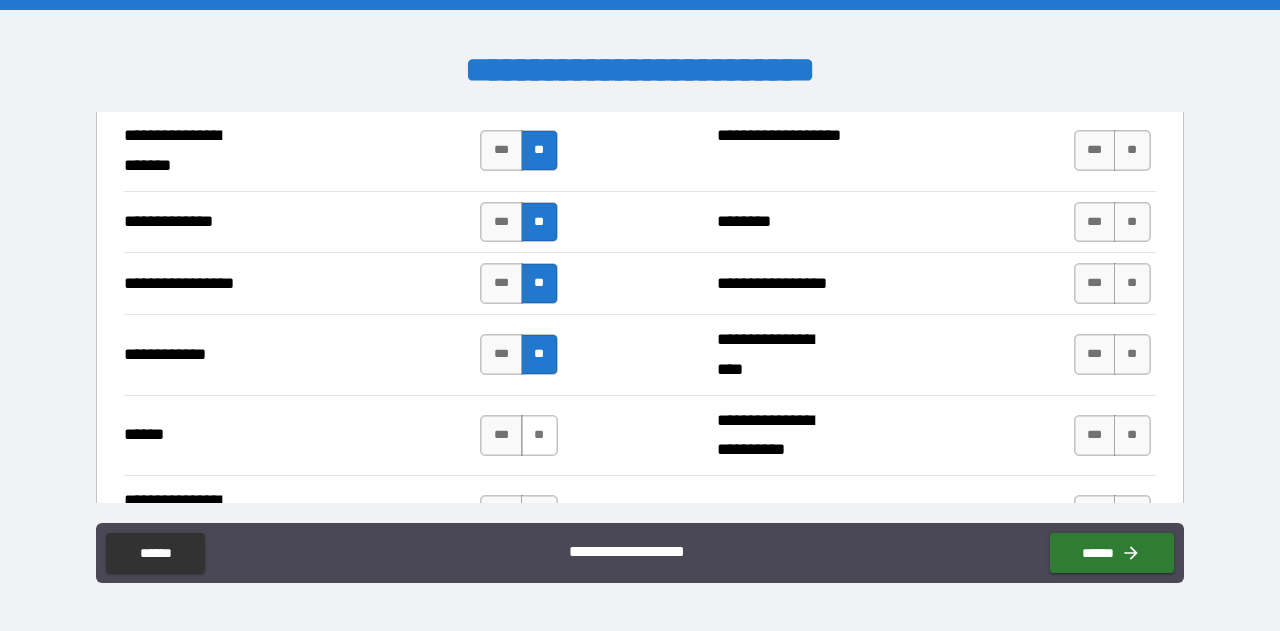 click on "**" at bounding box center (539, 435) 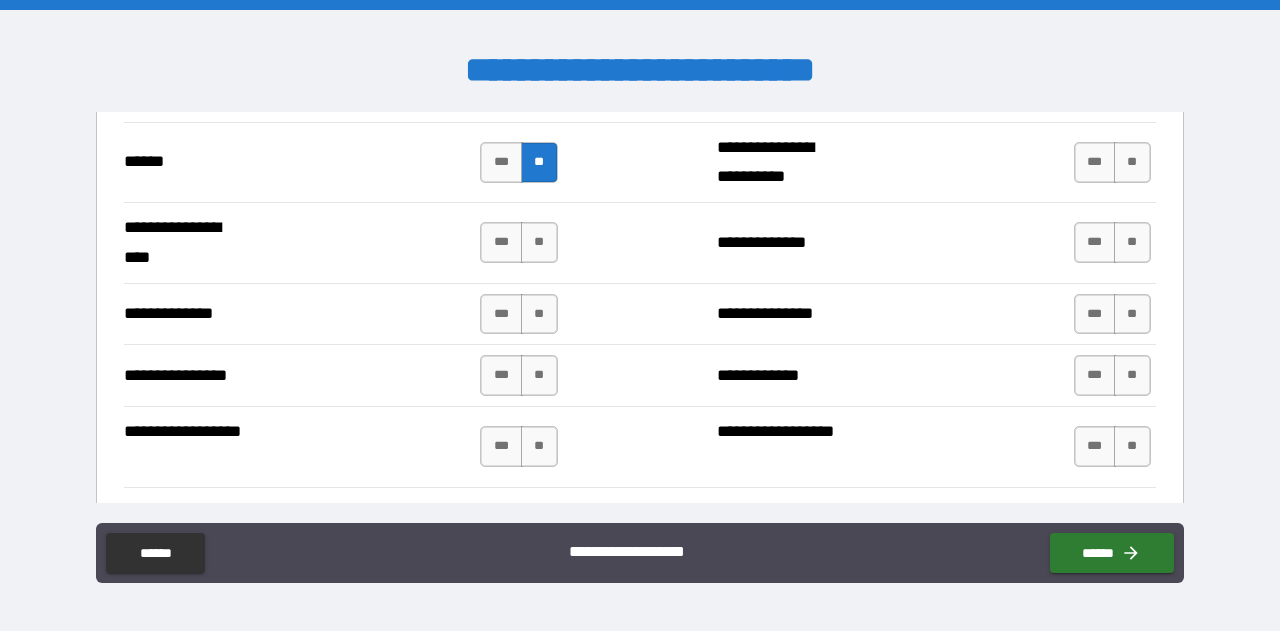 scroll, scrollTop: 3136, scrollLeft: 0, axis: vertical 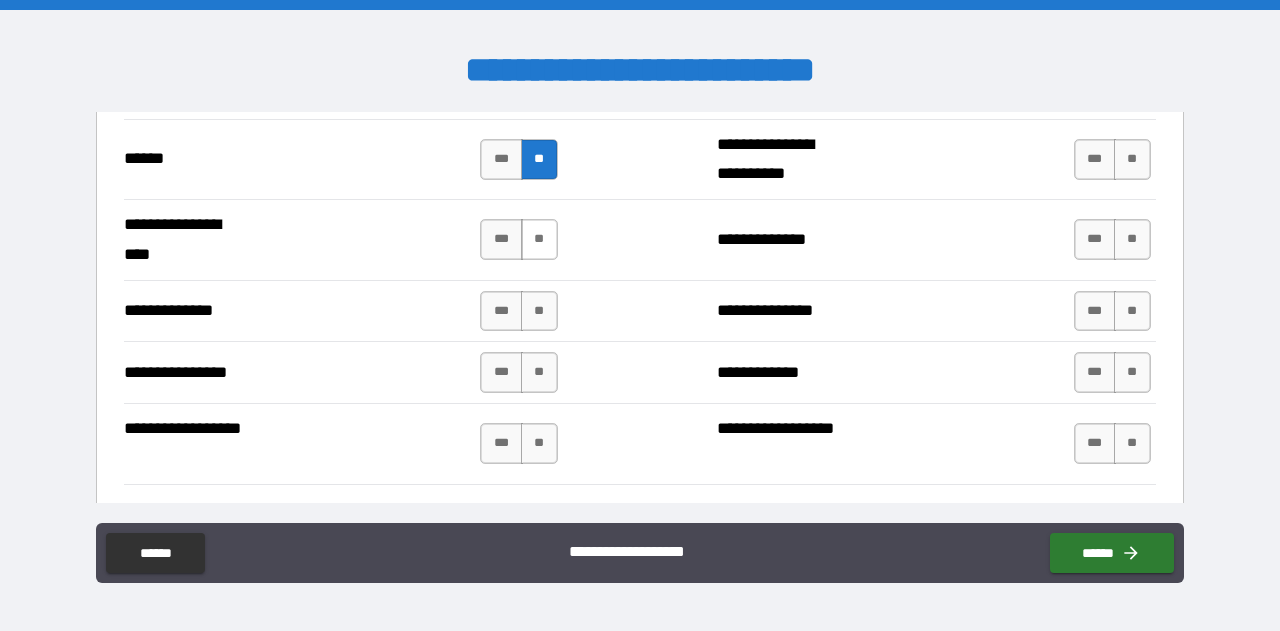 click on "**" at bounding box center (539, 239) 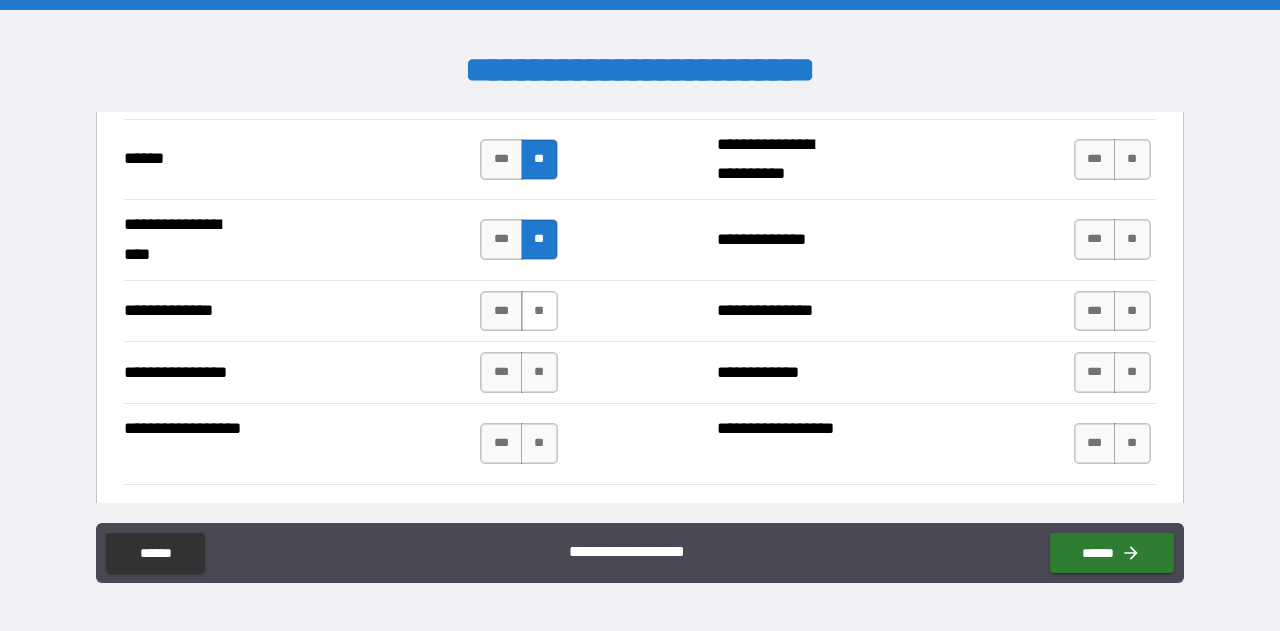 click on "**" at bounding box center (539, 311) 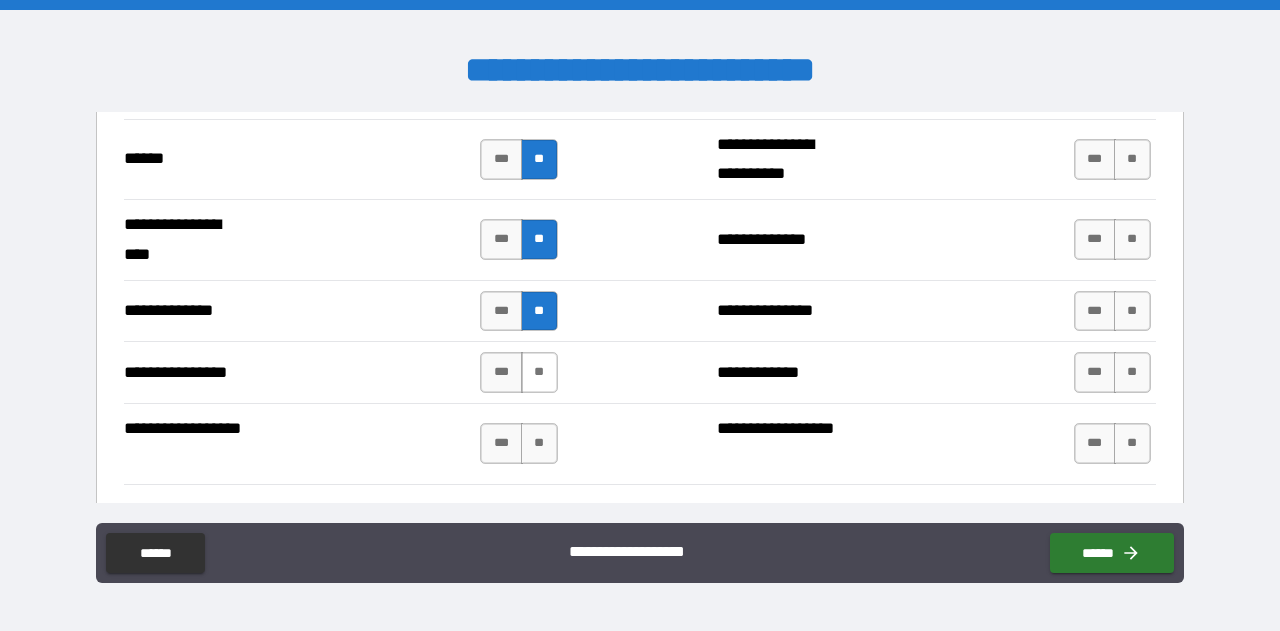 click on "**" at bounding box center (539, 372) 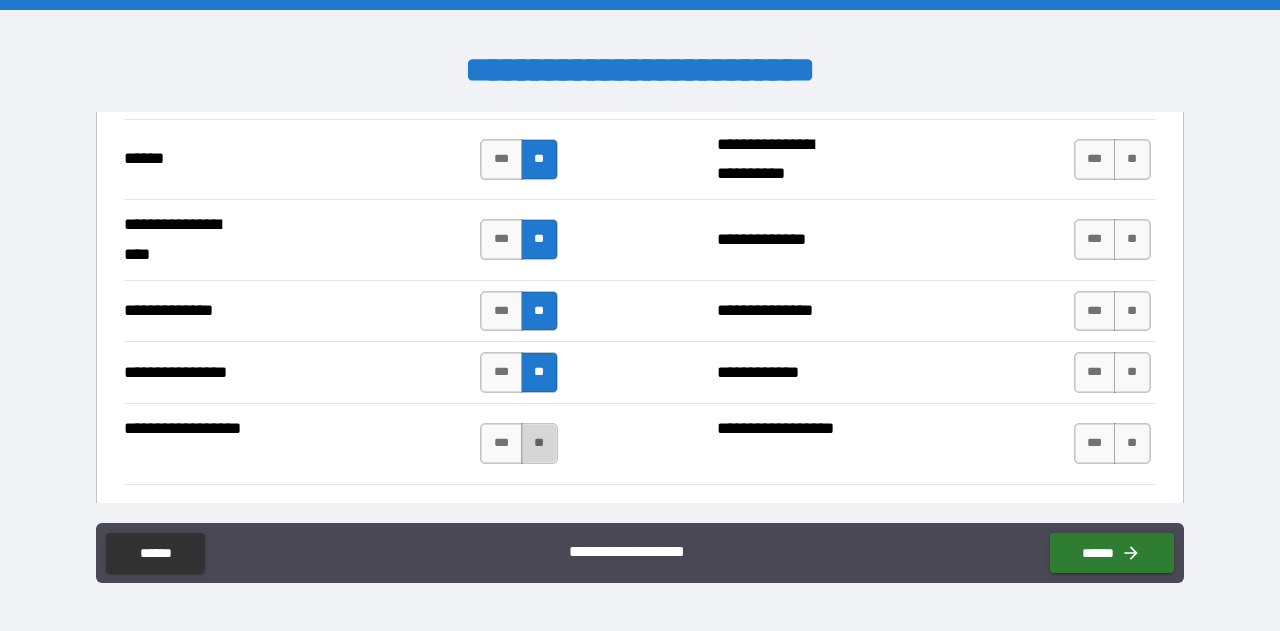 click on "**" at bounding box center (539, 443) 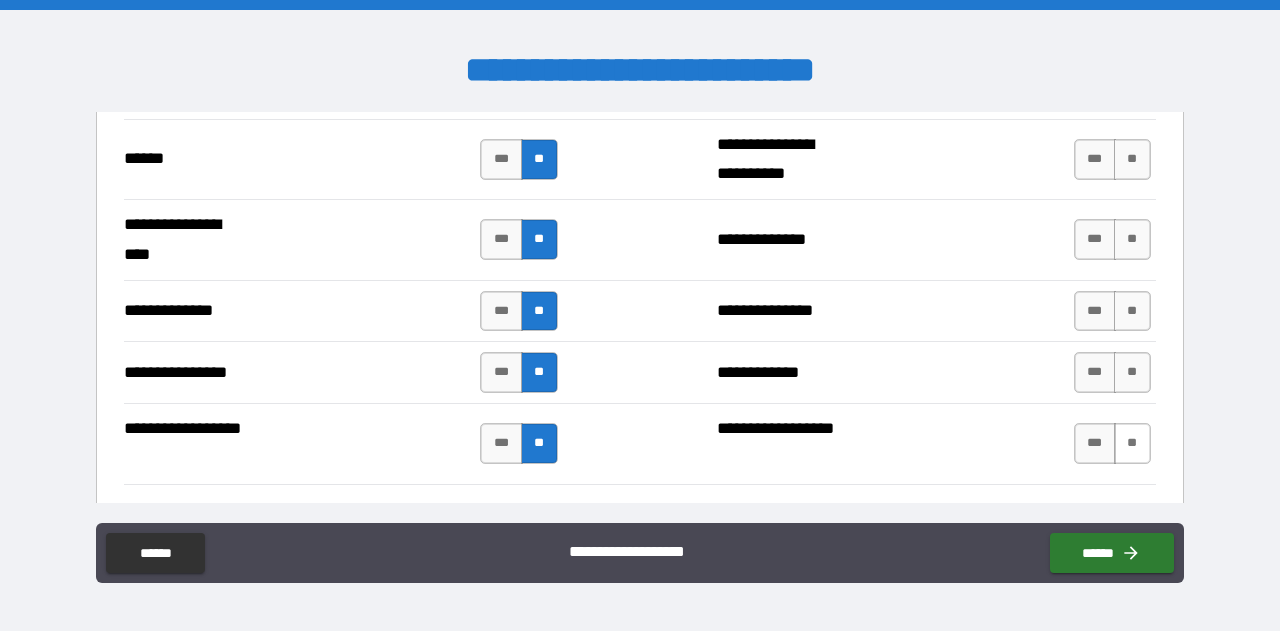 click on "**" at bounding box center (1132, 443) 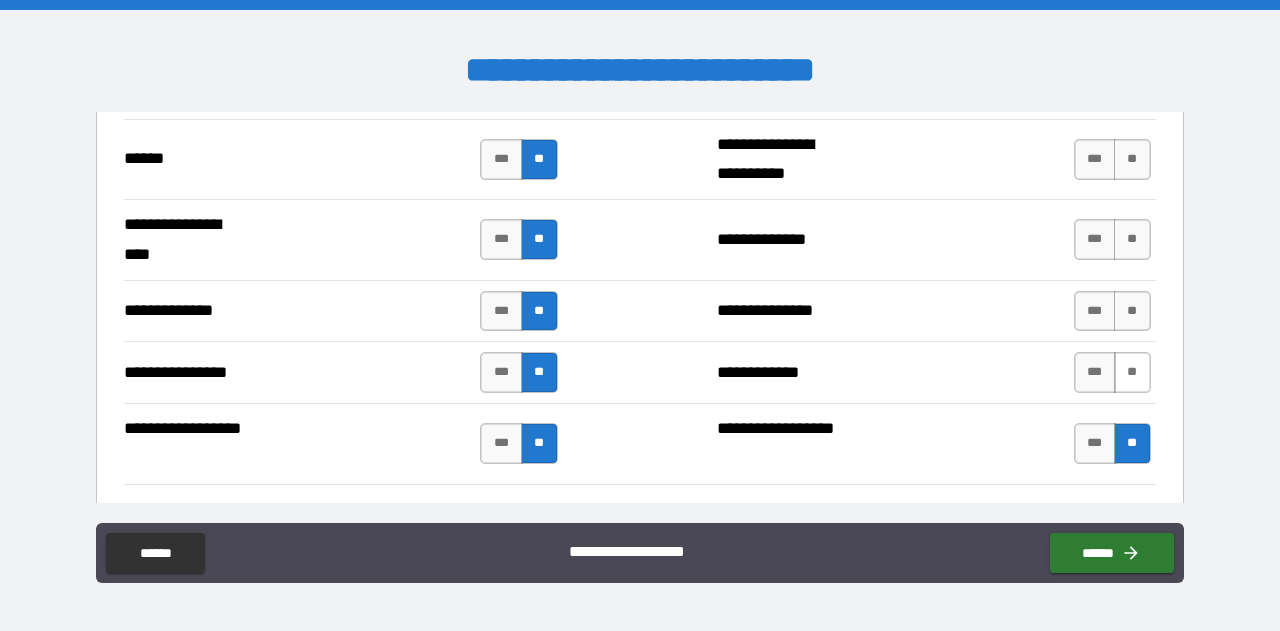 click on "**" at bounding box center (1132, 372) 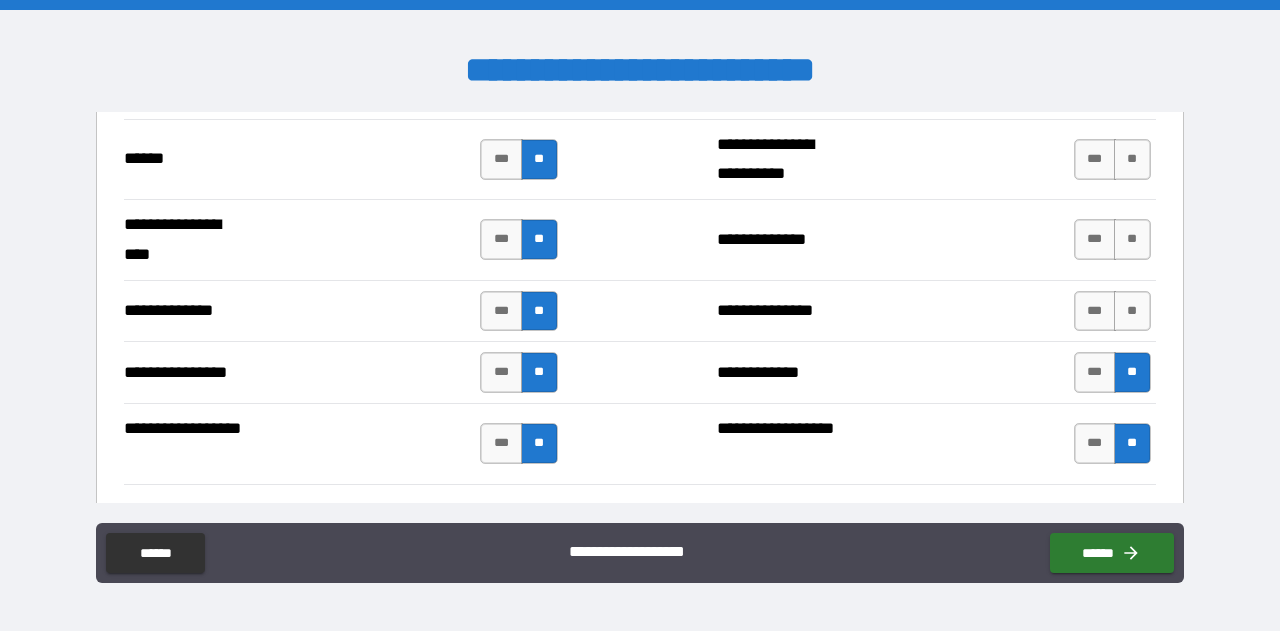 click on "**********" at bounding box center [640, 311] 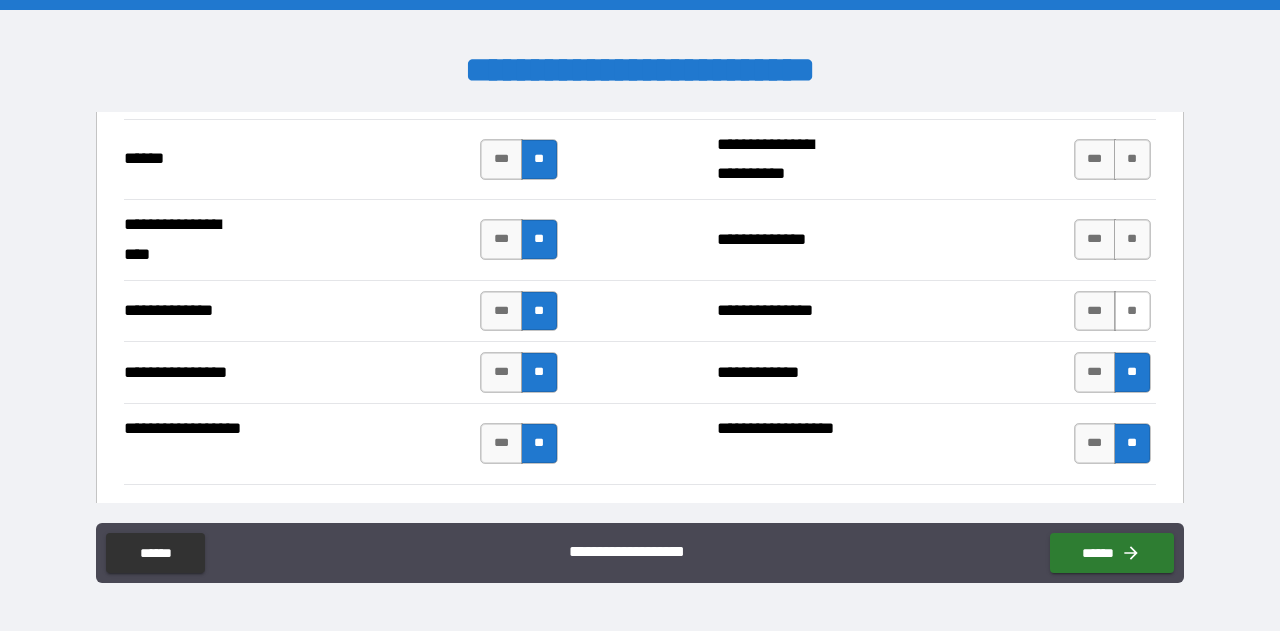 click on "**" at bounding box center (1132, 311) 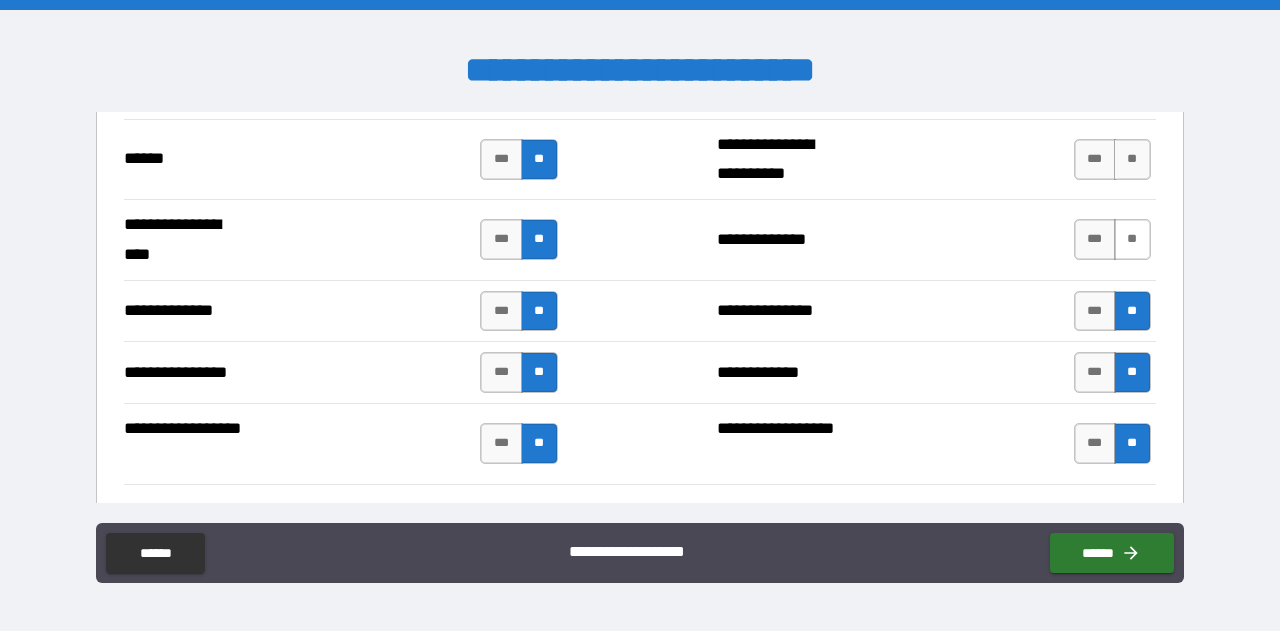 click on "**" at bounding box center [1132, 239] 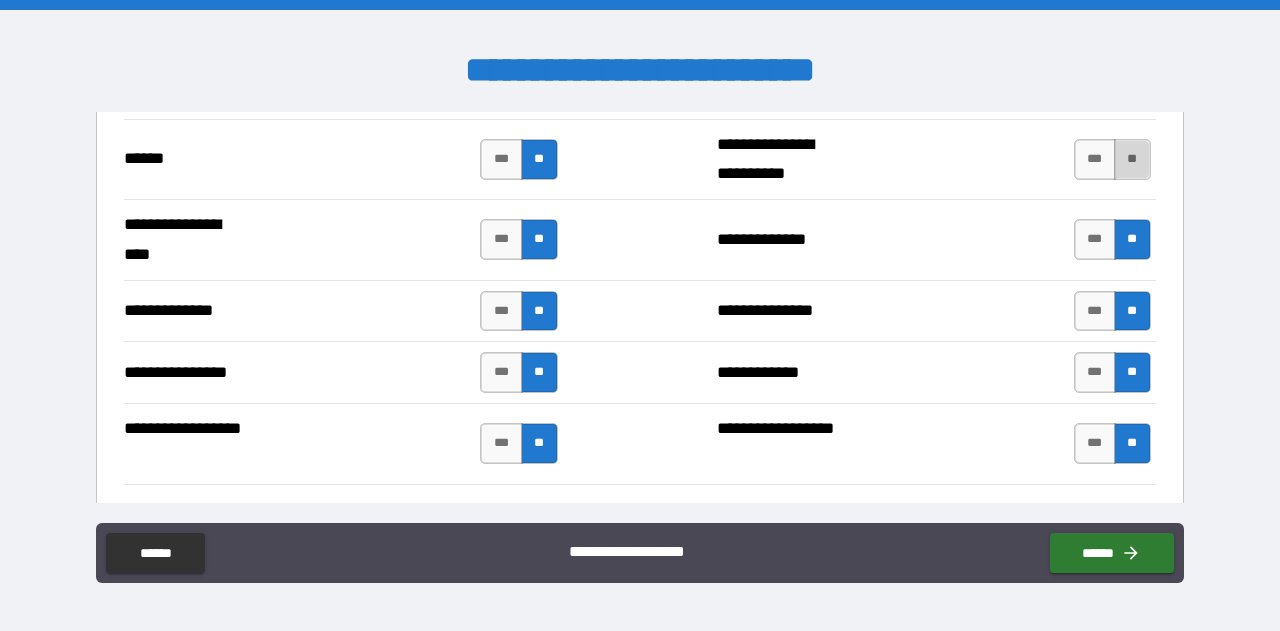 click on "**" at bounding box center (1132, 159) 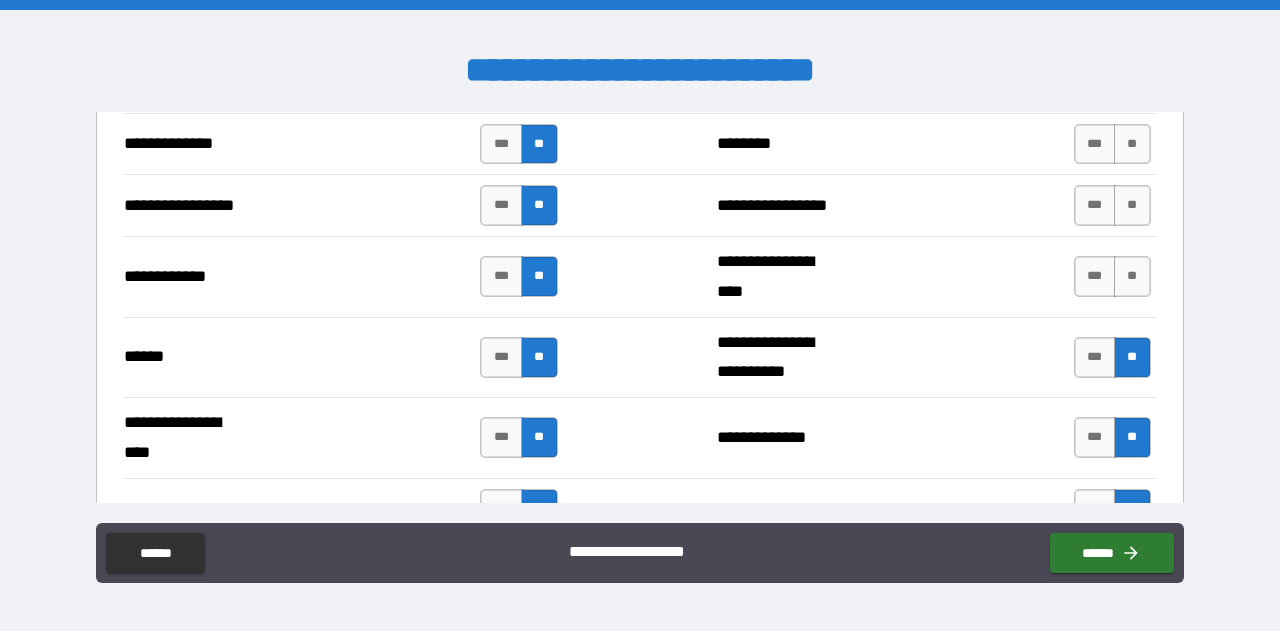 scroll, scrollTop: 2923, scrollLeft: 0, axis: vertical 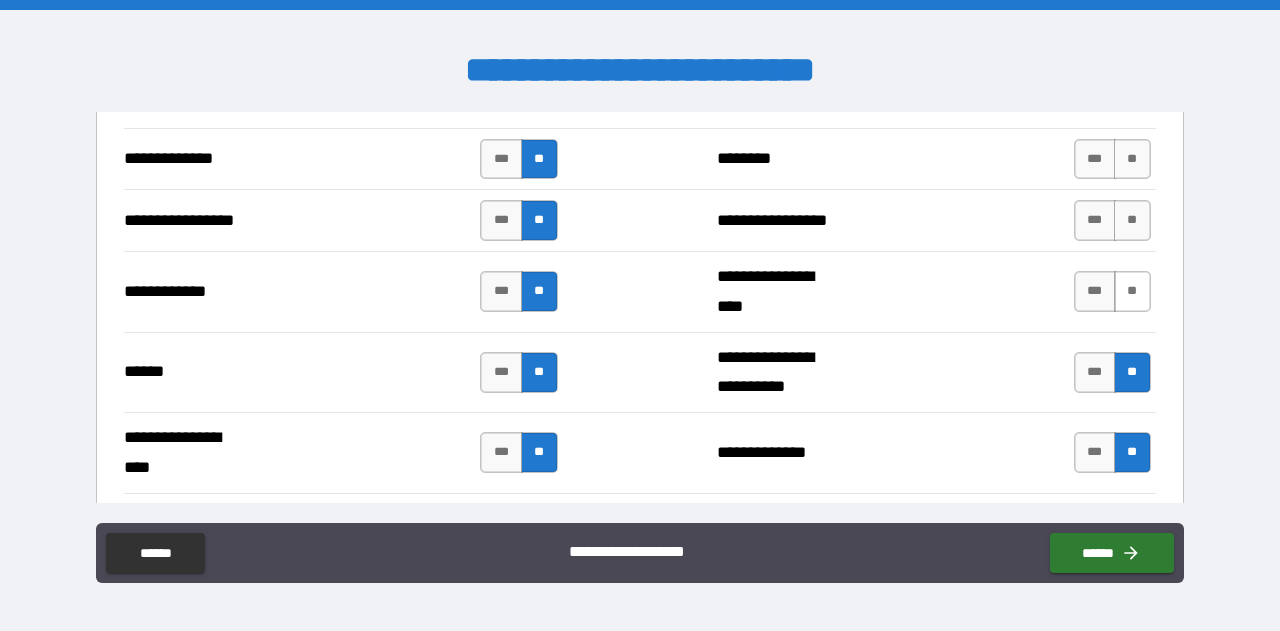 click on "**" at bounding box center [1132, 291] 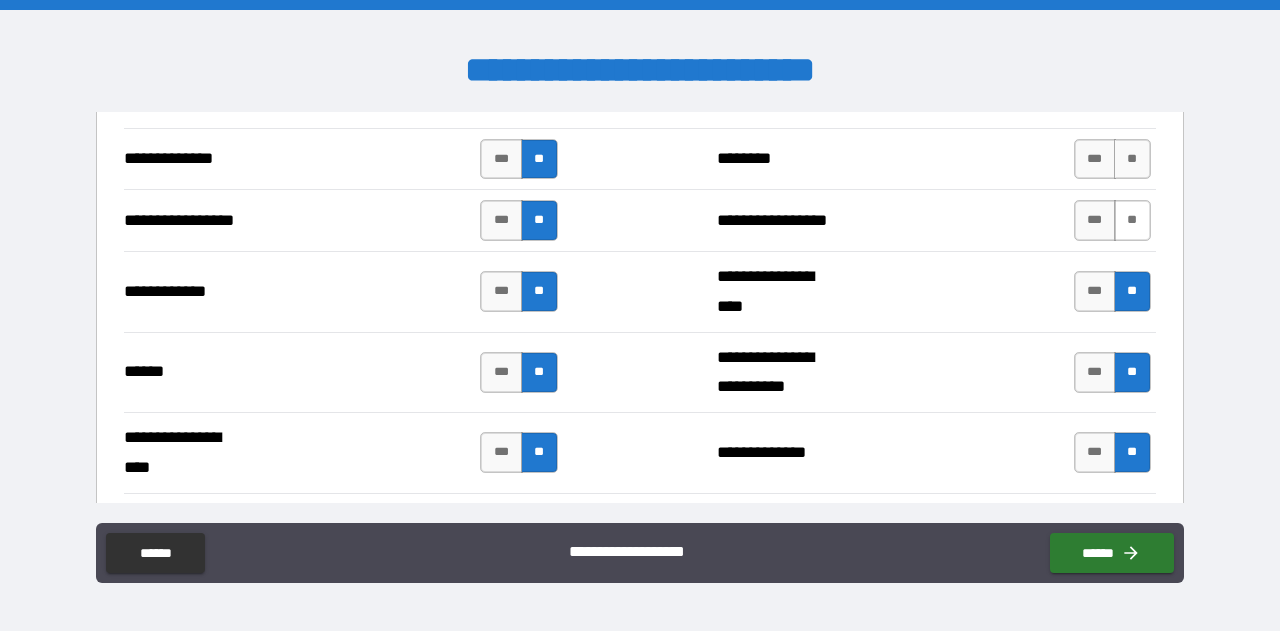 click on "**" at bounding box center (1132, 220) 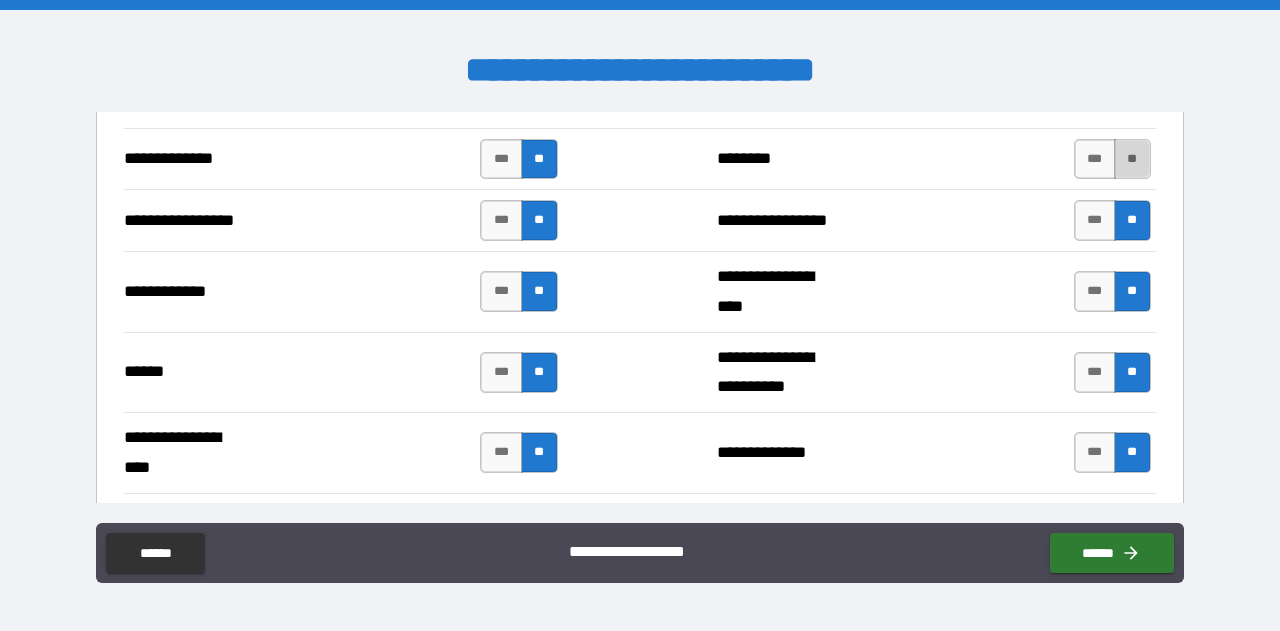 click on "**" at bounding box center (1132, 159) 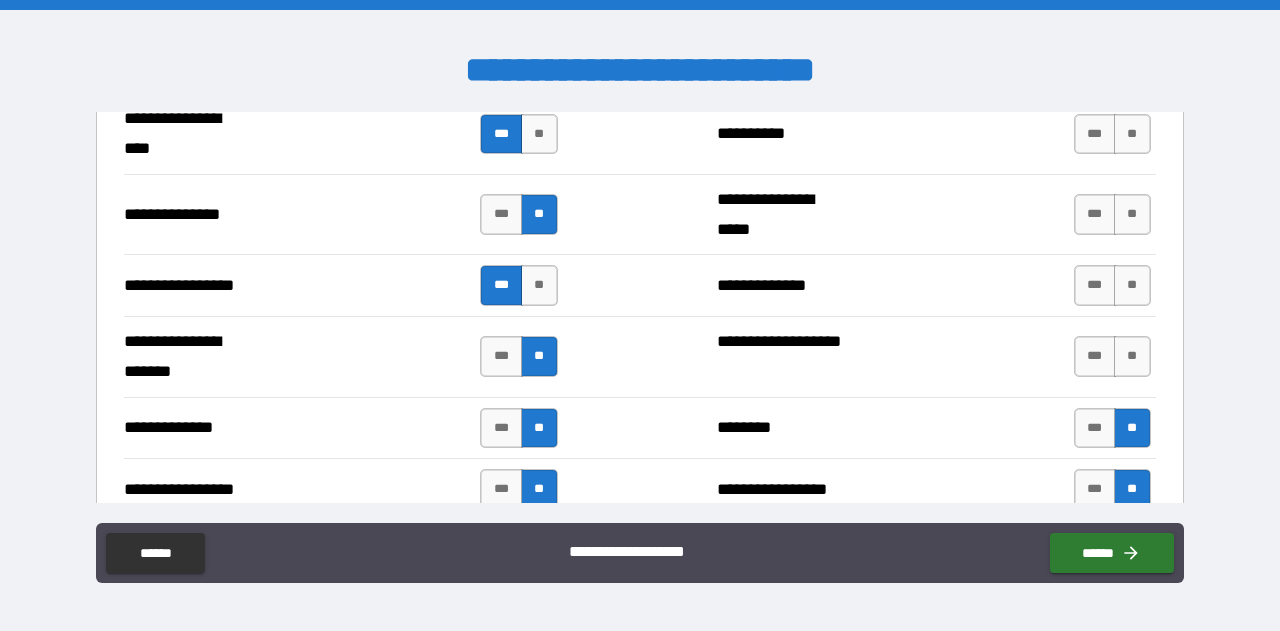 scroll, scrollTop: 2626, scrollLeft: 0, axis: vertical 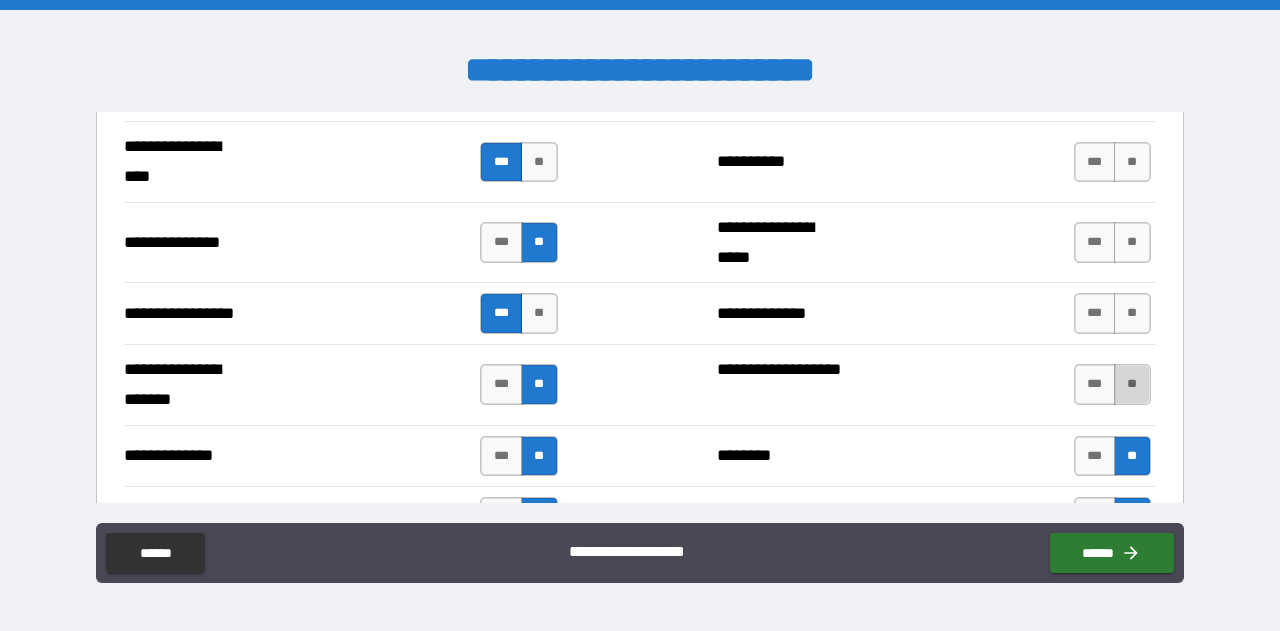click on "**" at bounding box center [1132, 384] 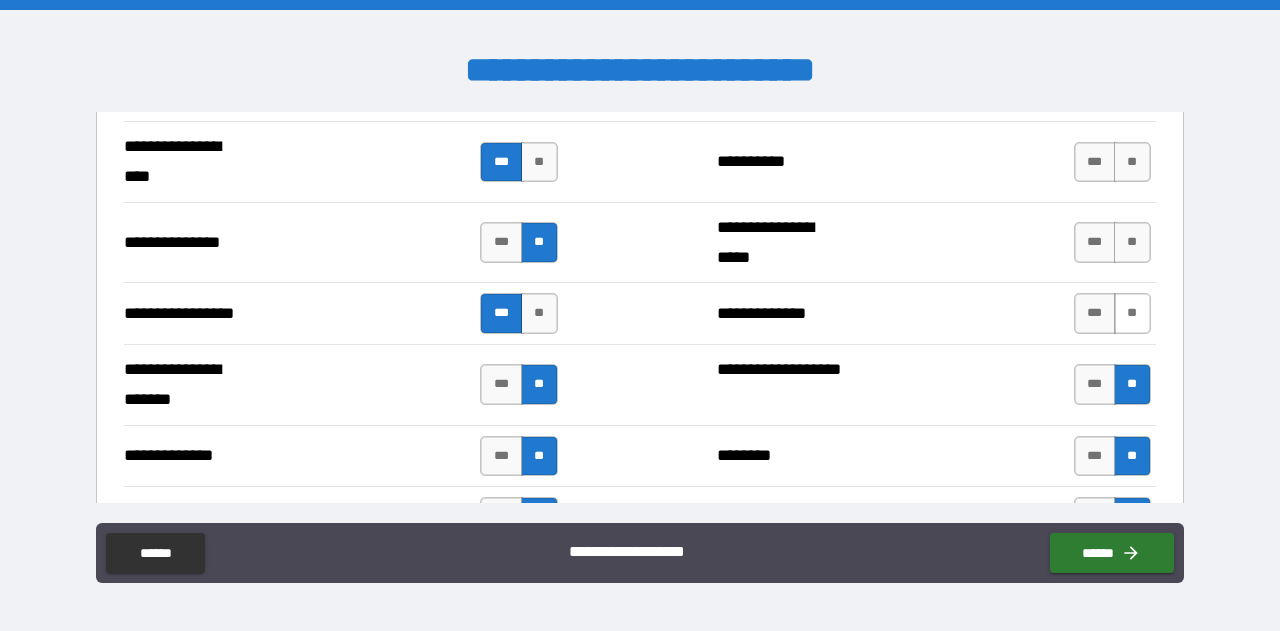 click on "**" at bounding box center (1132, 313) 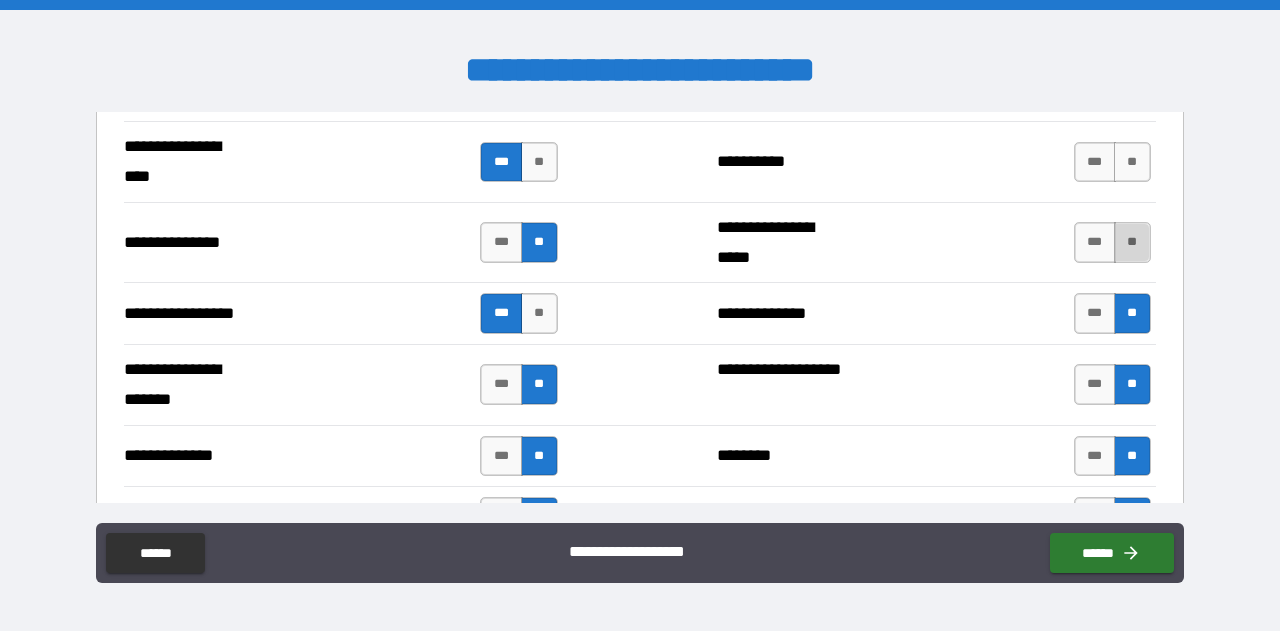 click on "**" at bounding box center (1132, 242) 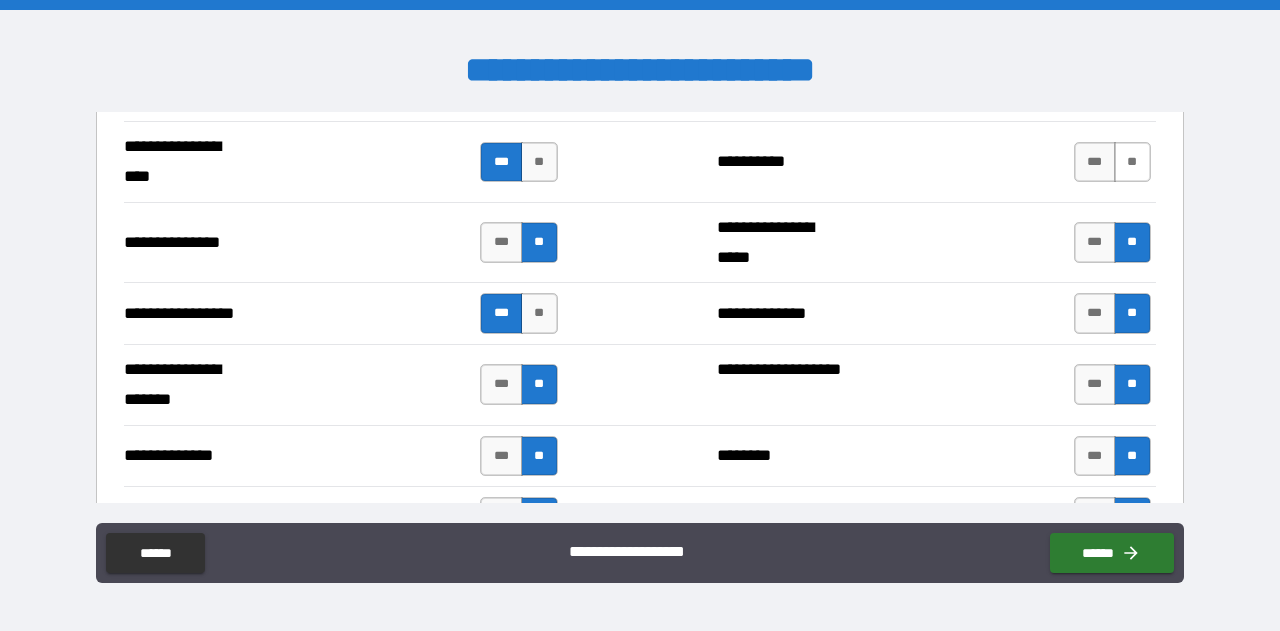 click on "**" at bounding box center (1132, 162) 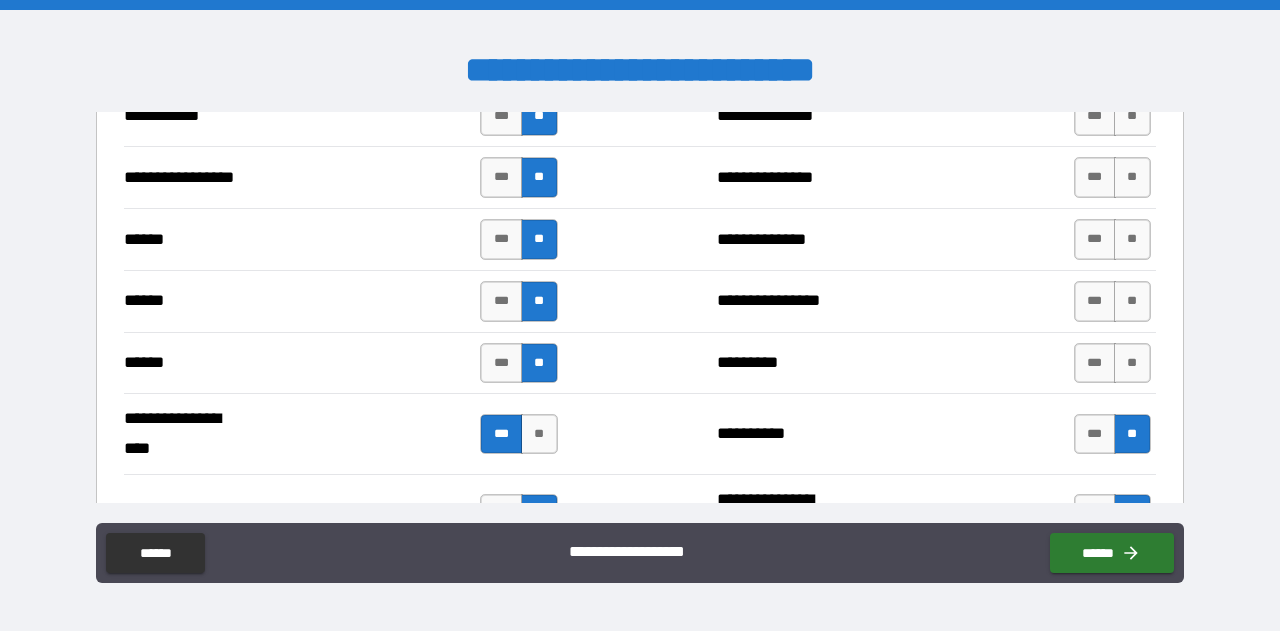 scroll, scrollTop: 2339, scrollLeft: 0, axis: vertical 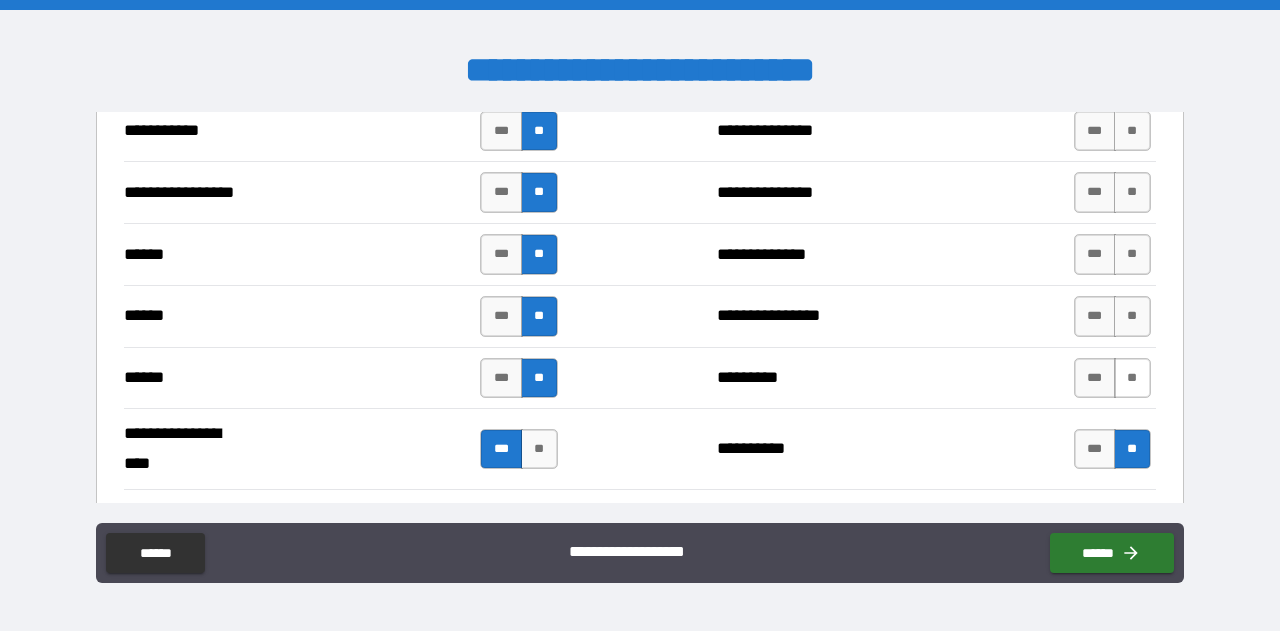 click on "**" at bounding box center [1132, 378] 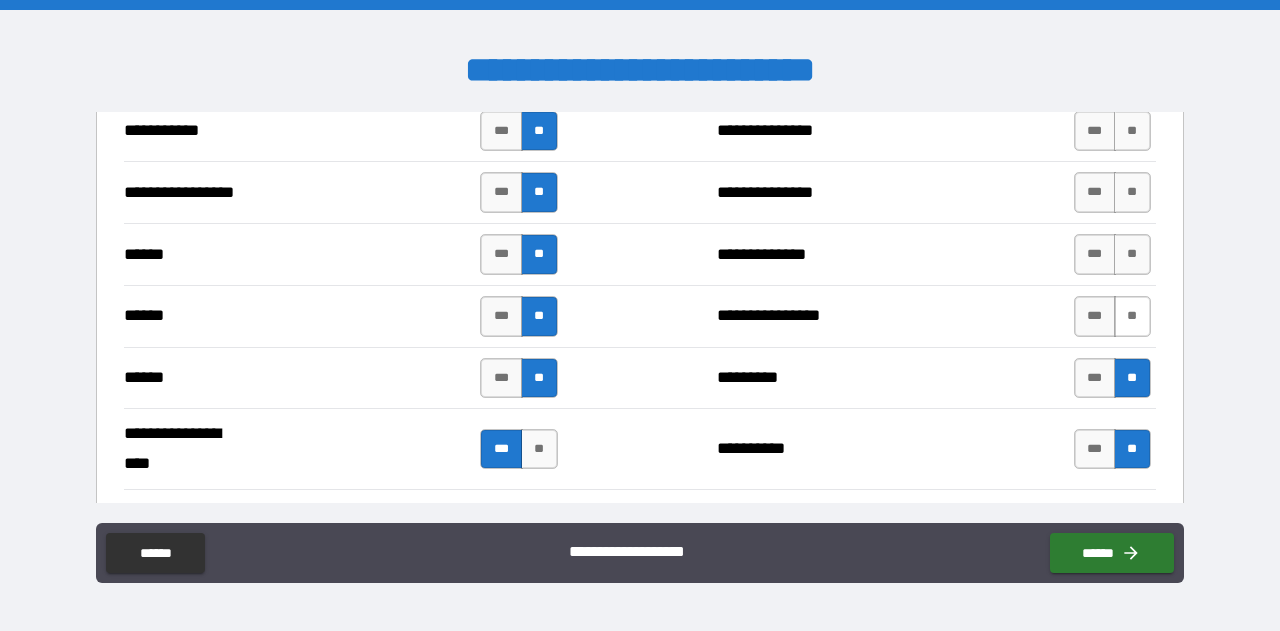 click on "**" at bounding box center (1132, 316) 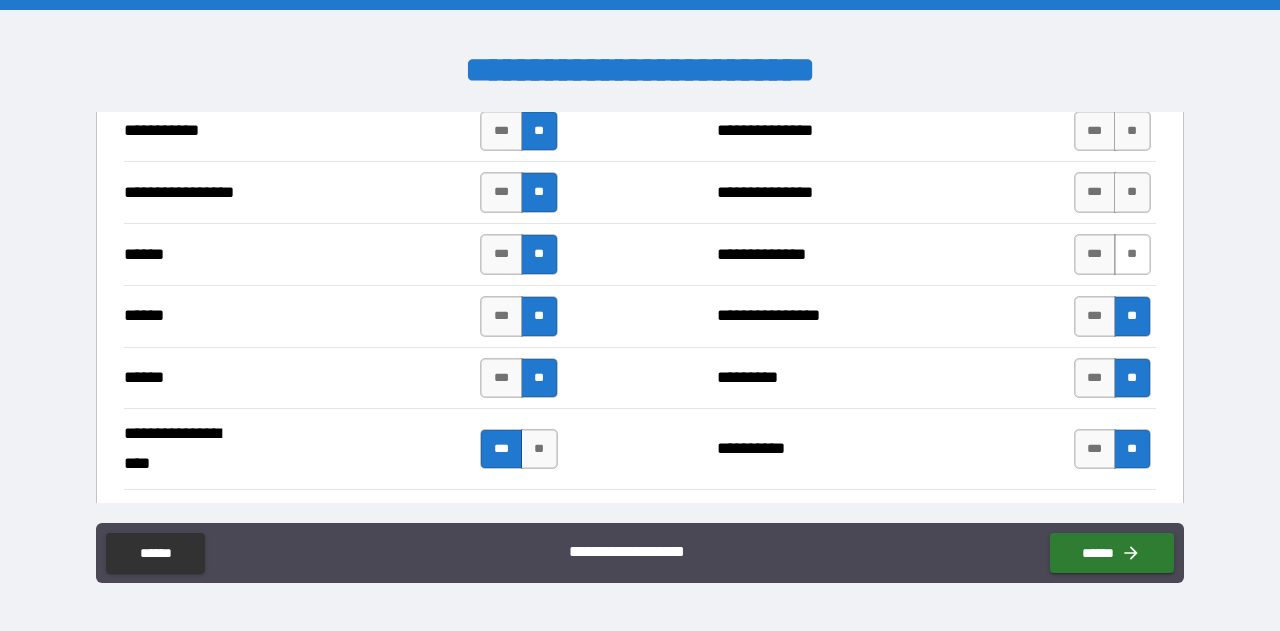 click on "**" at bounding box center [1132, 254] 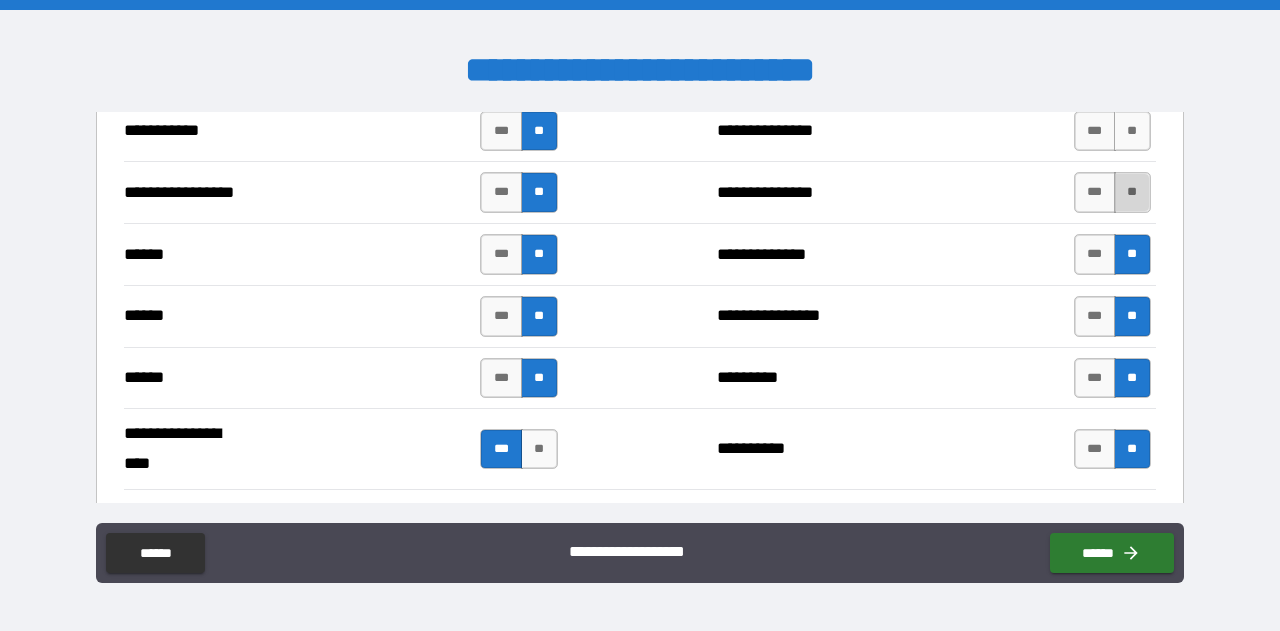 click on "**" at bounding box center [1132, 192] 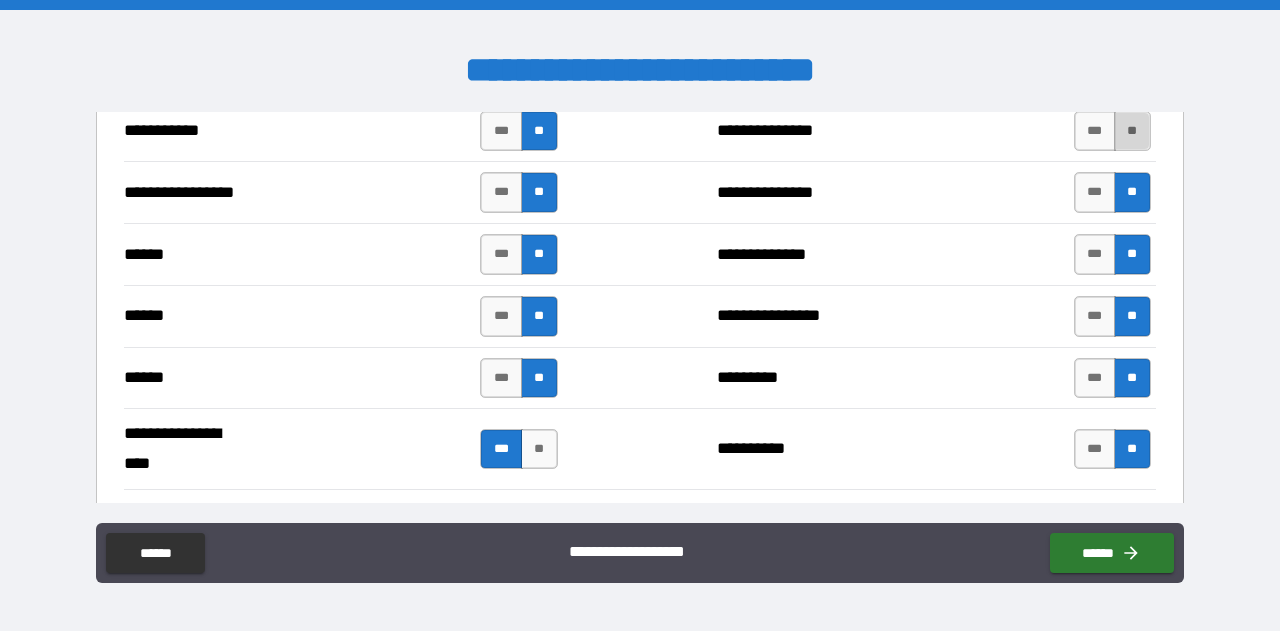click on "**" at bounding box center [1132, 131] 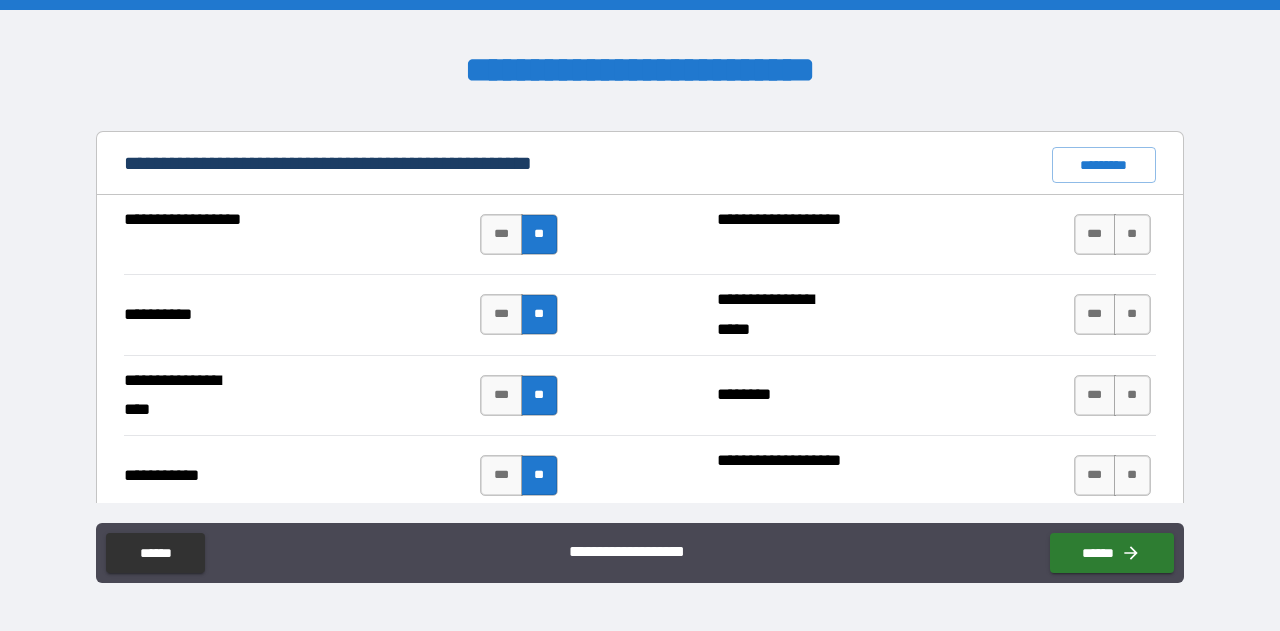 scroll, scrollTop: 1914, scrollLeft: 0, axis: vertical 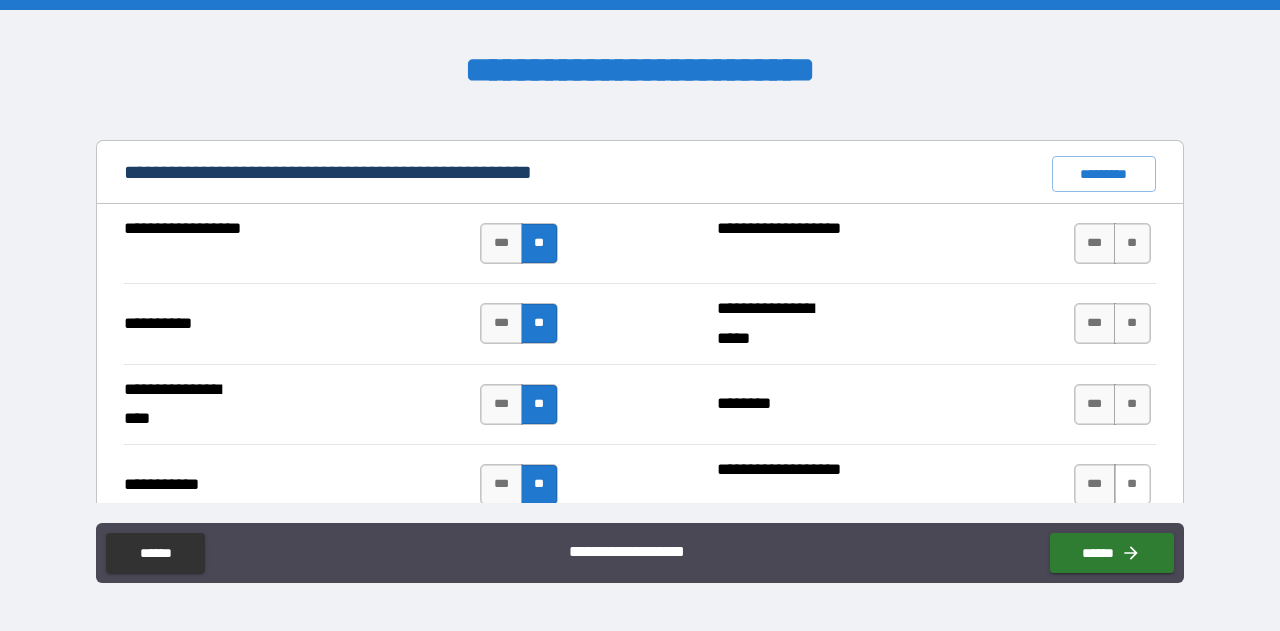 click on "**" at bounding box center [1132, 484] 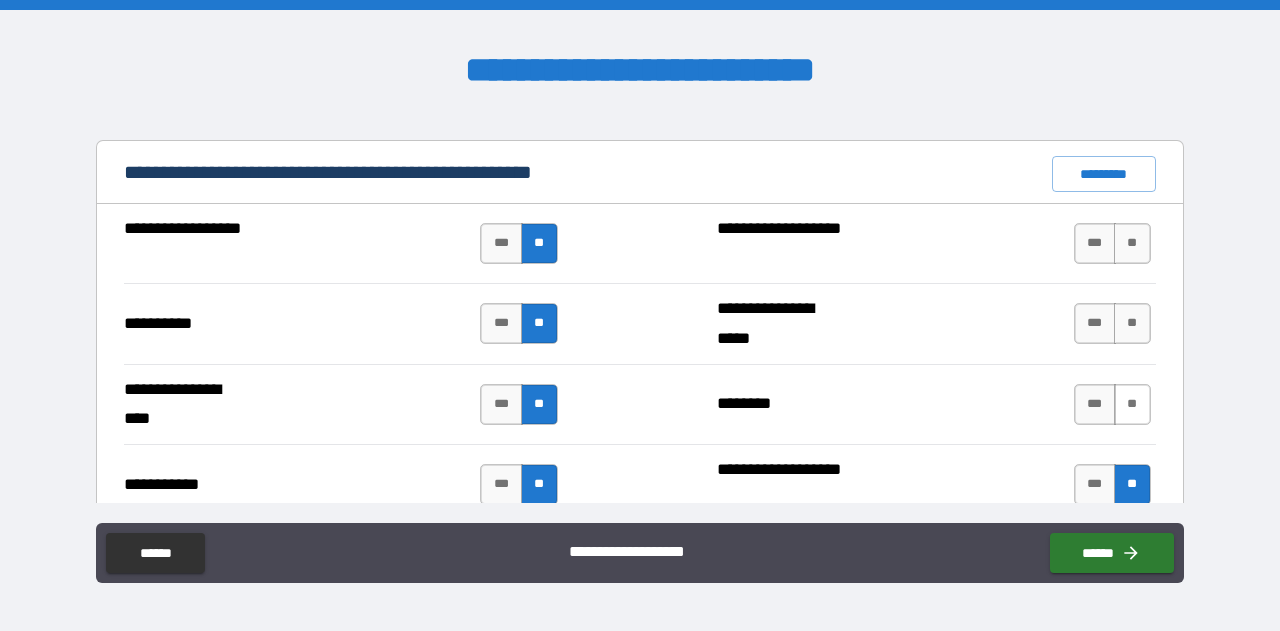 click on "**" at bounding box center [1132, 404] 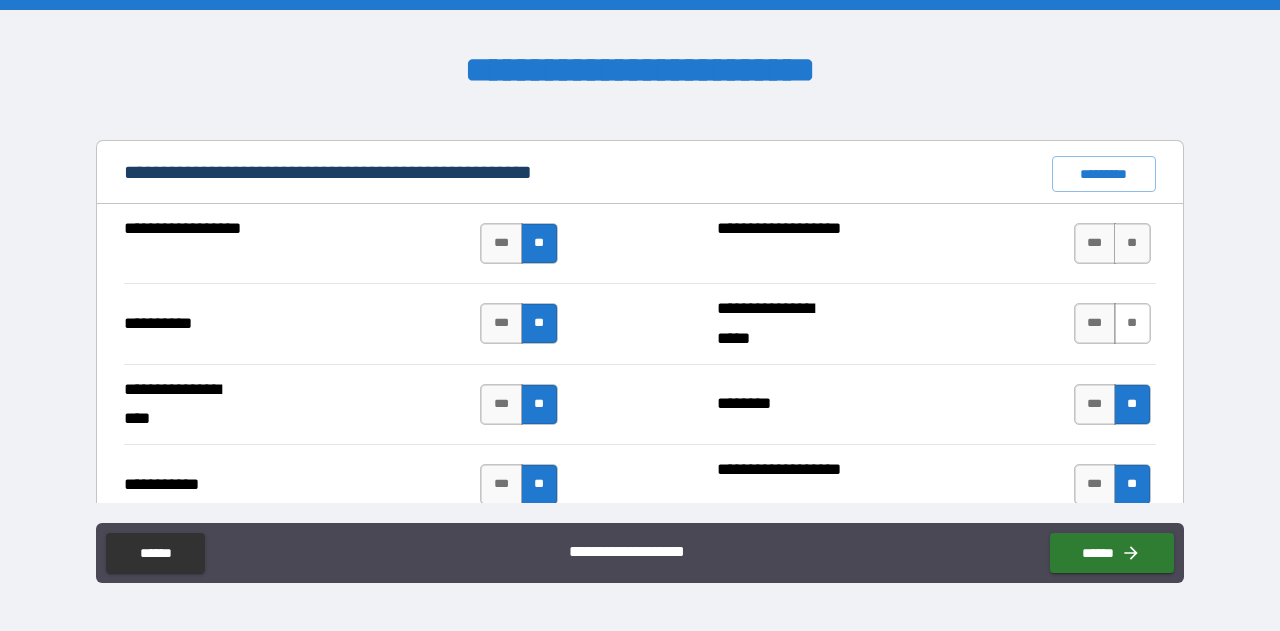 click on "**" at bounding box center [1132, 323] 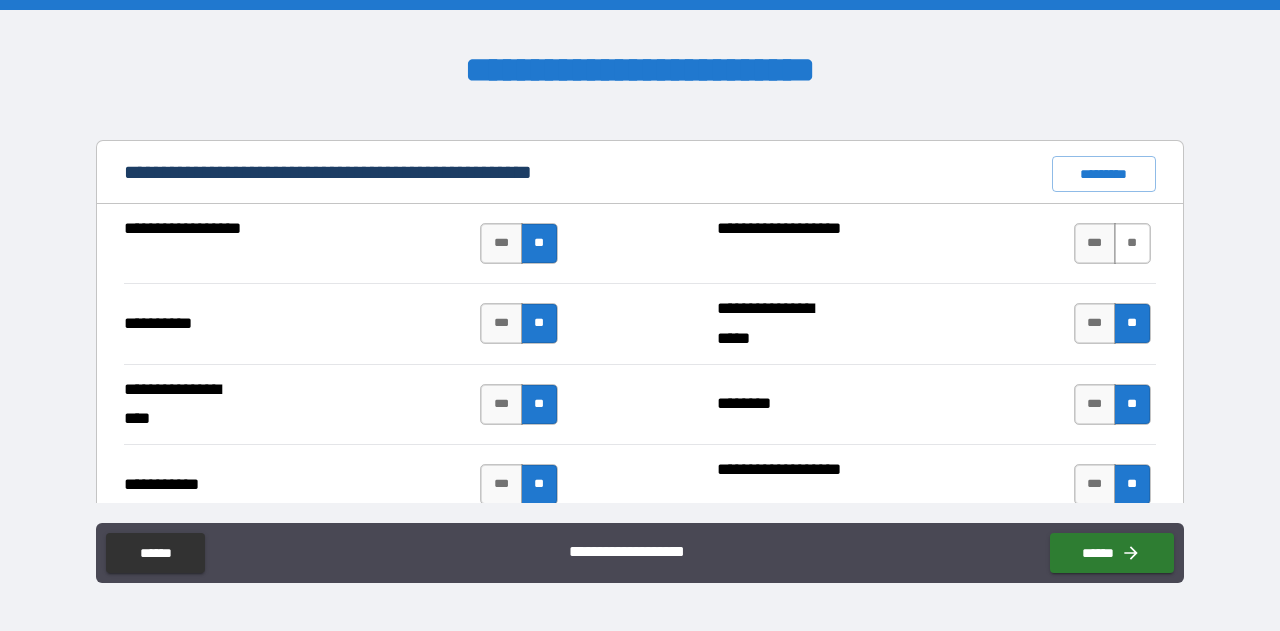 click on "**" at bounding box center (1132, 243) 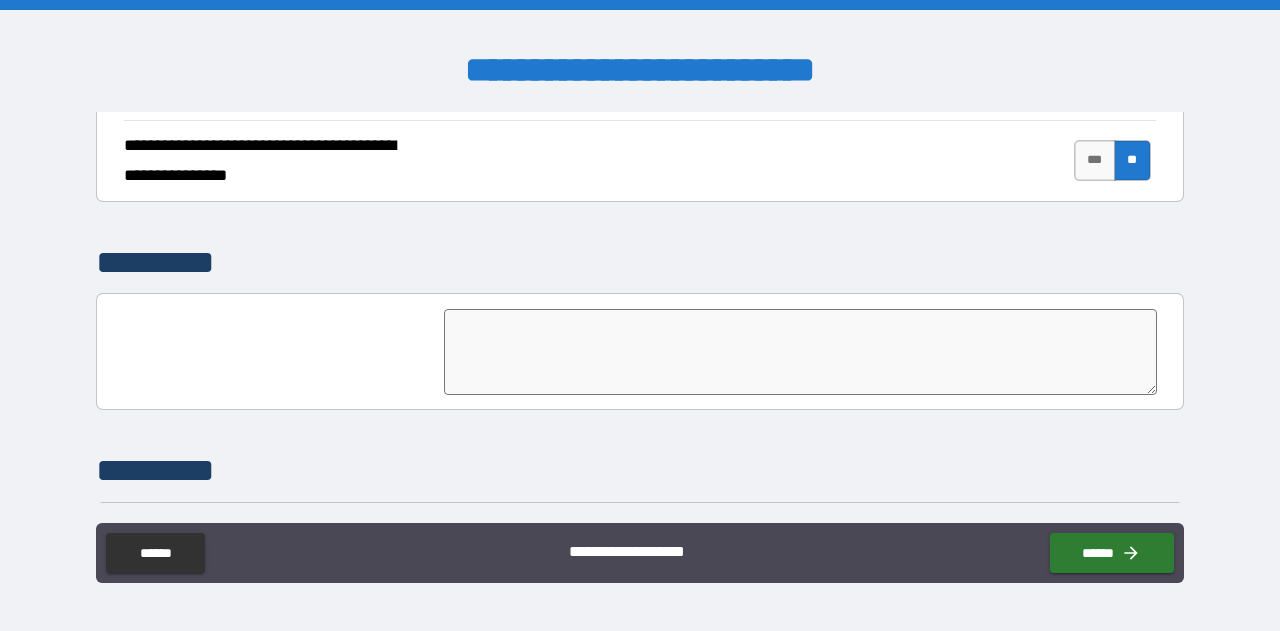 scroll, scrollTop: 5006, scrollLeft: 0, axis: vertical 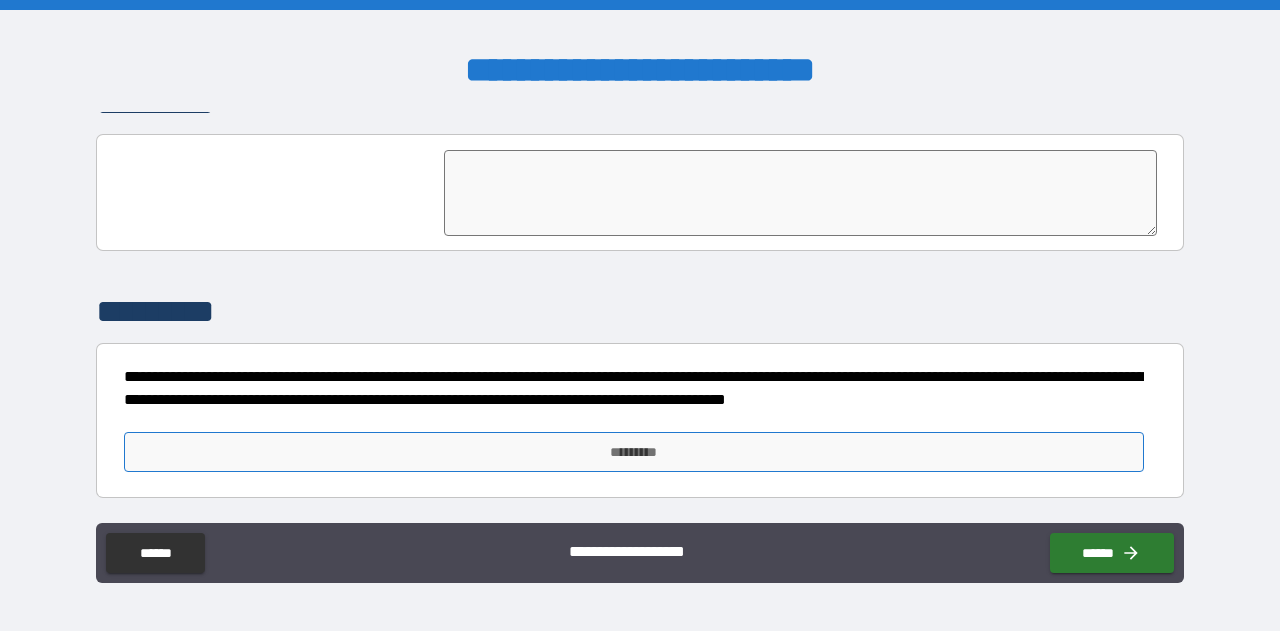 click on "*********" at bounding box center (634, 452) 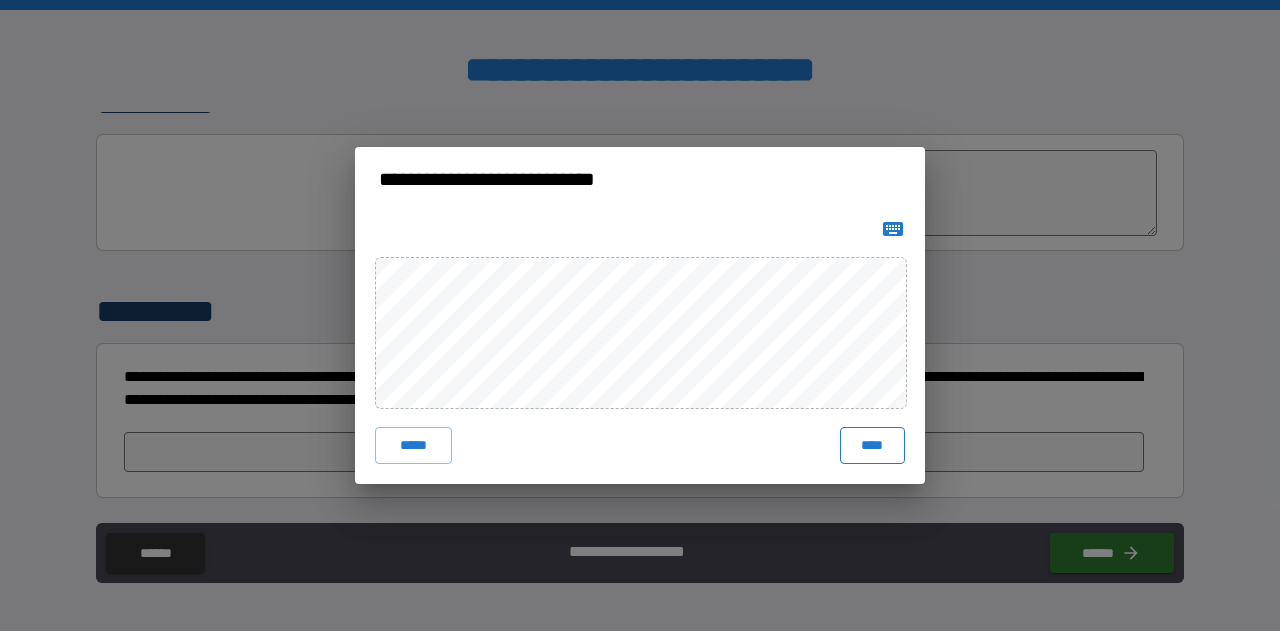 click on "****" at bounding box center [873, 445] 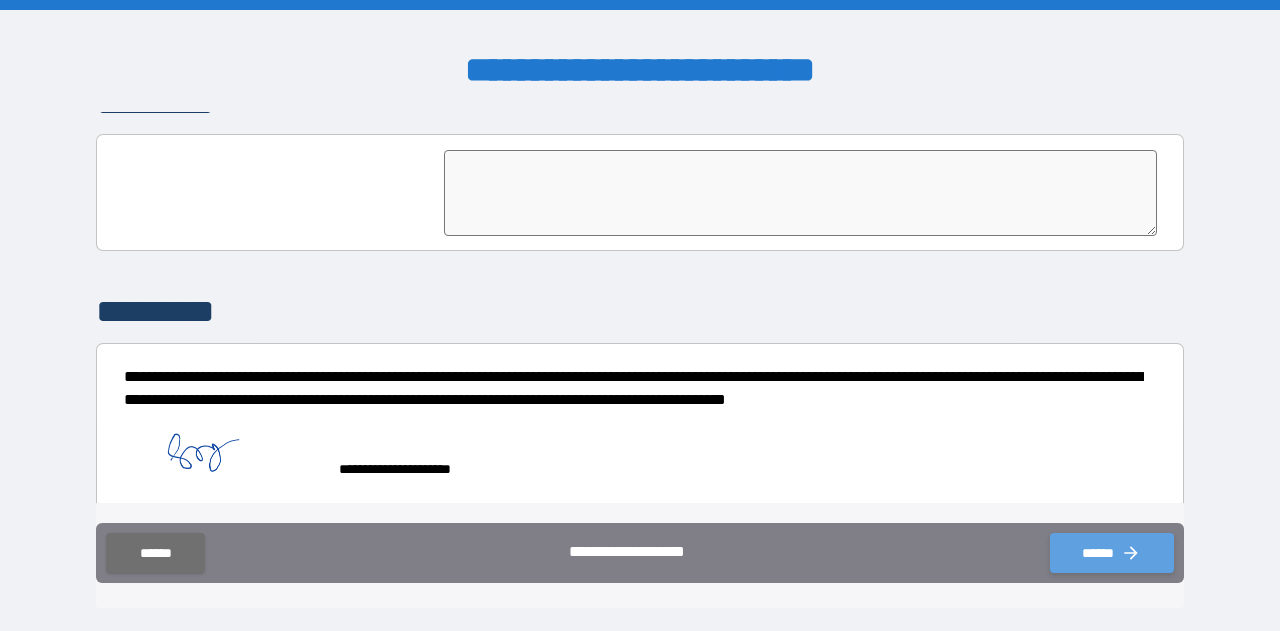 click on "******" at bounding box center (1112, 553) 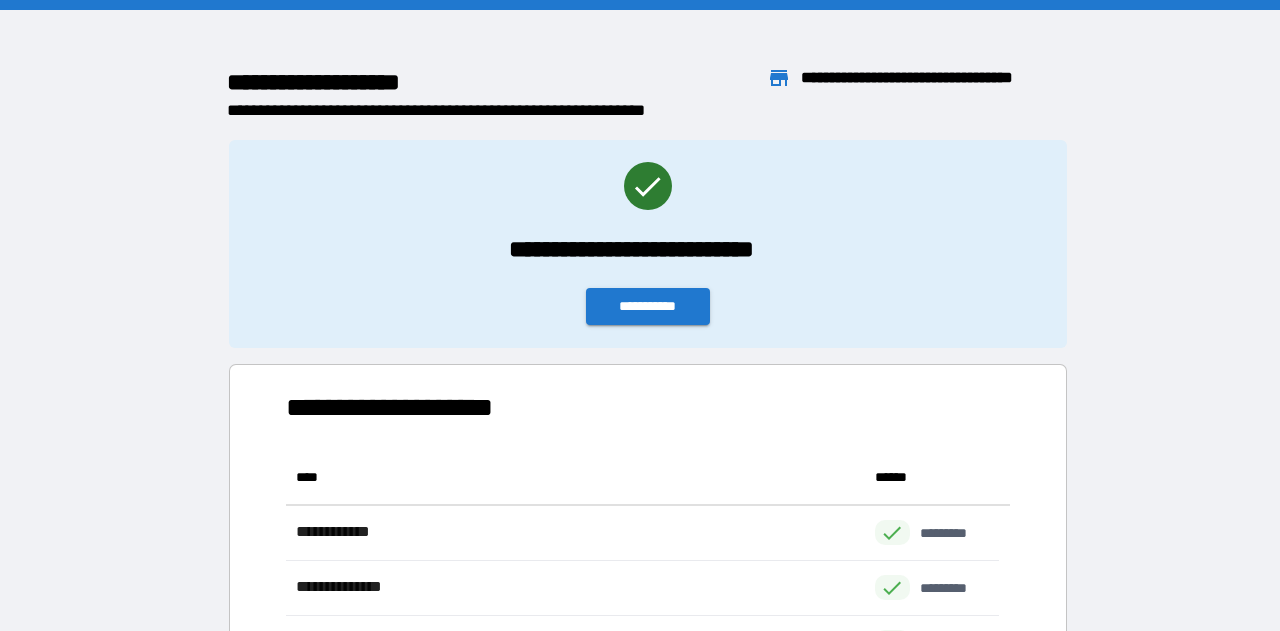scroll, scrollTop: 16, scrollLeft: 15, axis: both 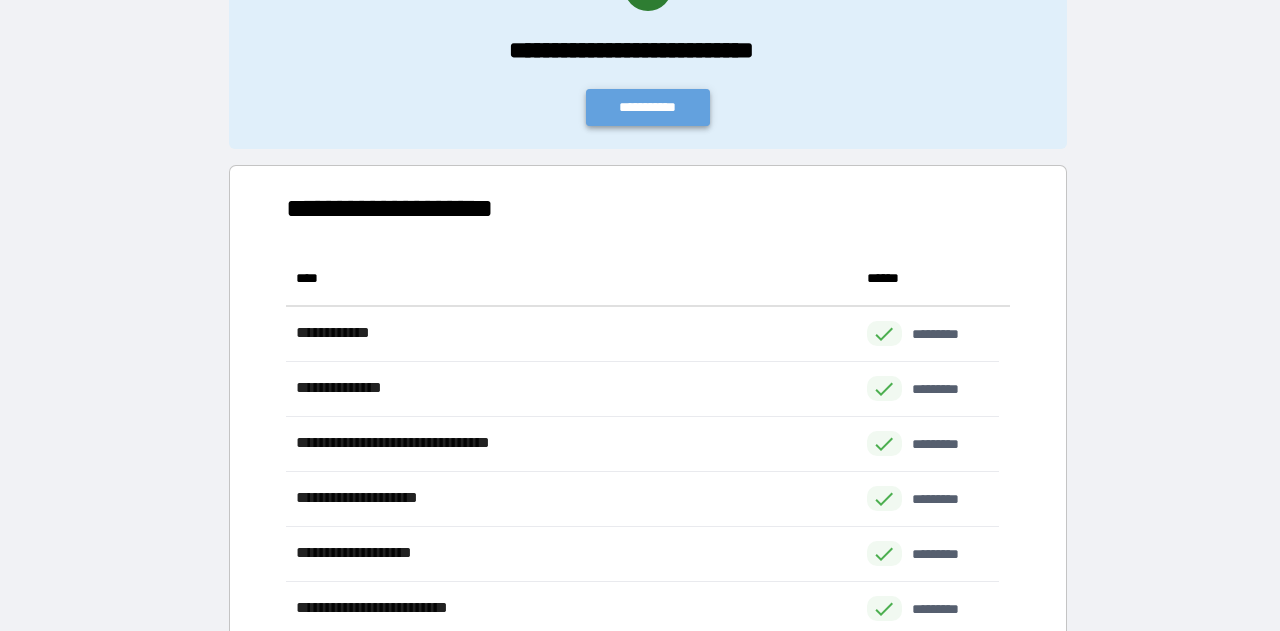 click on "**********" at bounding box center (648, 107) 